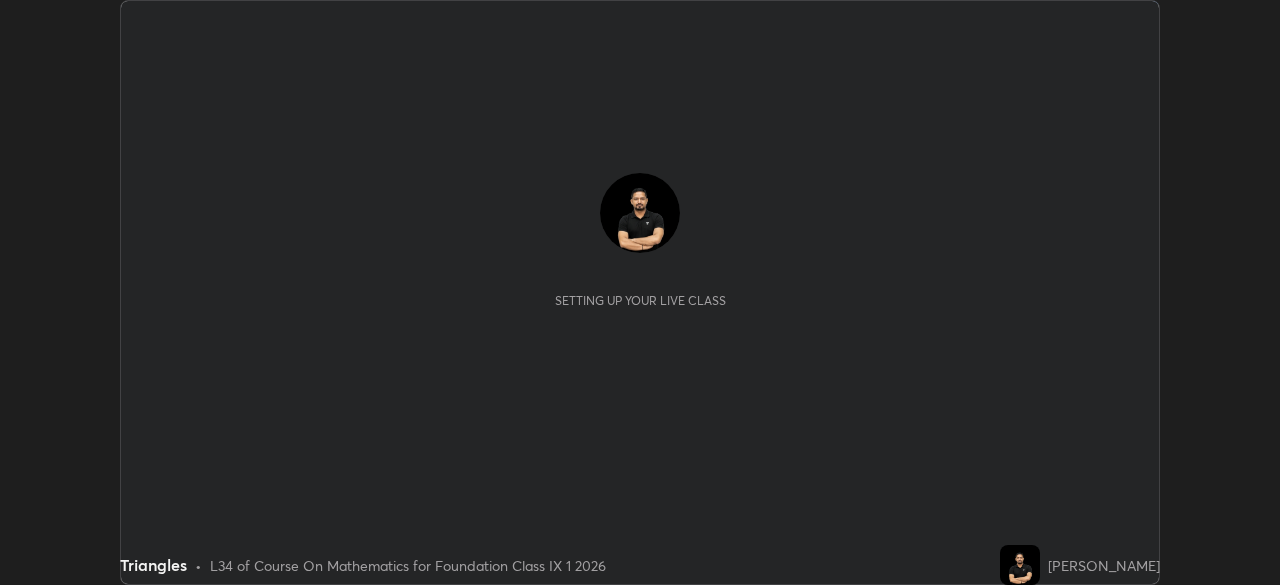 scroll, scrollTop: 0, scrollLeft: 0, axis: both 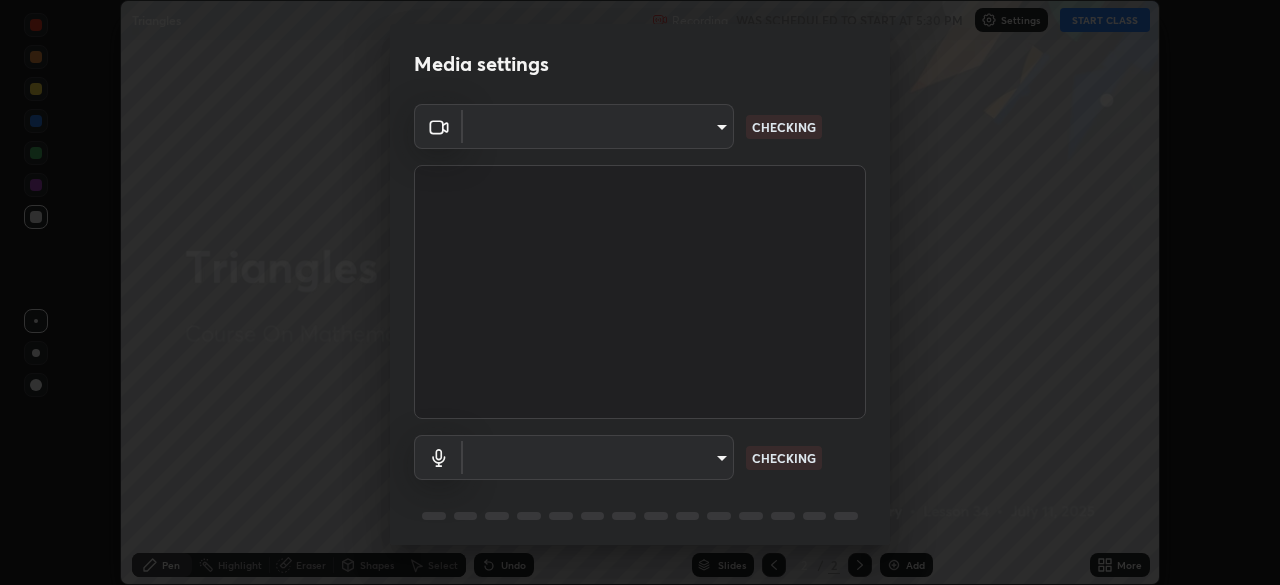 type on "e8b5ce31fd85e863e87af87b85eed38ee242798d413b72b7da49467701a3800f" 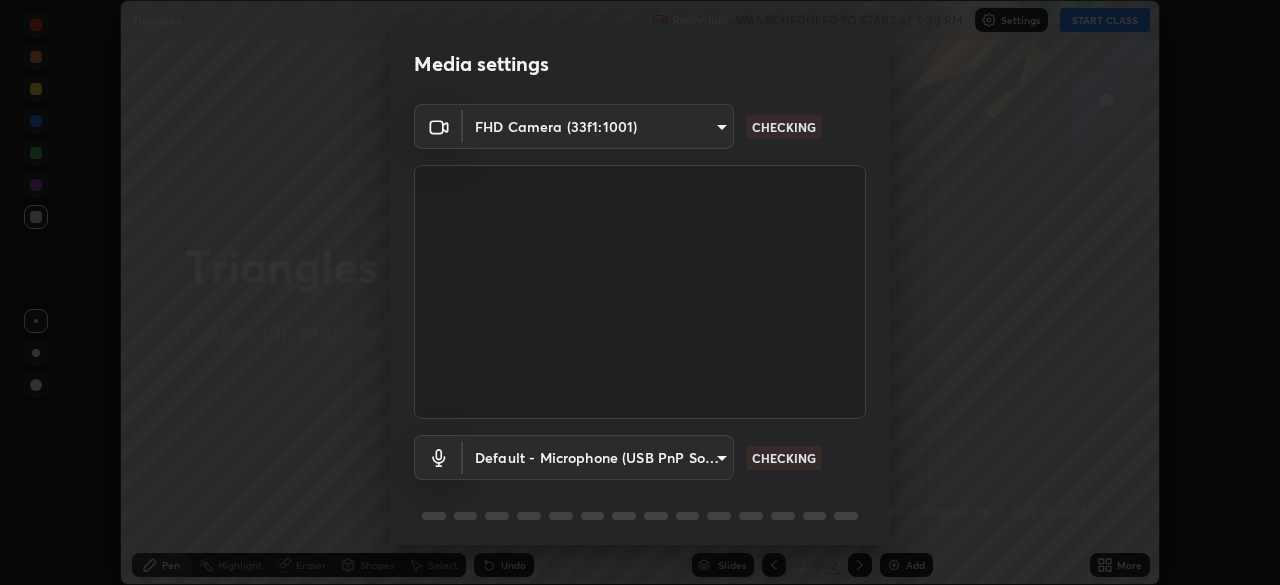 scroll, scrollTop: 53, scrollLeft: 0, axis: vertical 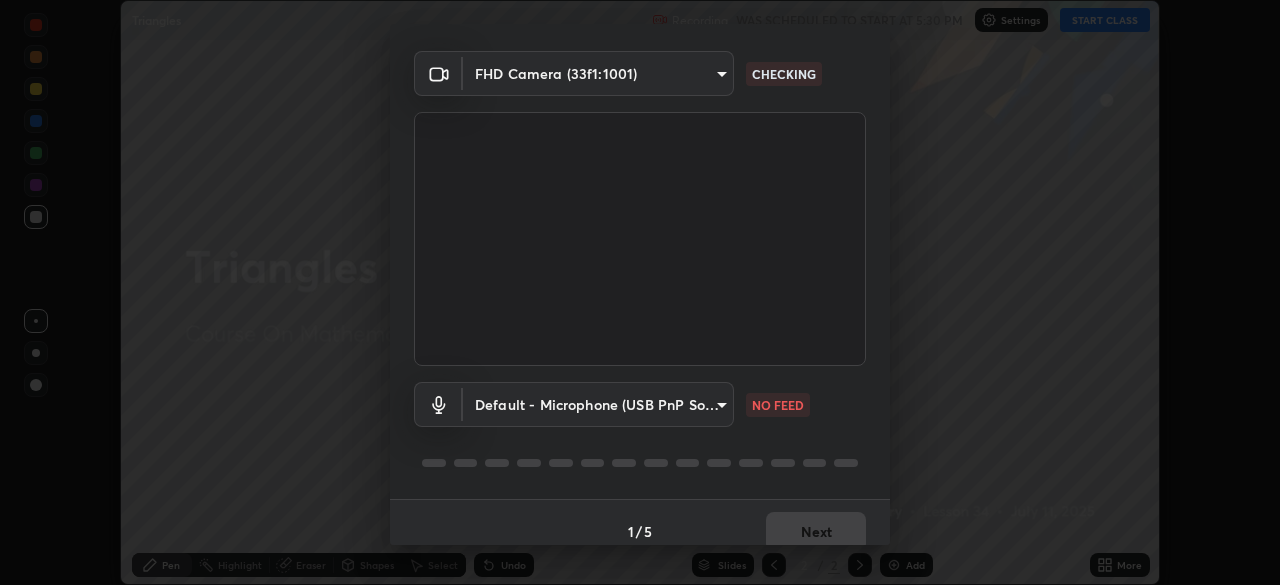 click on "Erase all Triangles Recording WAS SCHEDULED TO START AT  5:30 PM Settings START CLASS Setting up your live class Triangles • L34 of Course On Mathematics for Foundation Class IX 1 2026 [PERSON_NAME] Pen Highlight Eraser Shapes Select Undo Slides 2 / 2 Add More No doubts shared Encourage your learners to ask a doubt for better clarity Report an issue Reason for reporting Buffering Chat not working Audio - Video sync issue Educator video quality low ​ Attach an image Report Media settings FHD Camera (33f1:1001) e8b5ce31fd85e863e87af87b85eed38ee242798d413b72b7da49467701a3800f CHECKING Default - Microphone (USB PnP Sound Device) default NO FEED 1 / 5 Next" at bounding box center [640, 292] 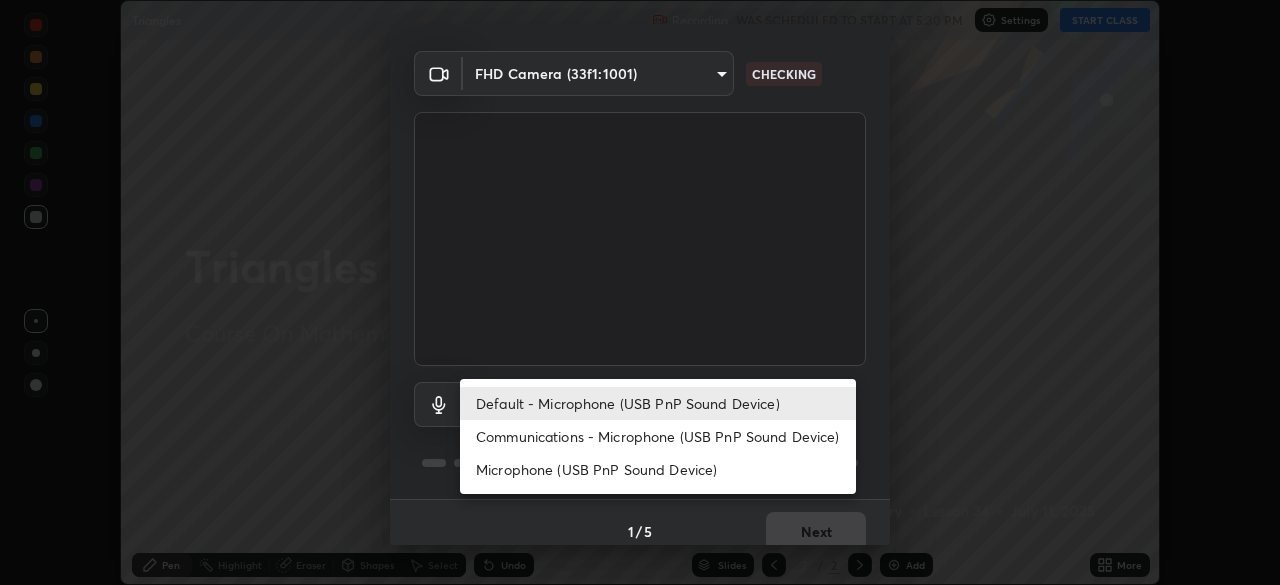 click on "Communications - Microphone (USB PnP Sound Device)" at bounding box center [658, 436] 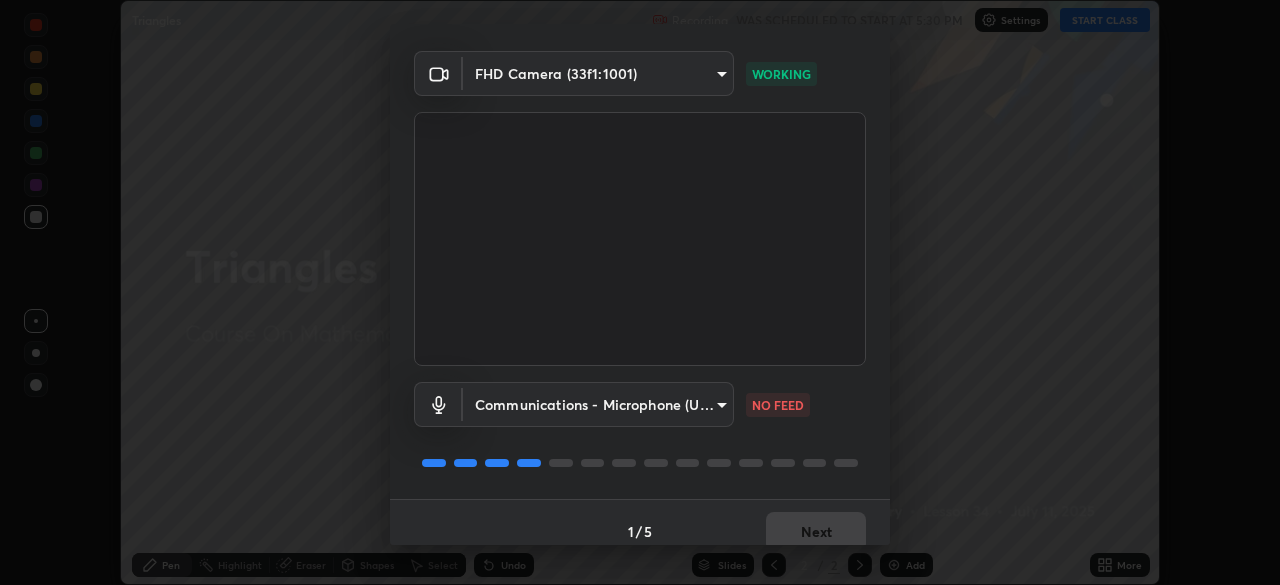 click on "Erase all Triangles Recording WAS SCHEDULED TO START AT  5:30 PM Settings START CLASS Setting up your live class Triangles • L34 of Course On Mathematics for Foundation Class IX 1 2026 [PERSON_NAME] Pen Highlight Eraser Shapes Select Undo Slides 2 / 2 Add More No doubts shared Encourage your learners to ask a doubt for better clarity Report an issue Reason for reporting Buffering Chat not working Audio - Video sync issue Educator video quality low ​ Attach an image Report Media settings FHD Camera (33f1:1001) e8b5ce31fd85e863e87af87b85eed38ee242798d413b72b7da49467701a3800f WORKING Communications - Microphone (USB PnP Sound Device) communications NO FEED 1 / 5 Next" at bounding box center [640, 292] 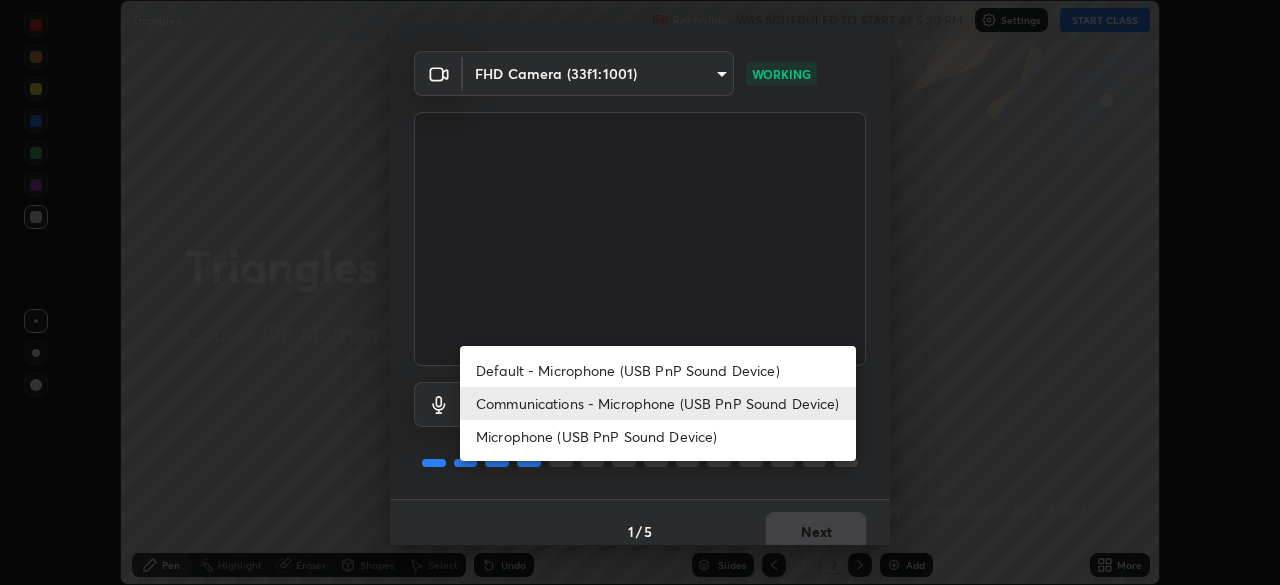 click on "Default - Microphone (USB PnP Sound Device)" at bounding box center (658, 370) 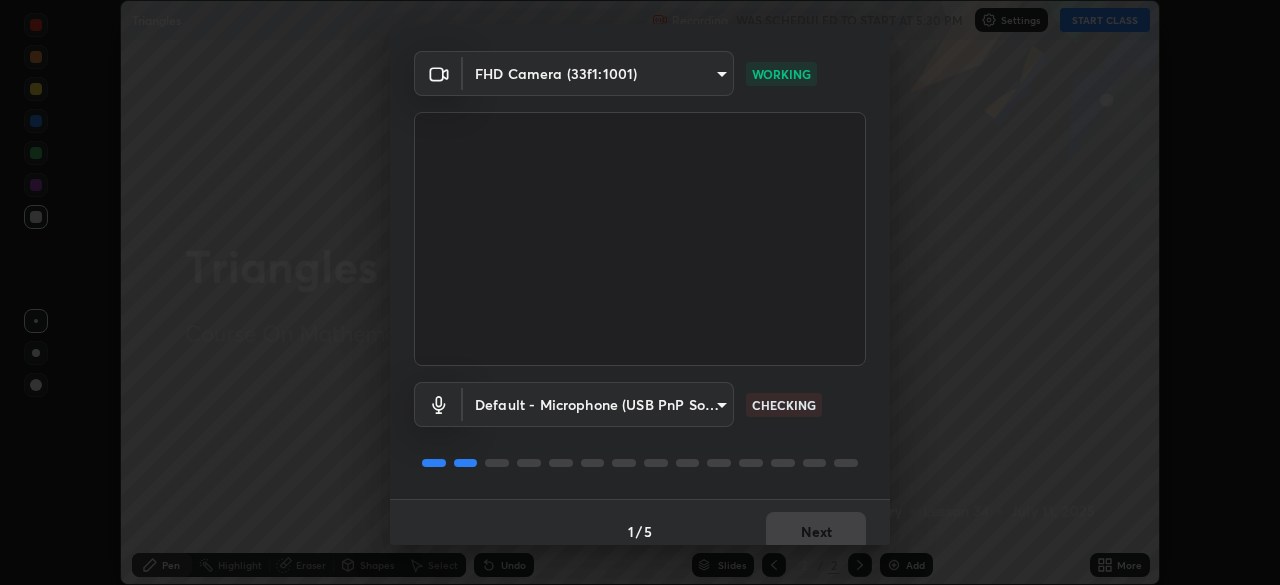 scroll, scrollTop: 71, scrollLeft: 0, axis: vertical 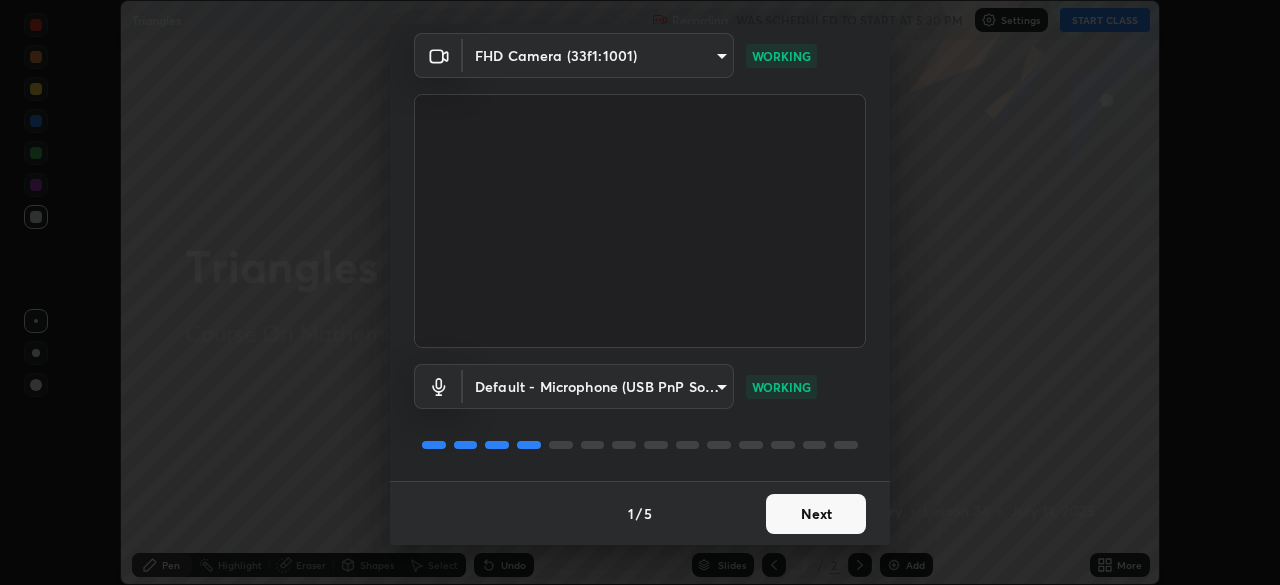 click on "Next" at bounding box center (816, 514) 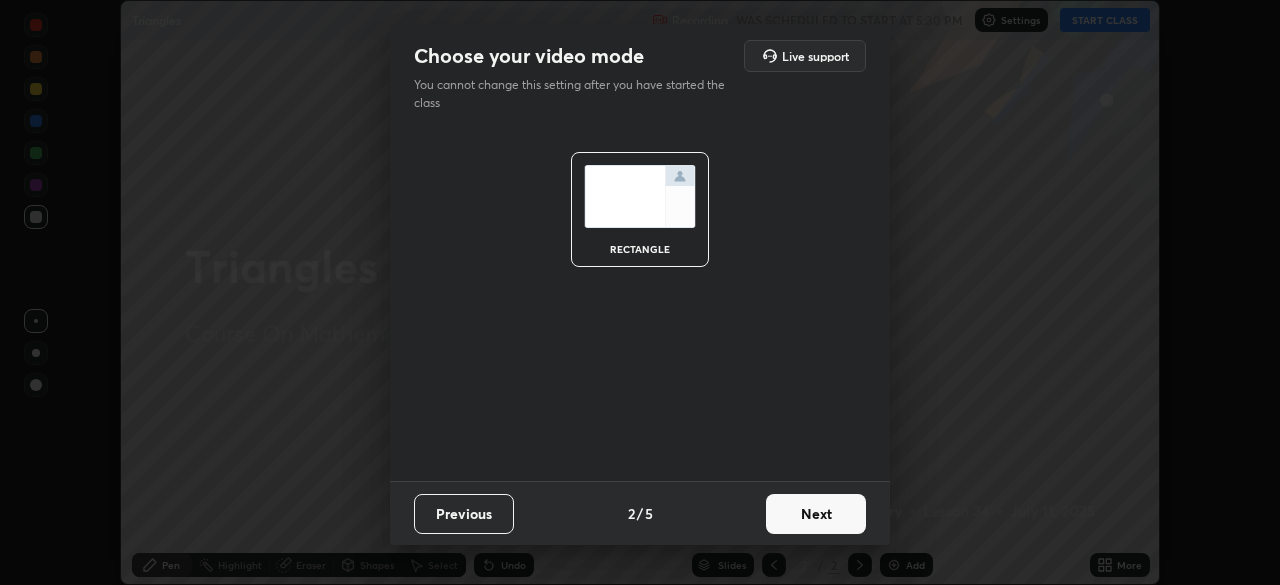 click on "Next" at bounding box center [816, 514] 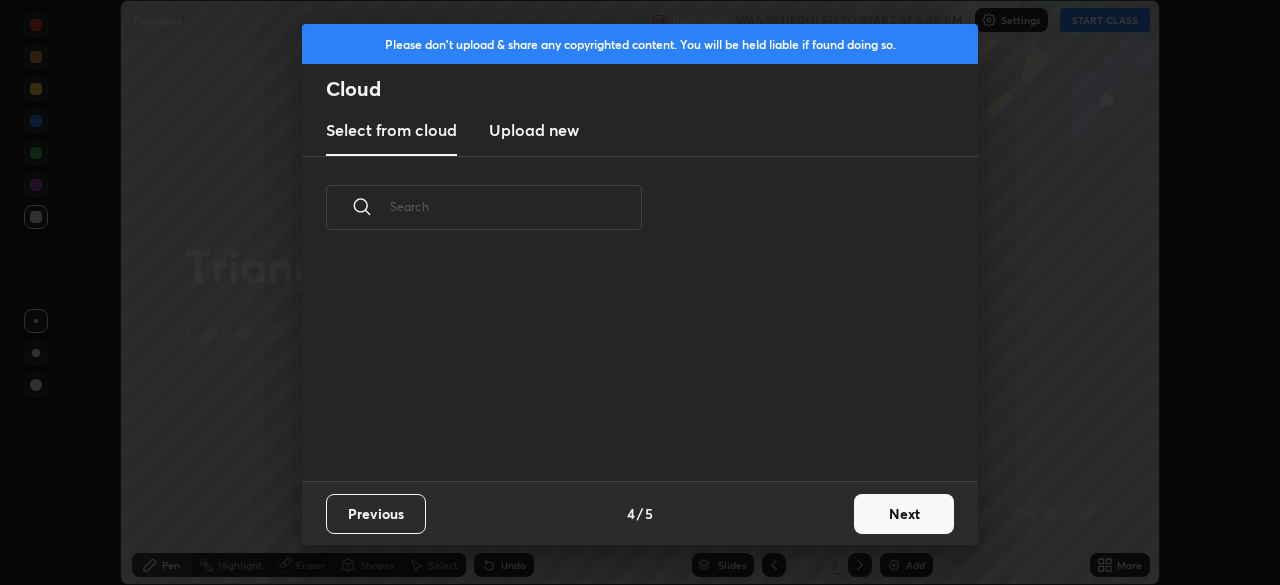 click on "Previous 4 / 5 Next" at bounding box center (640, 513) 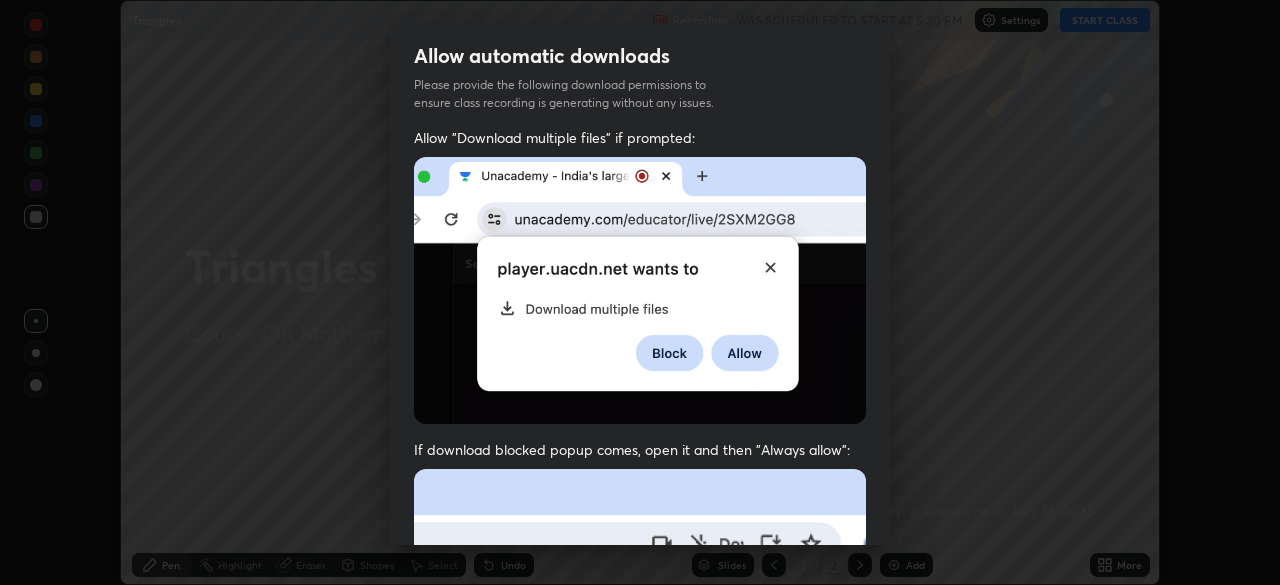 scroll, scrollTop: 47, scrollLeft: 0, axis: vertical 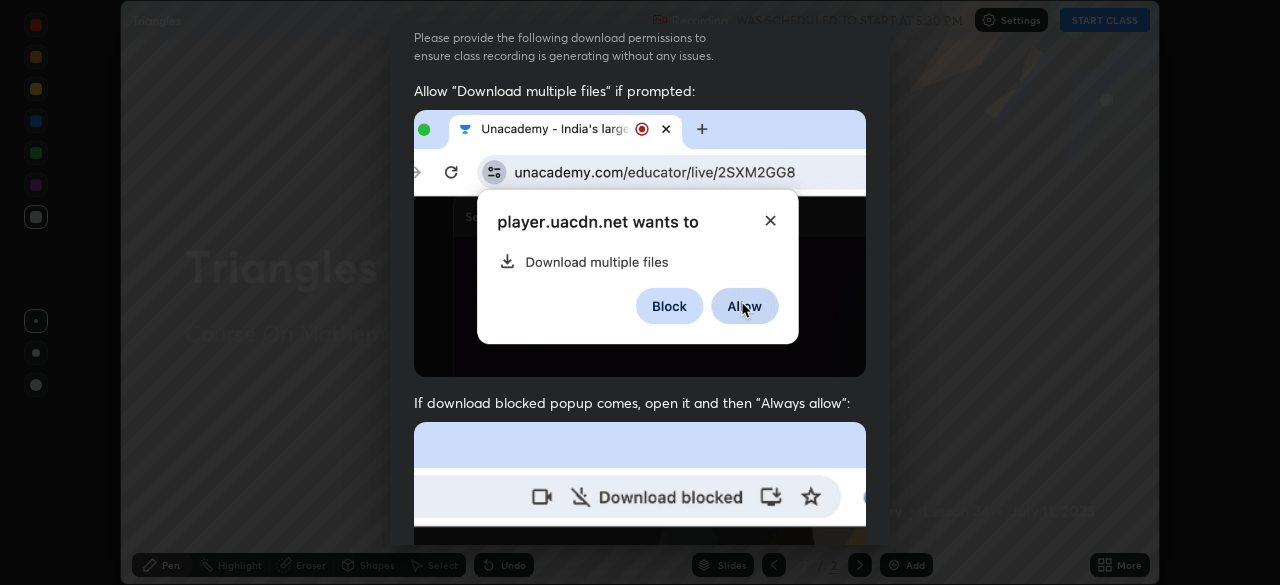 click at bounding box center (640, 243) 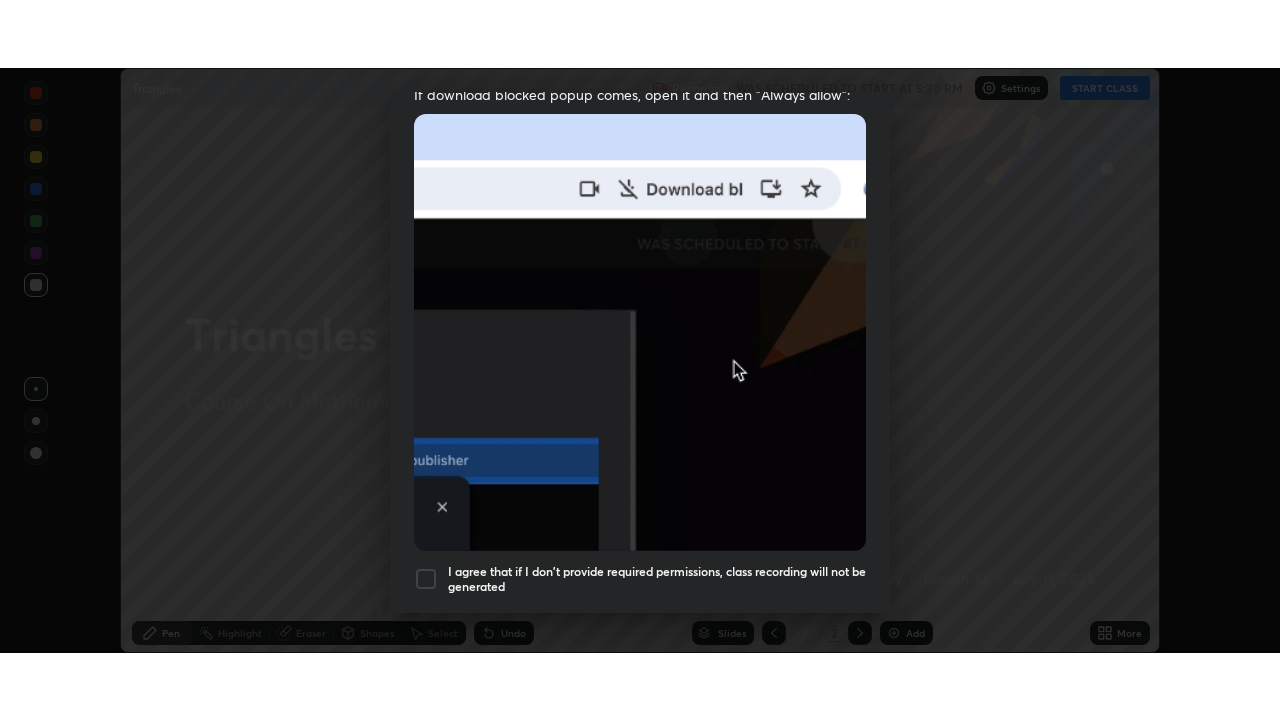 scroll, scrollTop: 479, scrollLeft: 0, axis: vertical 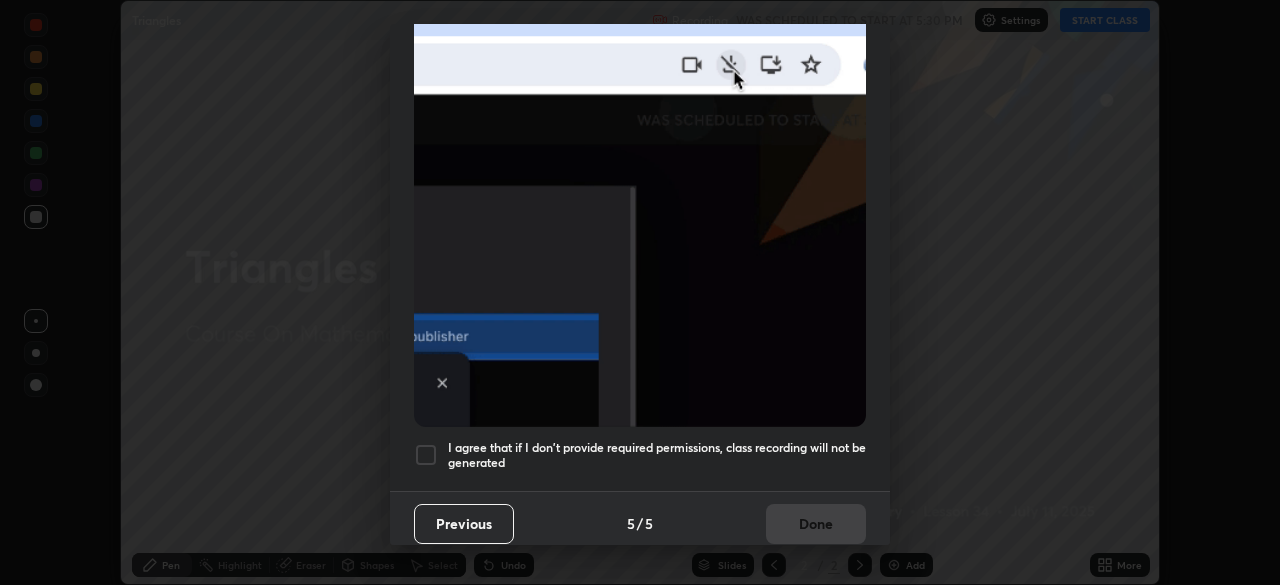 click on "I agree that if I don't provide required permissions, class recording will not be generated" at bounding box center [657, 455] 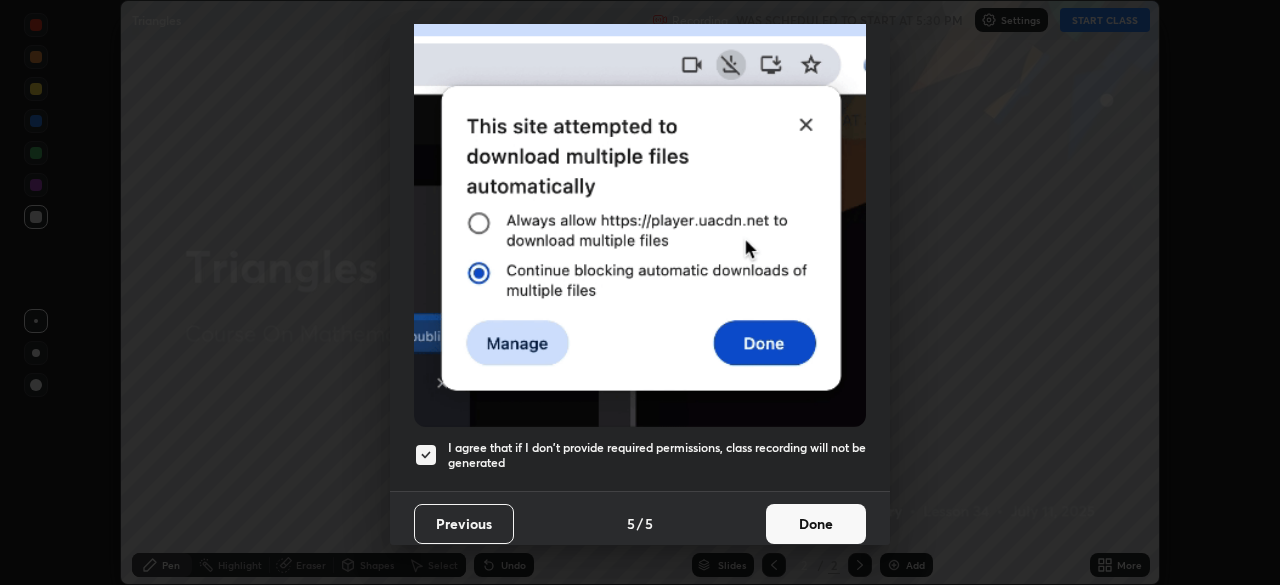 click on "Done" at bounding box center (816, 524) 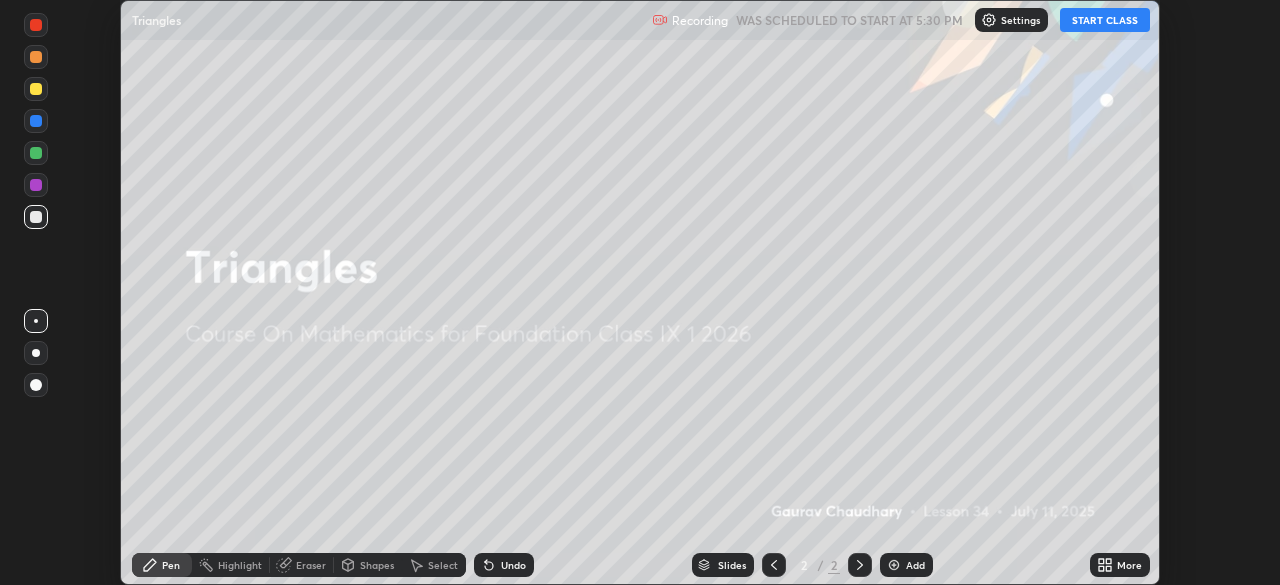 click on "More" at bounding box center [1120, 565] 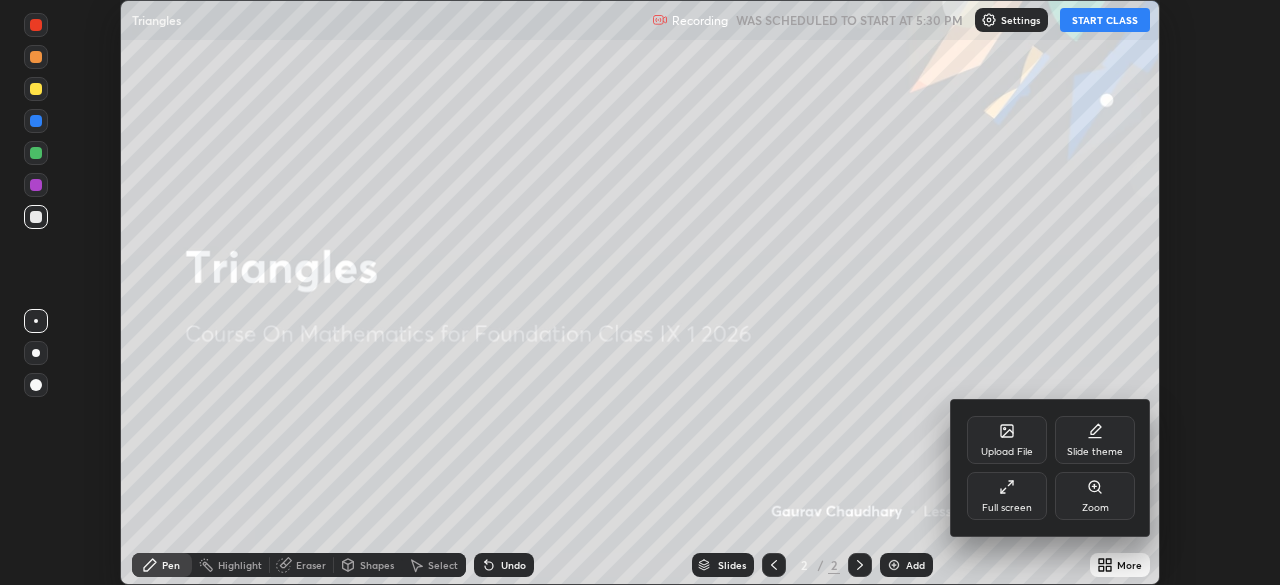 click on "Full screen" at bounding box center (1007, 496) 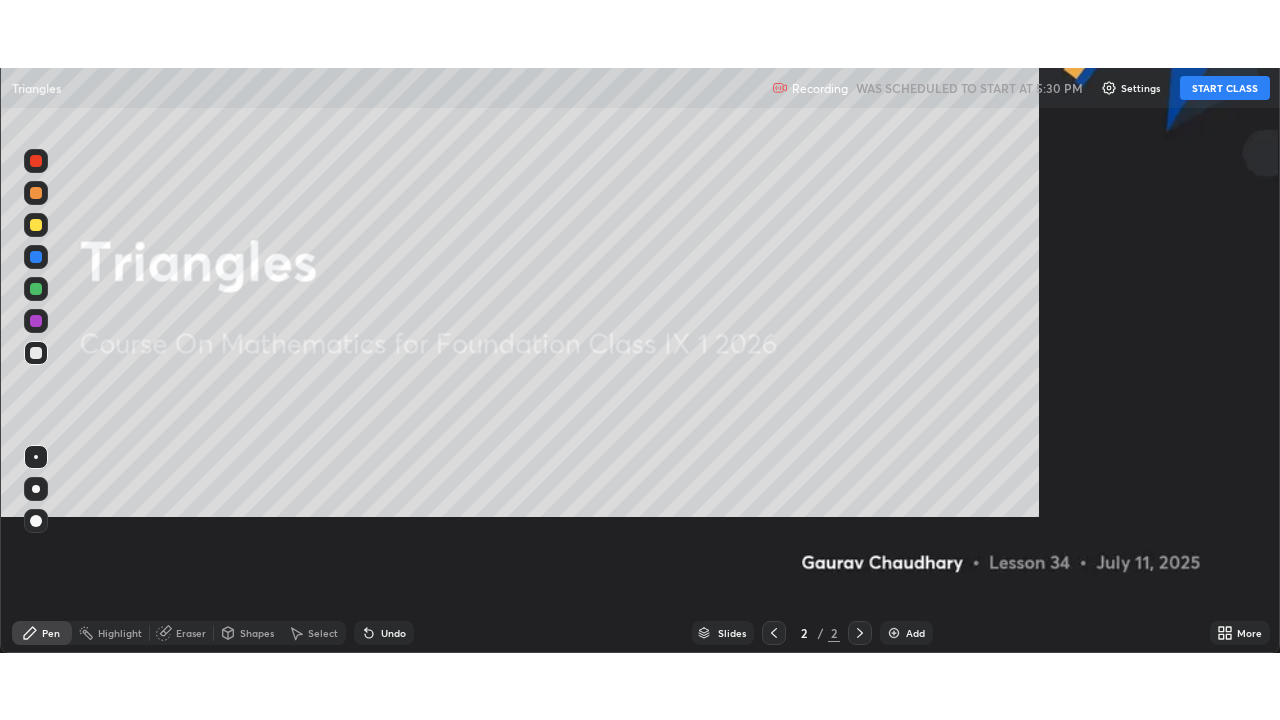 scroll, scrollTop: 99280, scrollLeft: 98720, axis: both 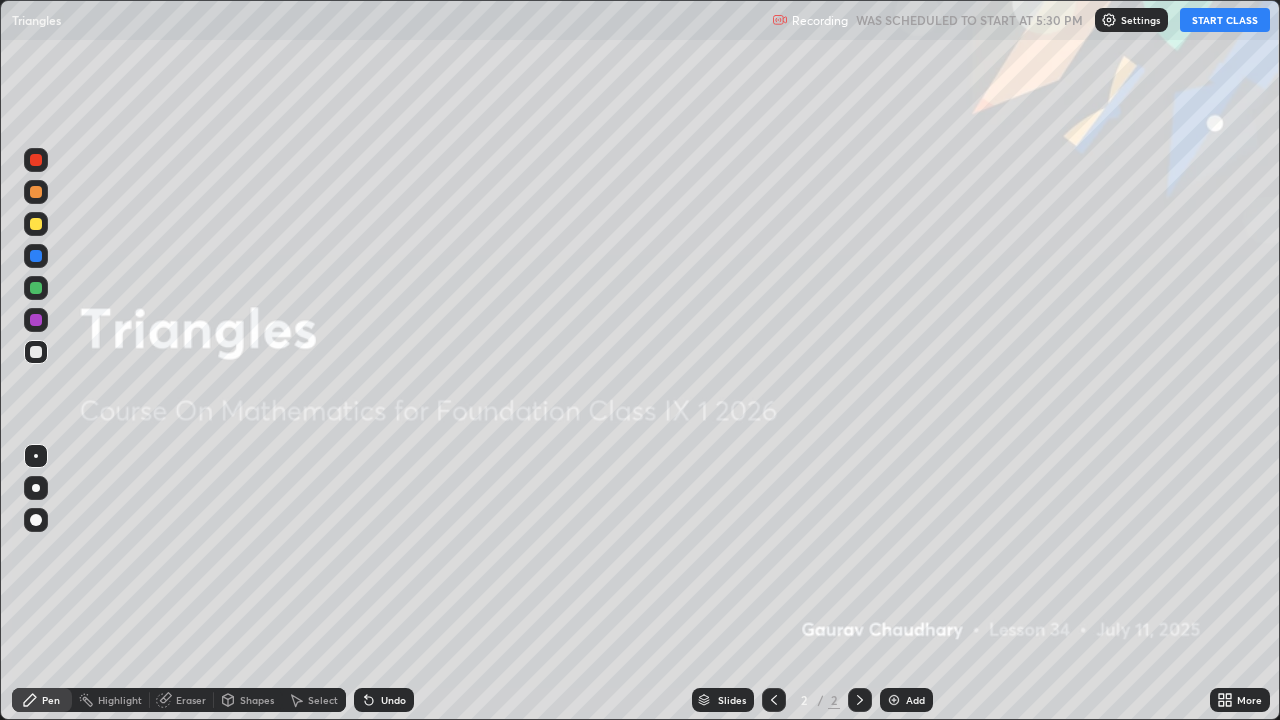 click on "START CLASS" at bounding box center [1225, 20] 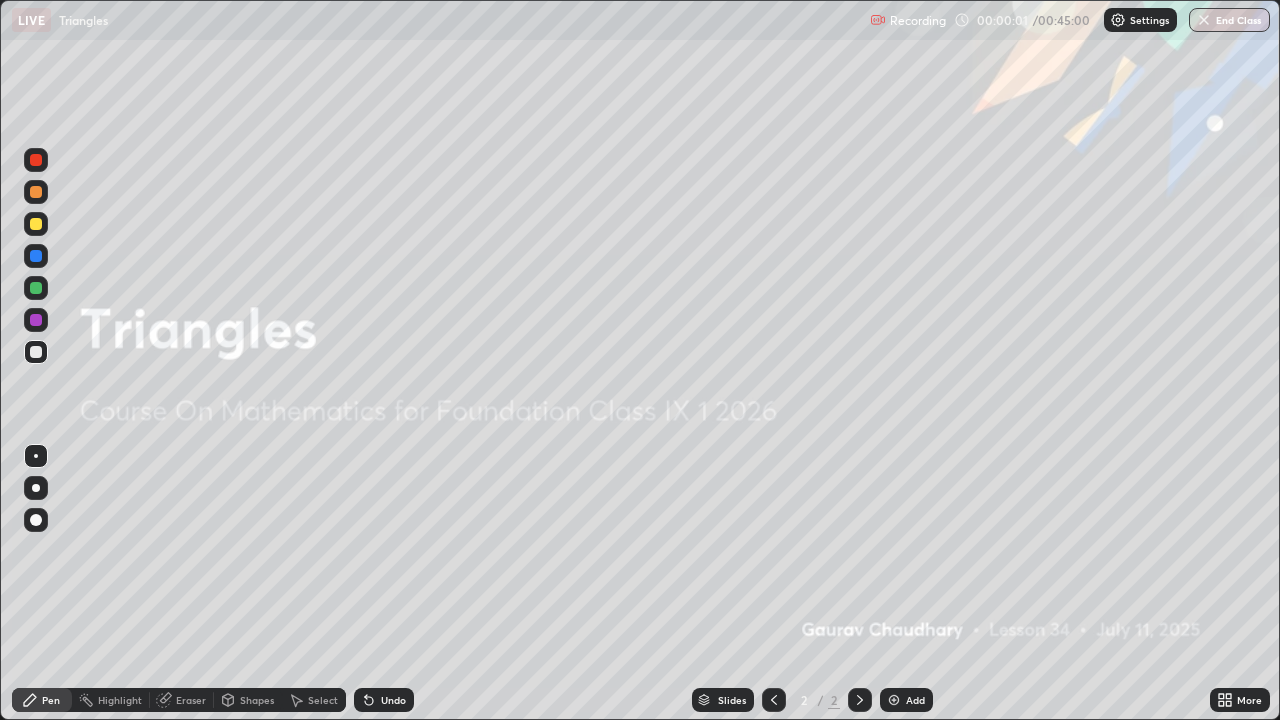 click on "Add" at bounding box center [906, 700] 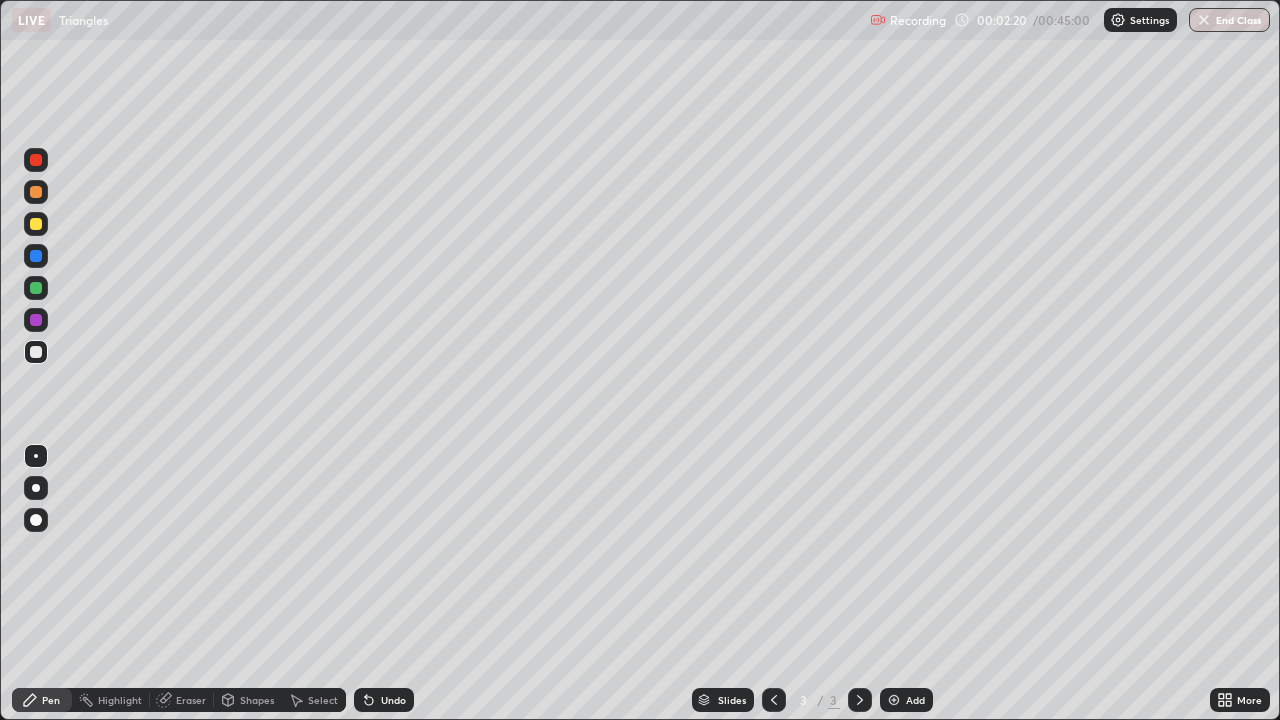 click at bounding box center (894, 700) 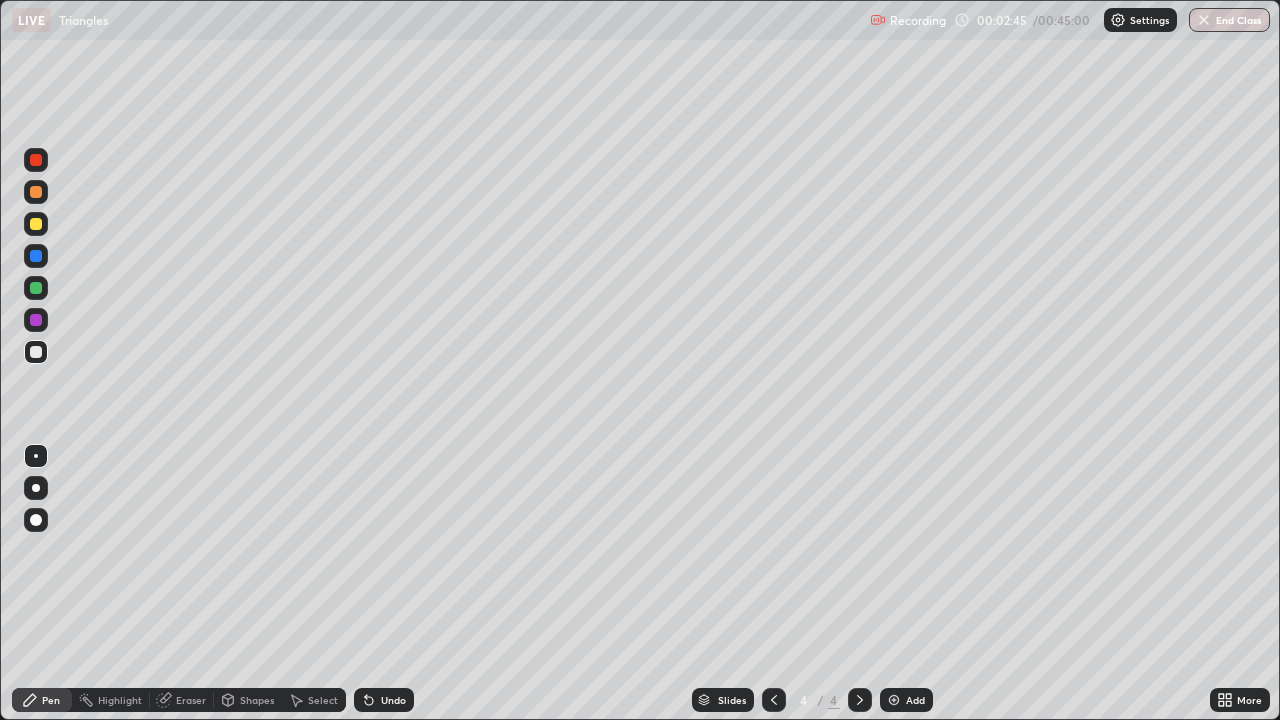 click on "Undo" at bounding box center [393, 700] 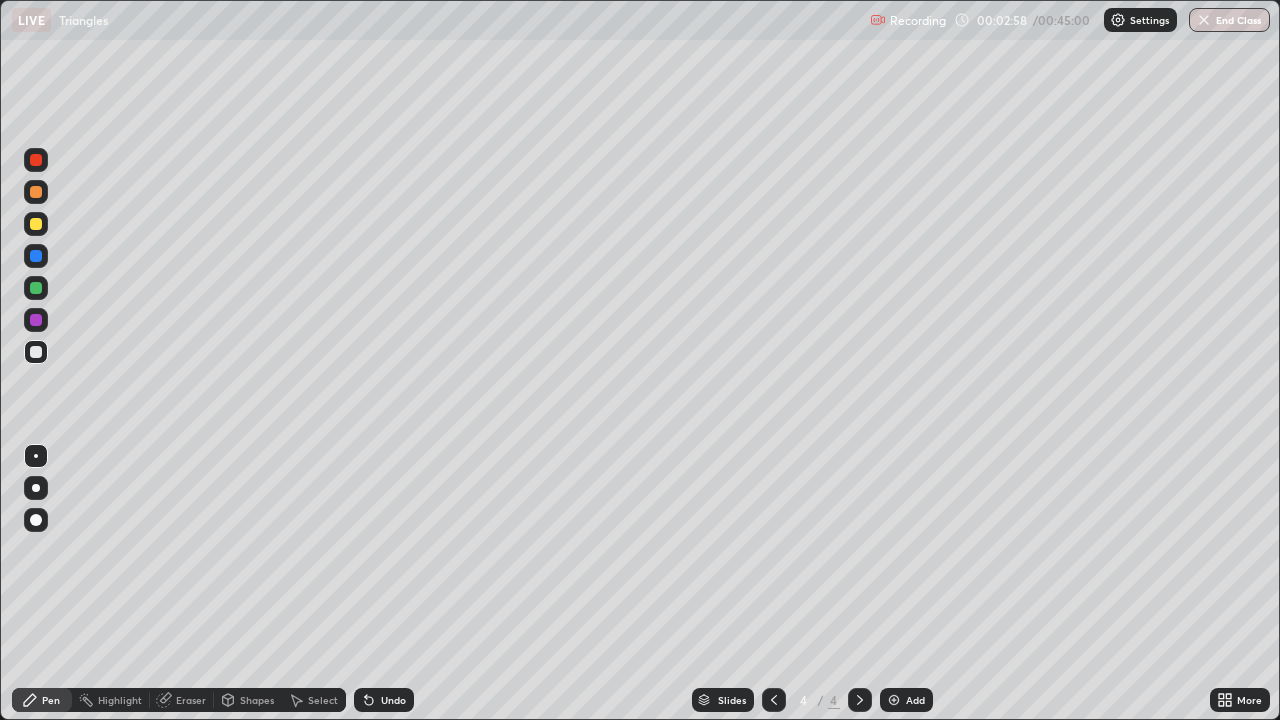 click 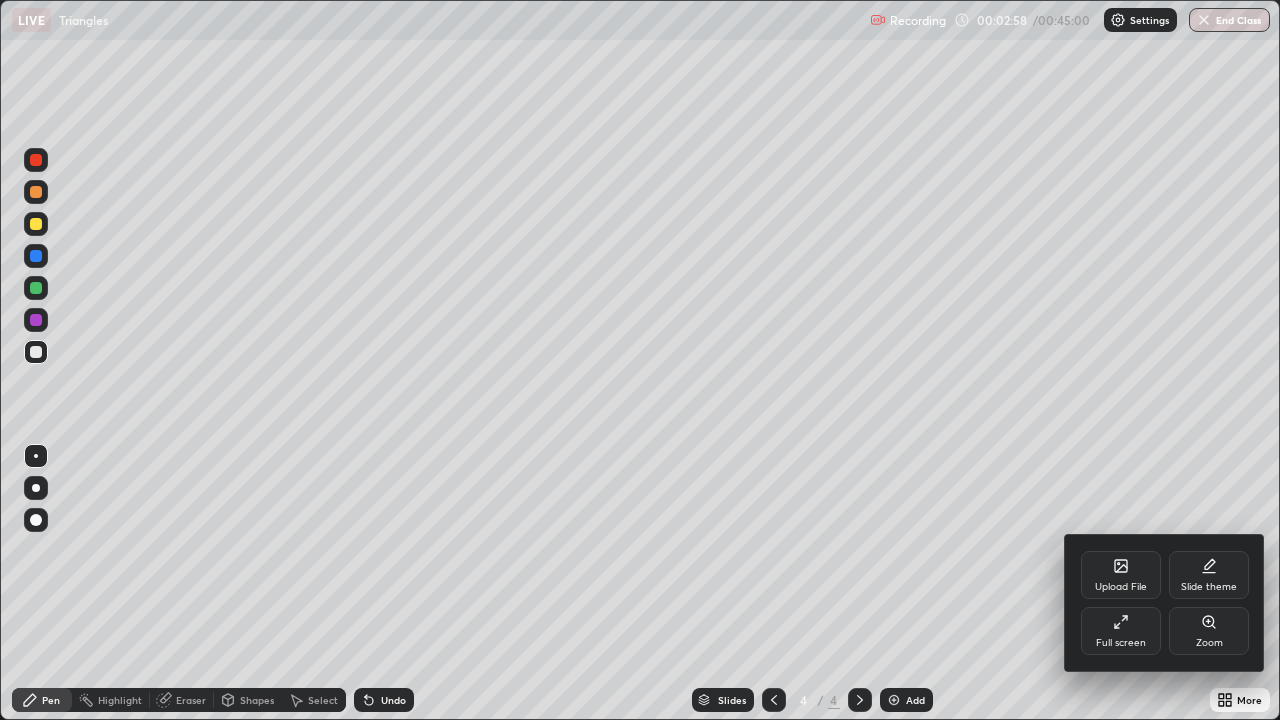 click on "Upload File" at bounding box center (1121, 575) 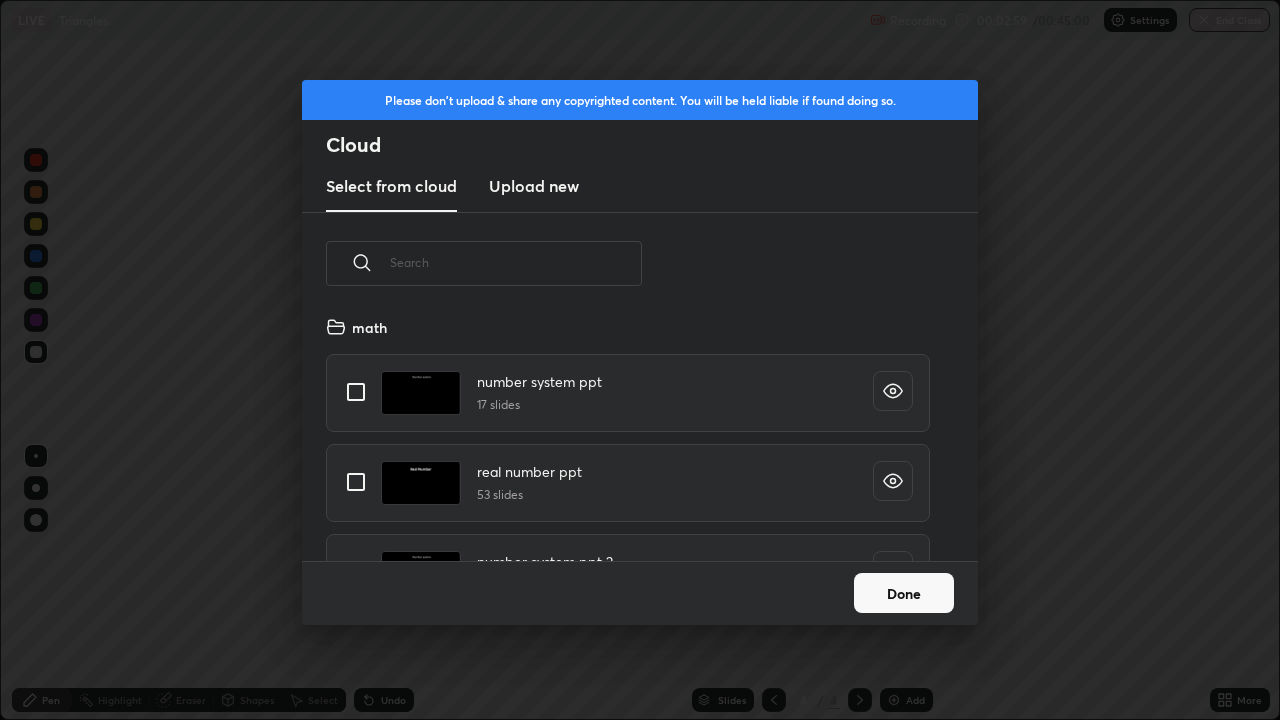 scroll, scrollTop: 7, scrollLeft: 11, axis: both 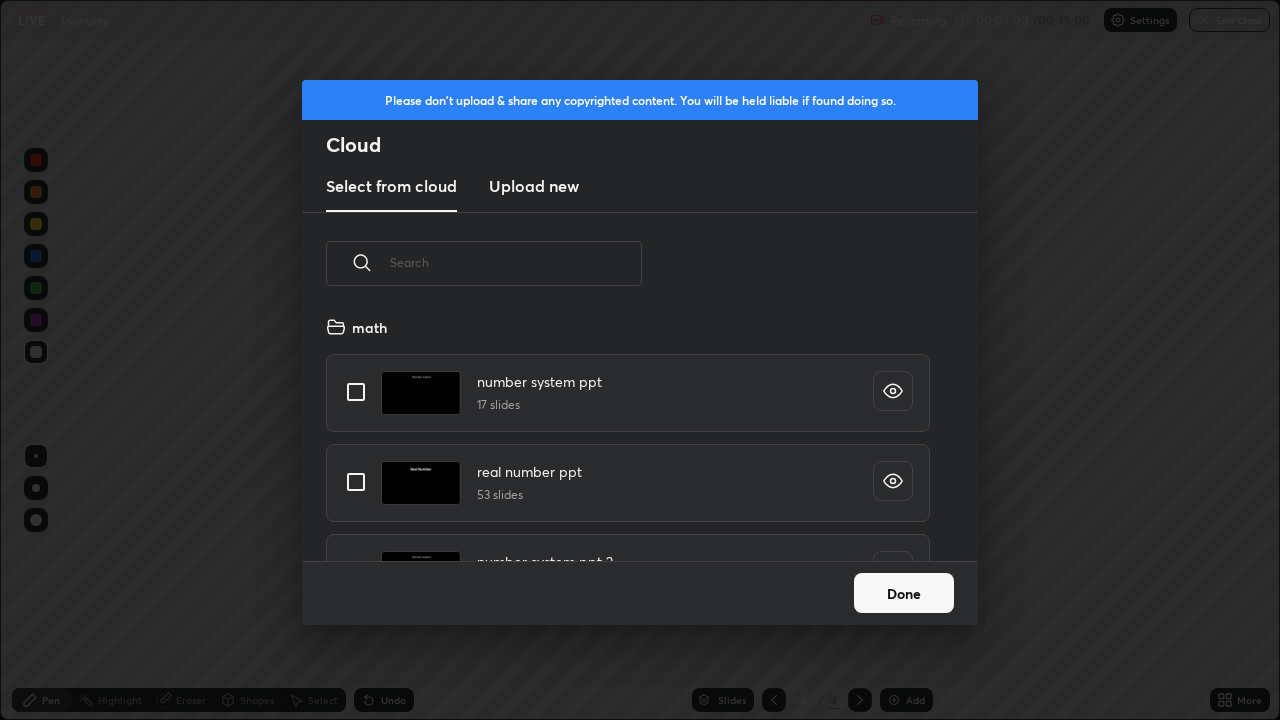 click on "Done" at bounding box center [904, 593] 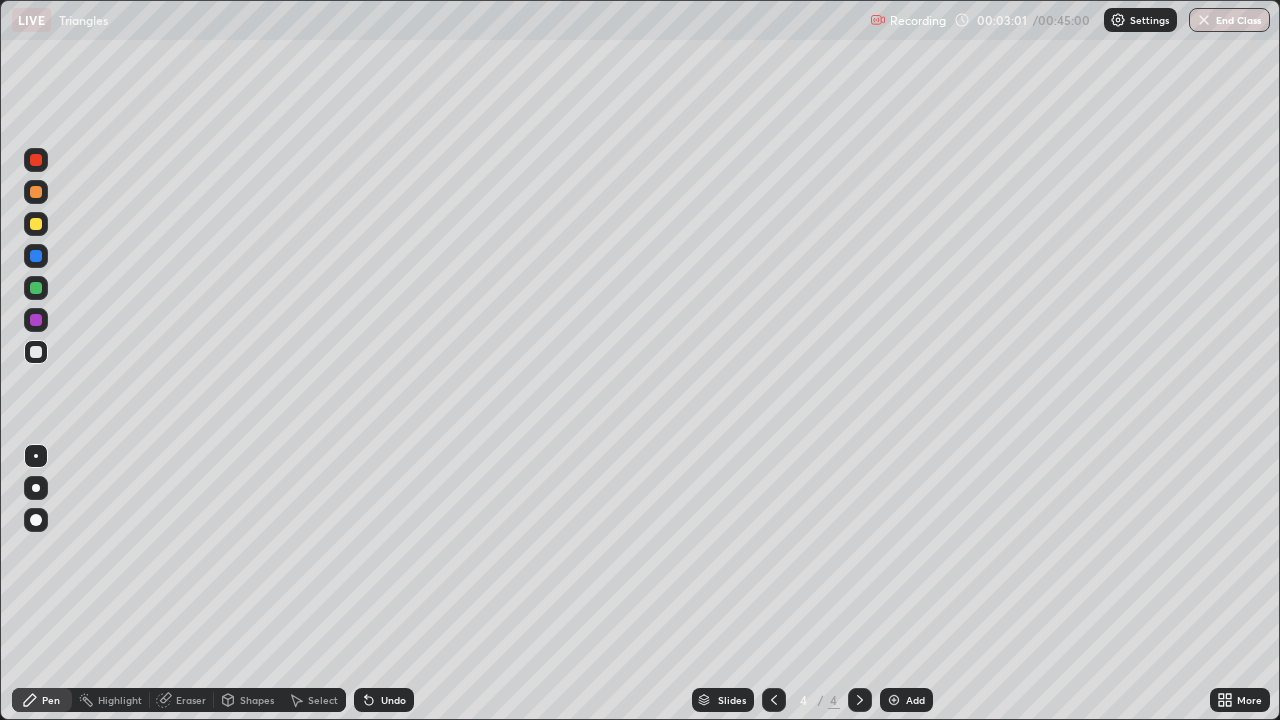 click 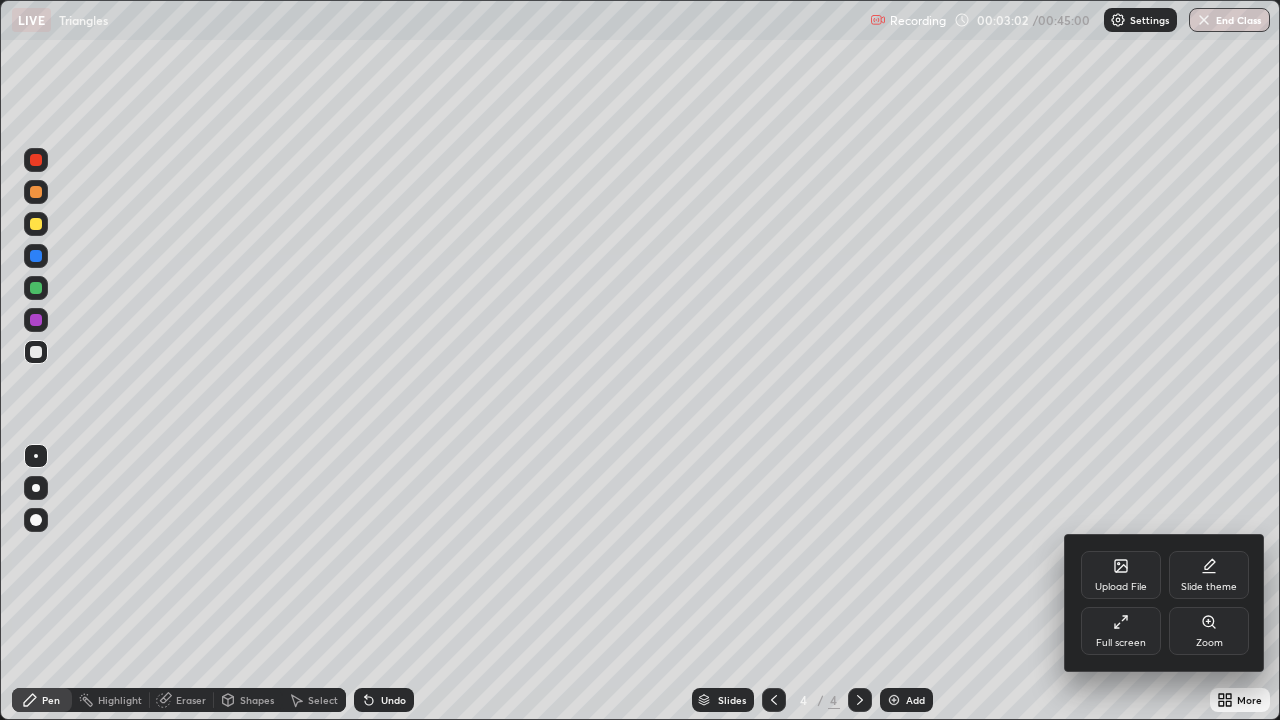 click on "Full screen" at bounding box center (1121, 643) 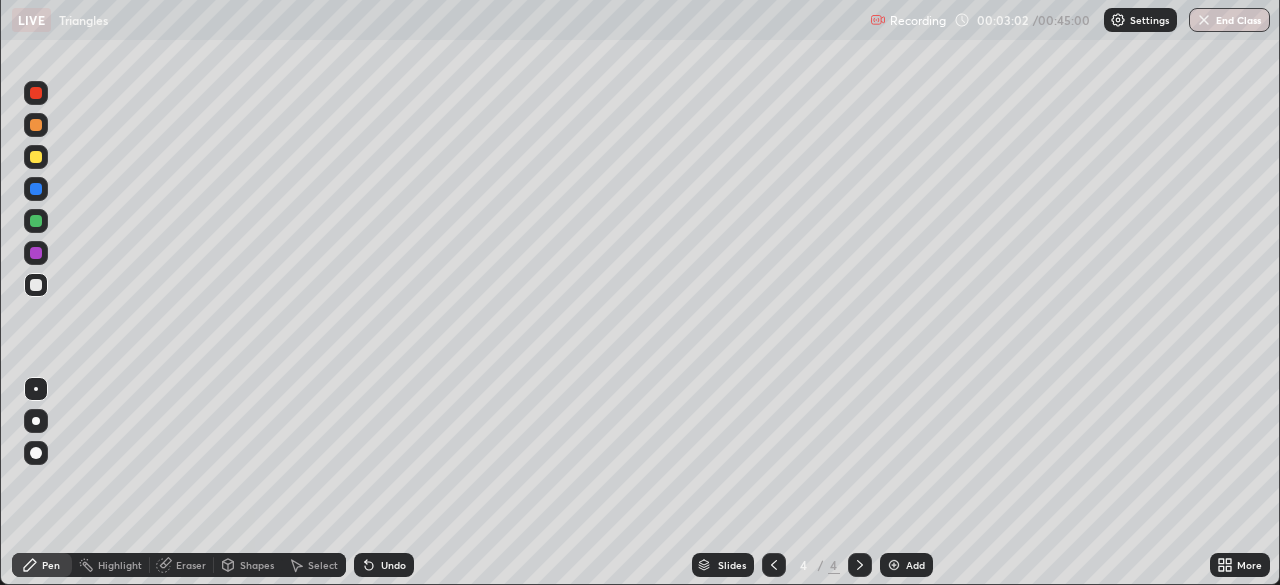 scroll, scrollTop: 585, scrollLeft: 1280, axis: both 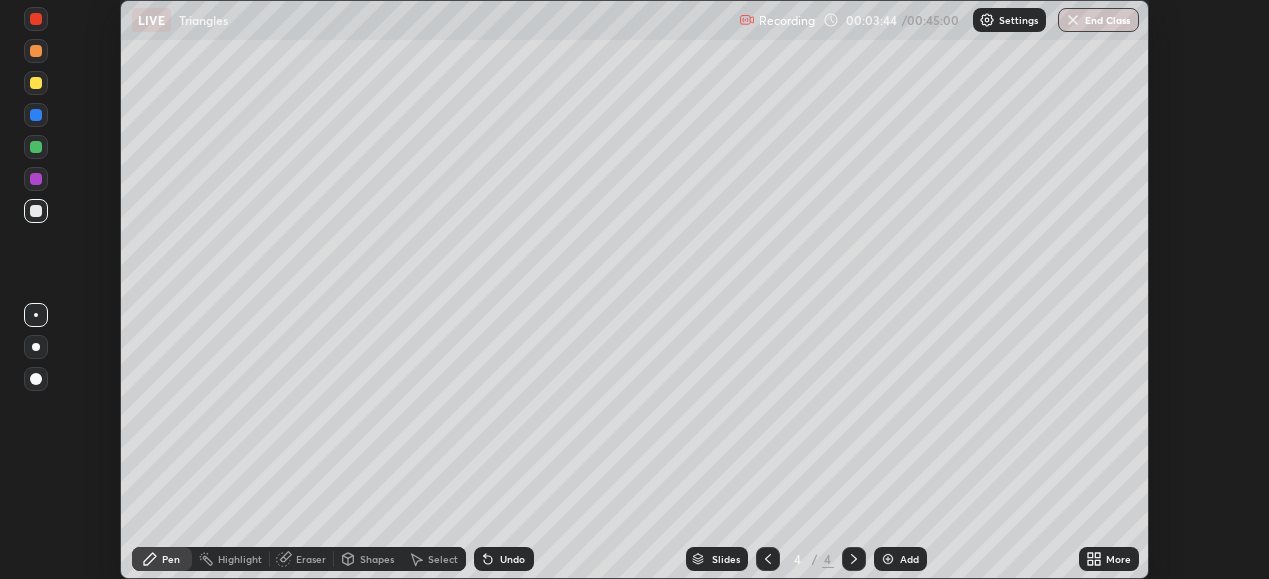 click 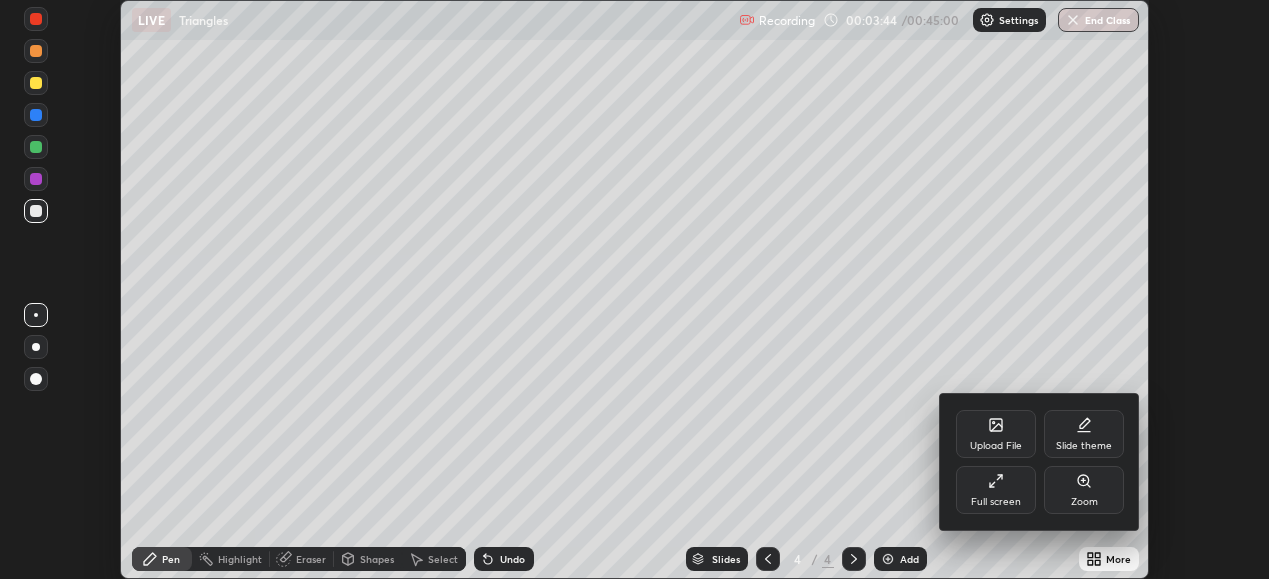 click on "Upload File" at bounding box center (996, 434) 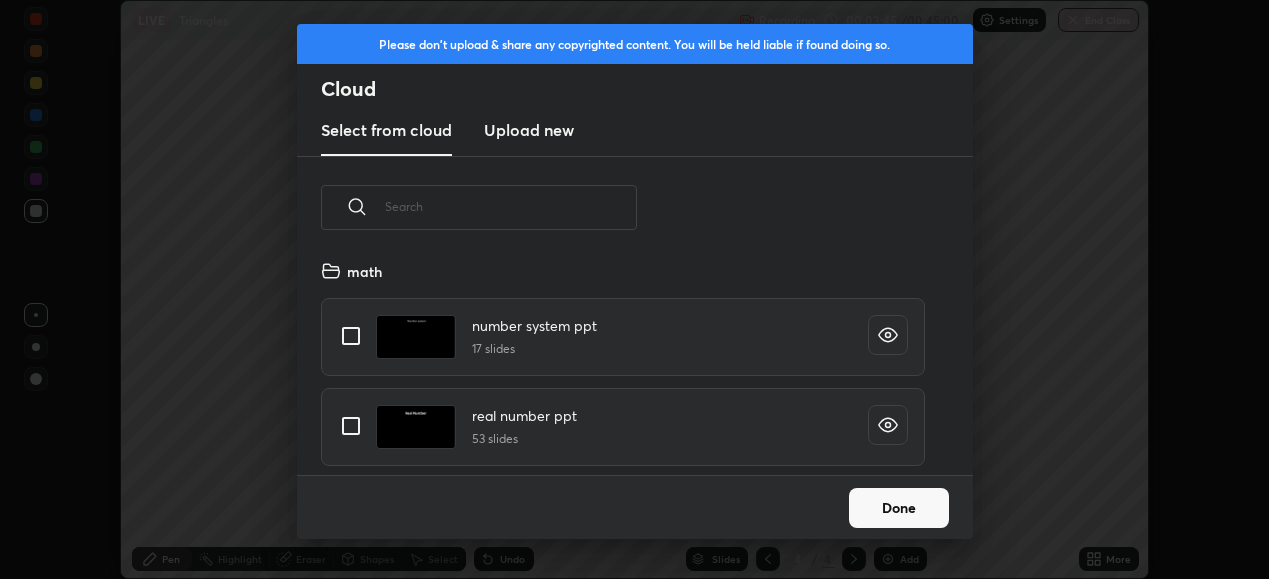 scroll, scrollTop: 7, scrollLeft: 11, axis: both 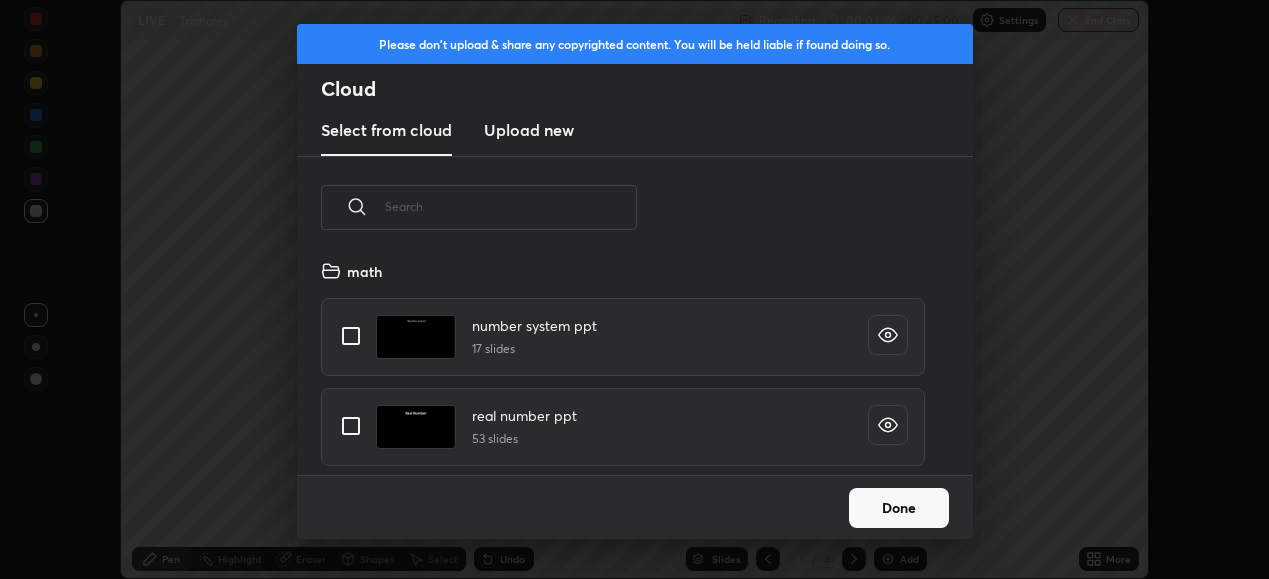 click on "Upload new" at bounding box center [529, 130] 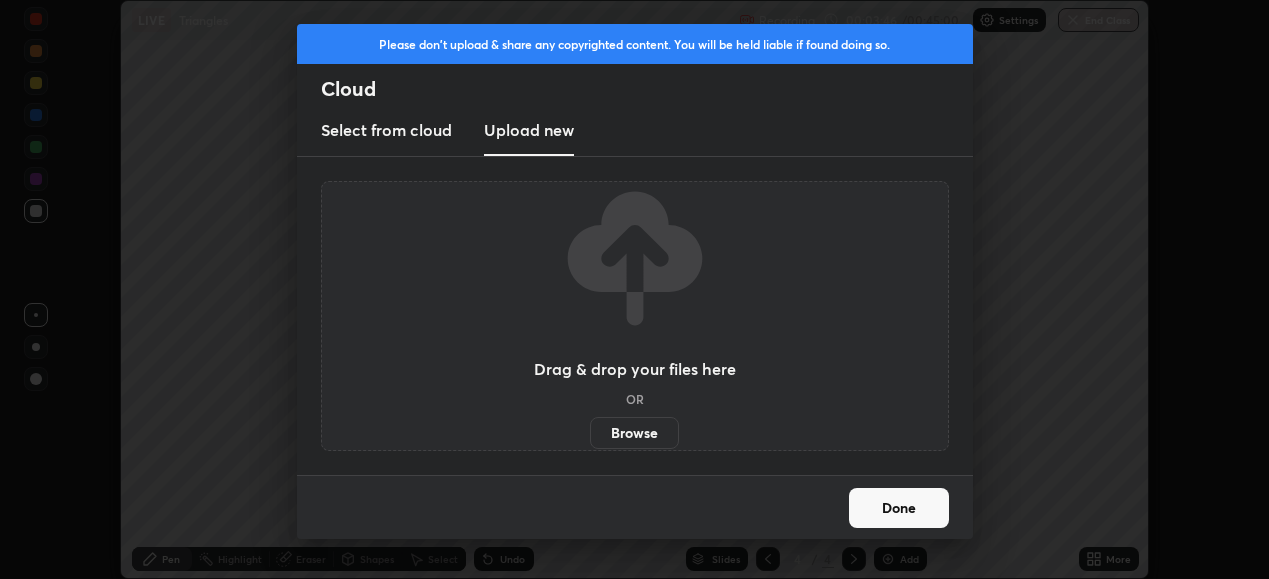 click on "Browse" at bounding box center [634, 433] 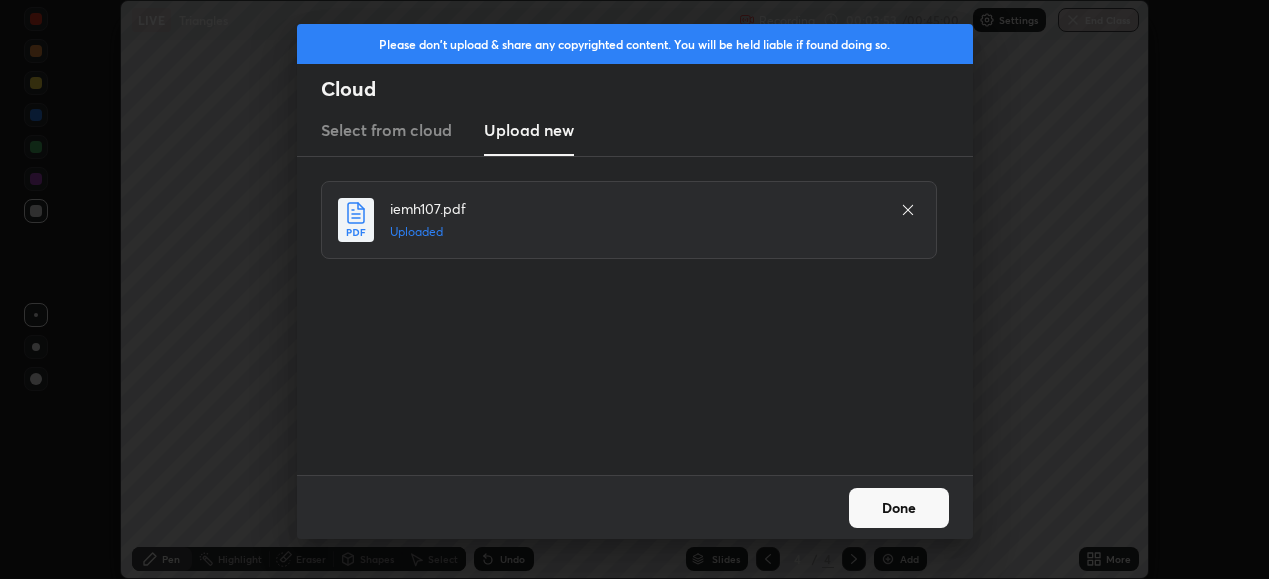 click on "Done" at bounding box center (899, 508) 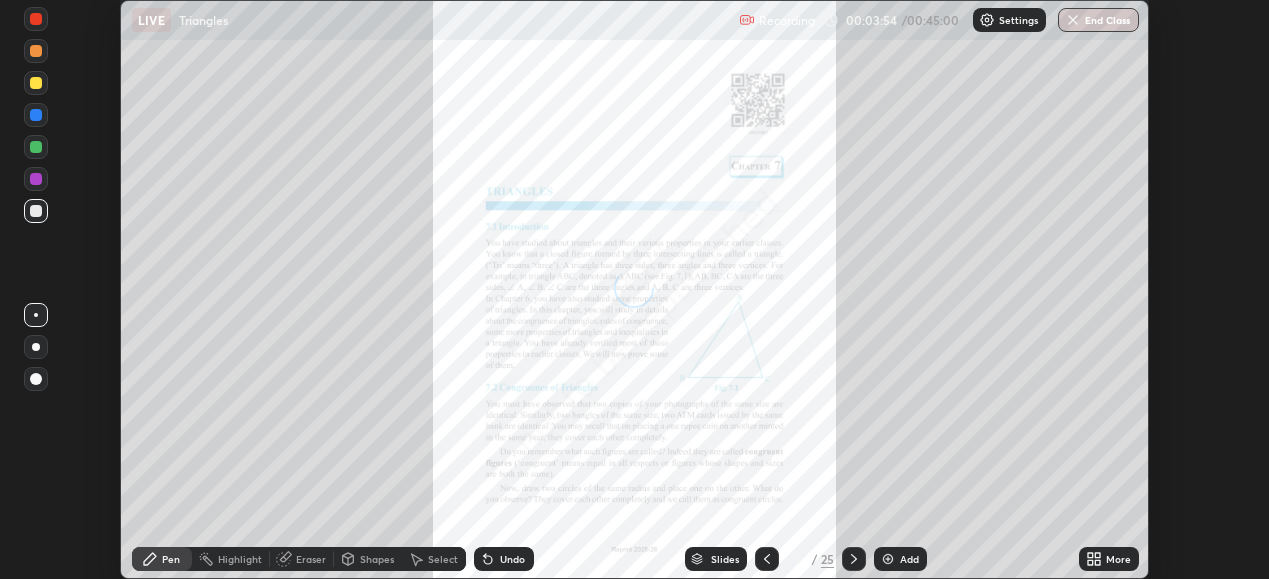 click on "More" at bounding box center [1109, 559] 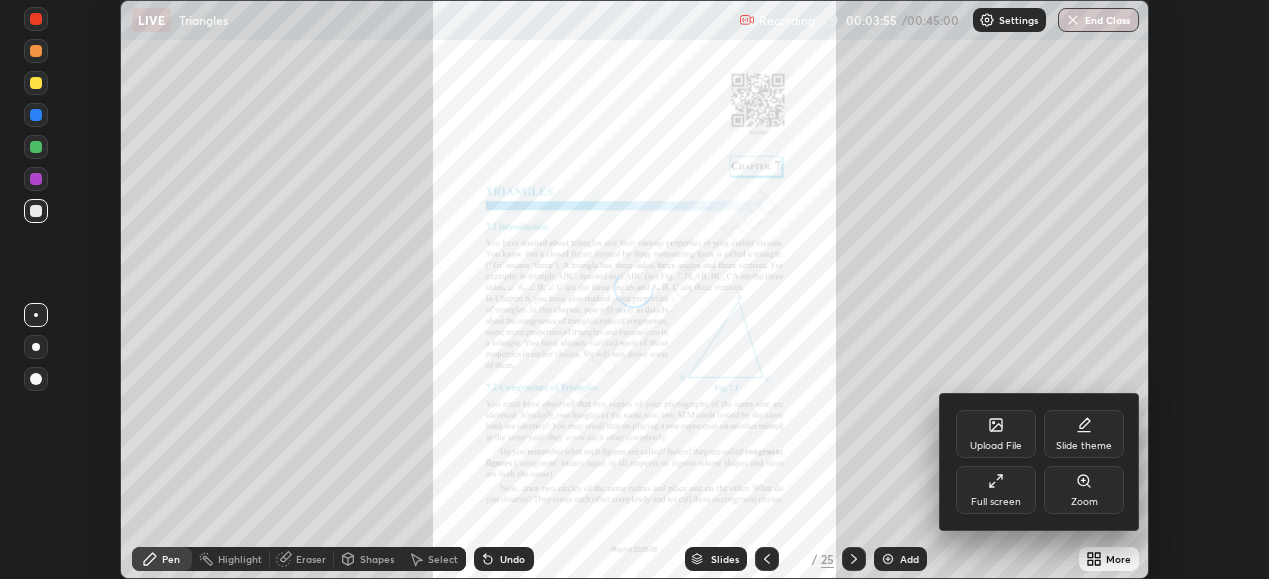 click on "Full screen" at bounding box center [996, 502] 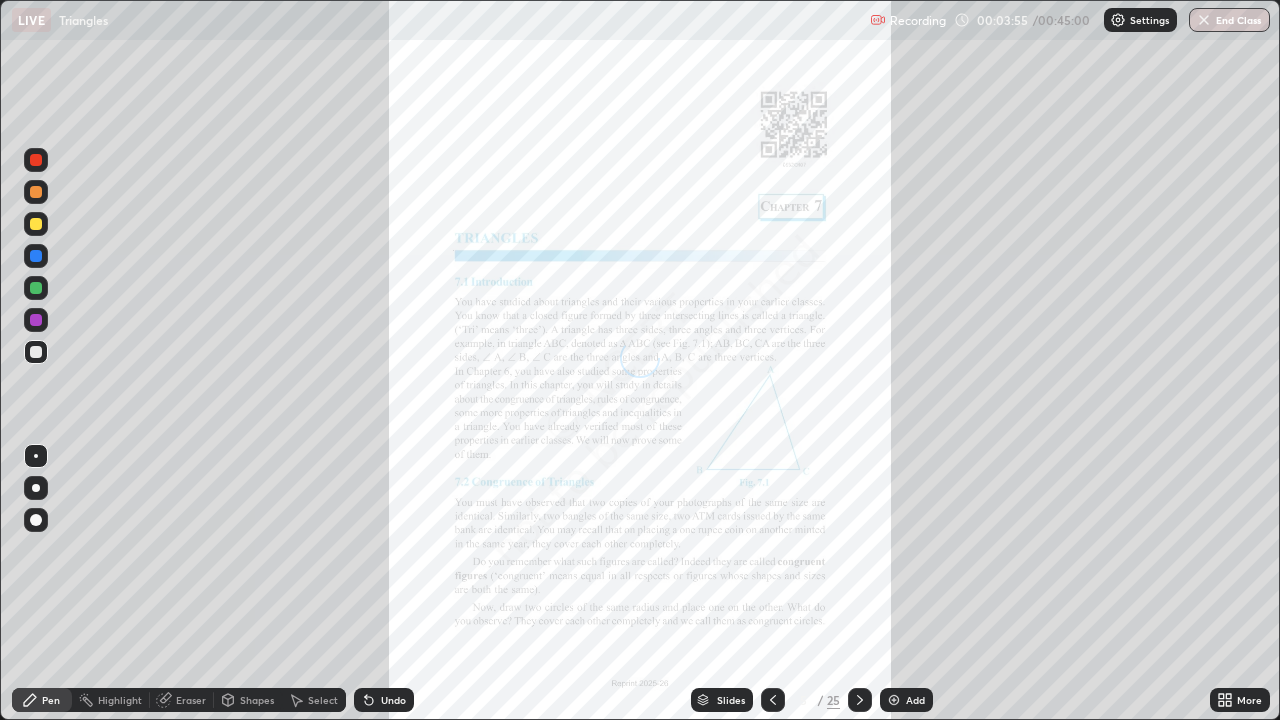 scroll, scrollTop: 99280, scrollLeft: 98720, axis: both 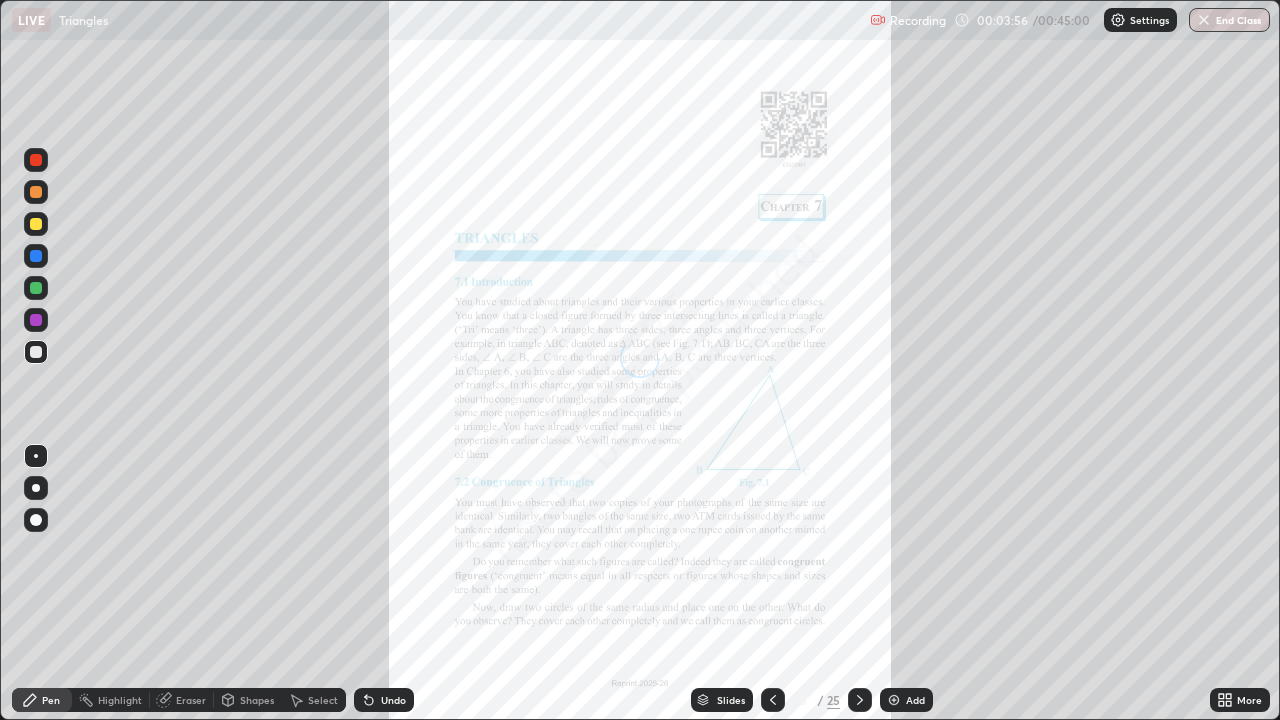 click on "Slides" at bounding box center [731, 700] 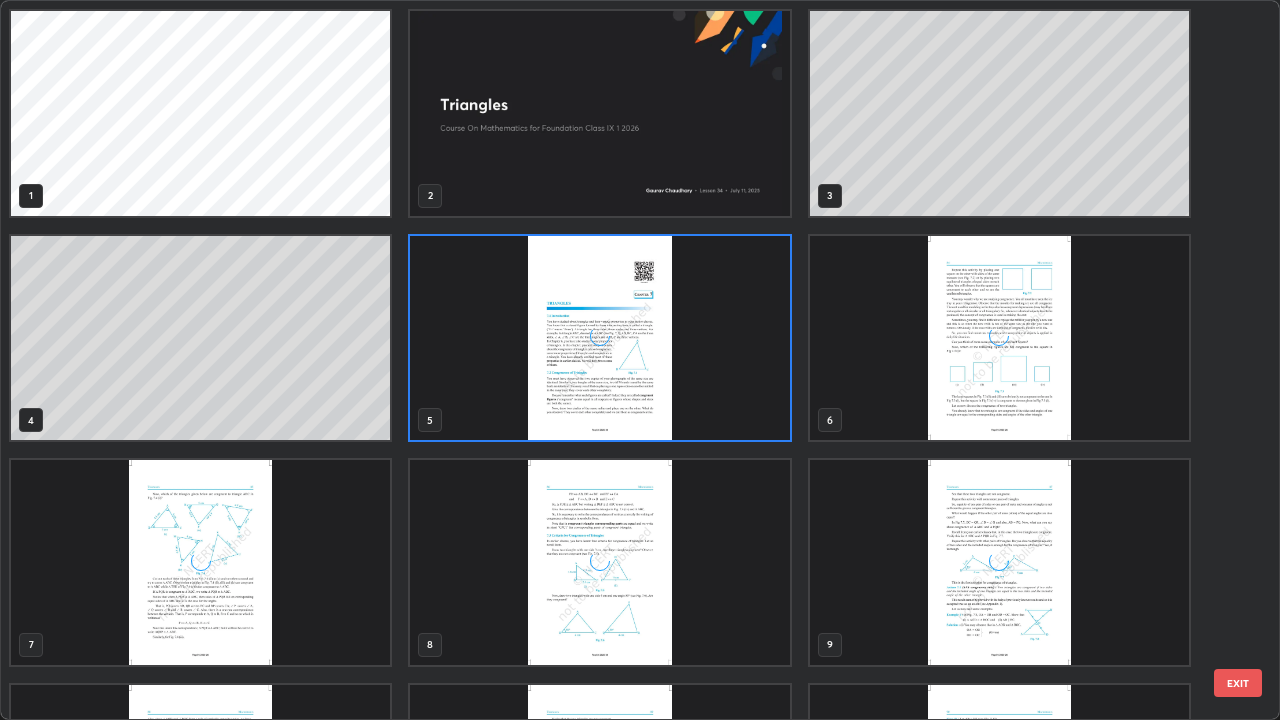 scroll, scrollTop: 7, scrollLeft: 11, axis: both 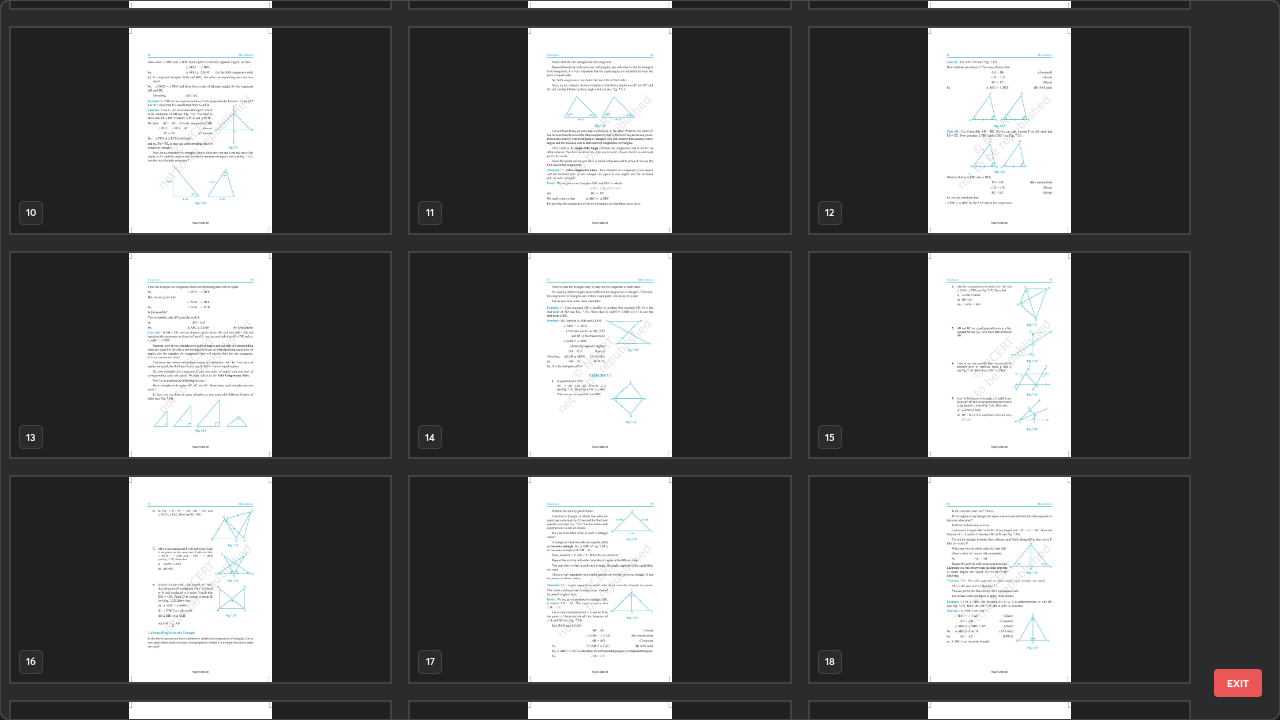 click at bounding box center [599, 355] 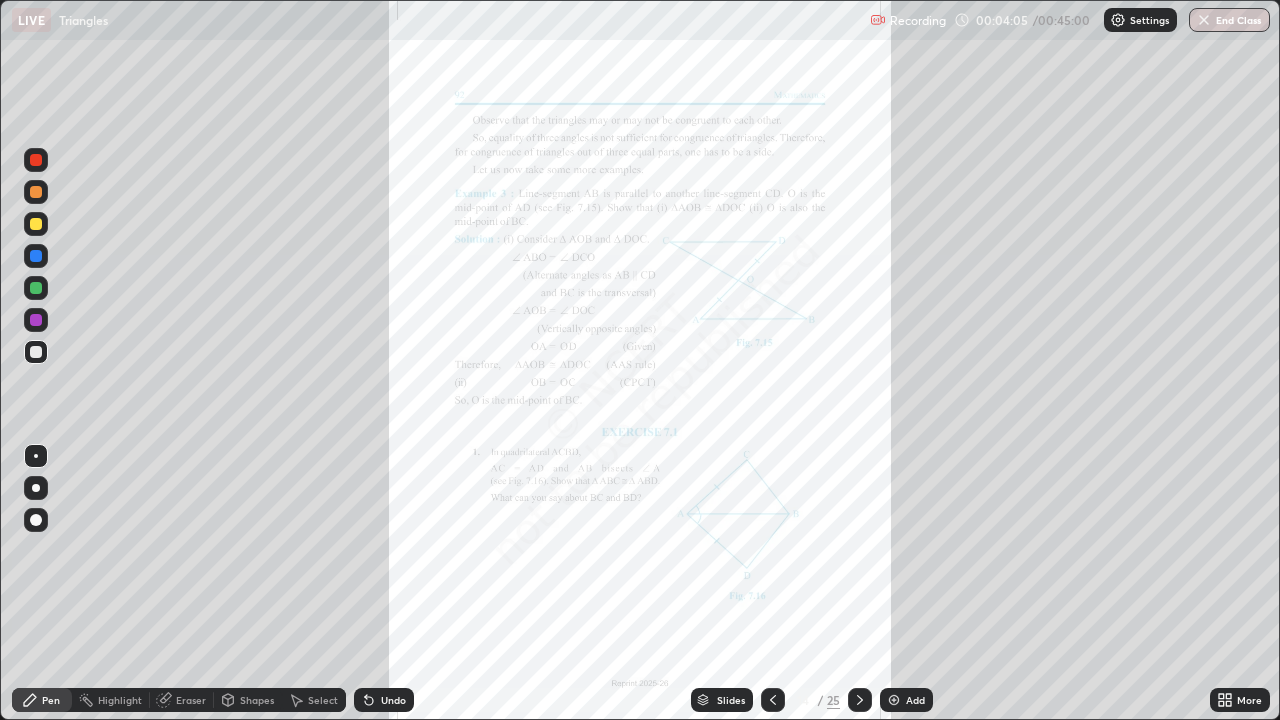 click 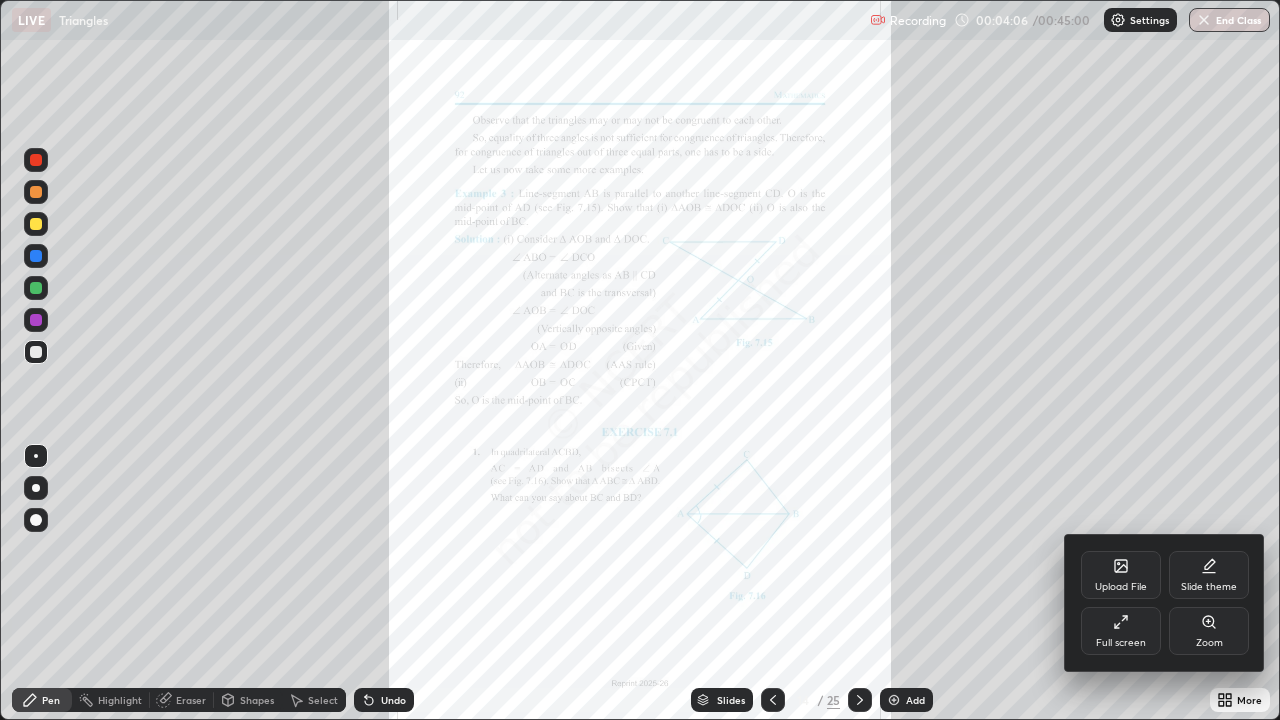 click on "Zoom" at bounding box center (1209, 643) 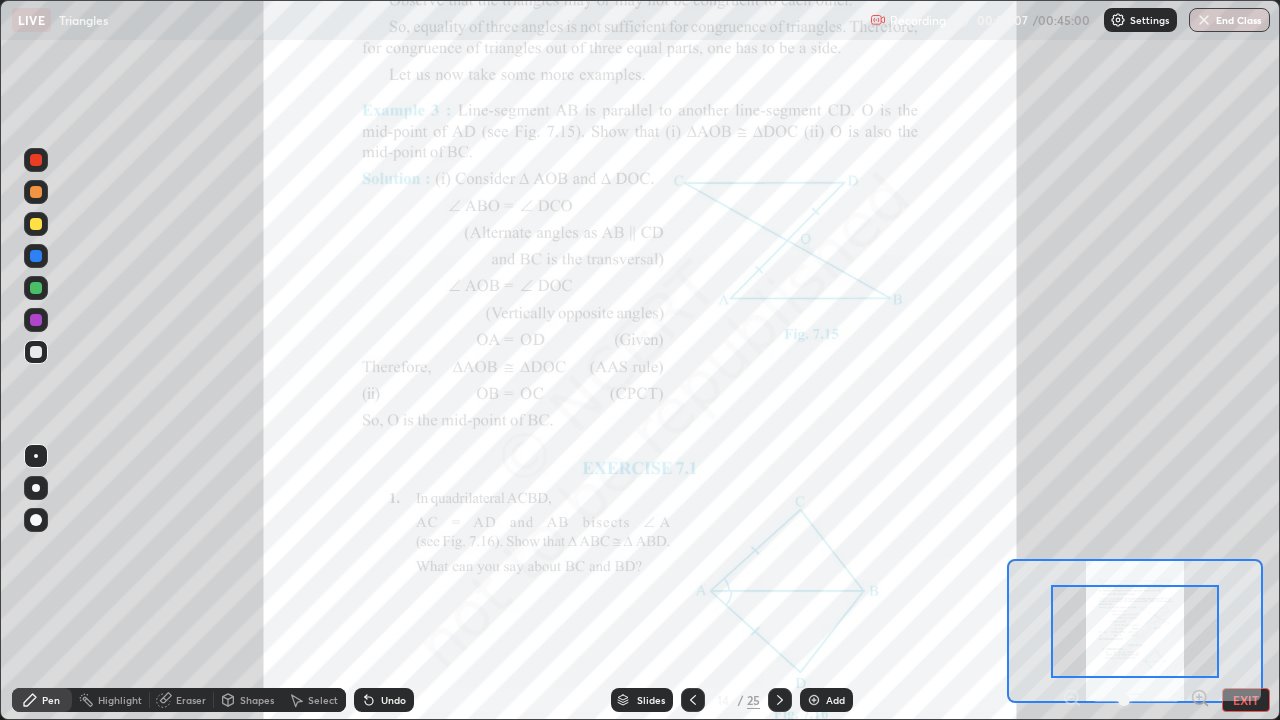 click 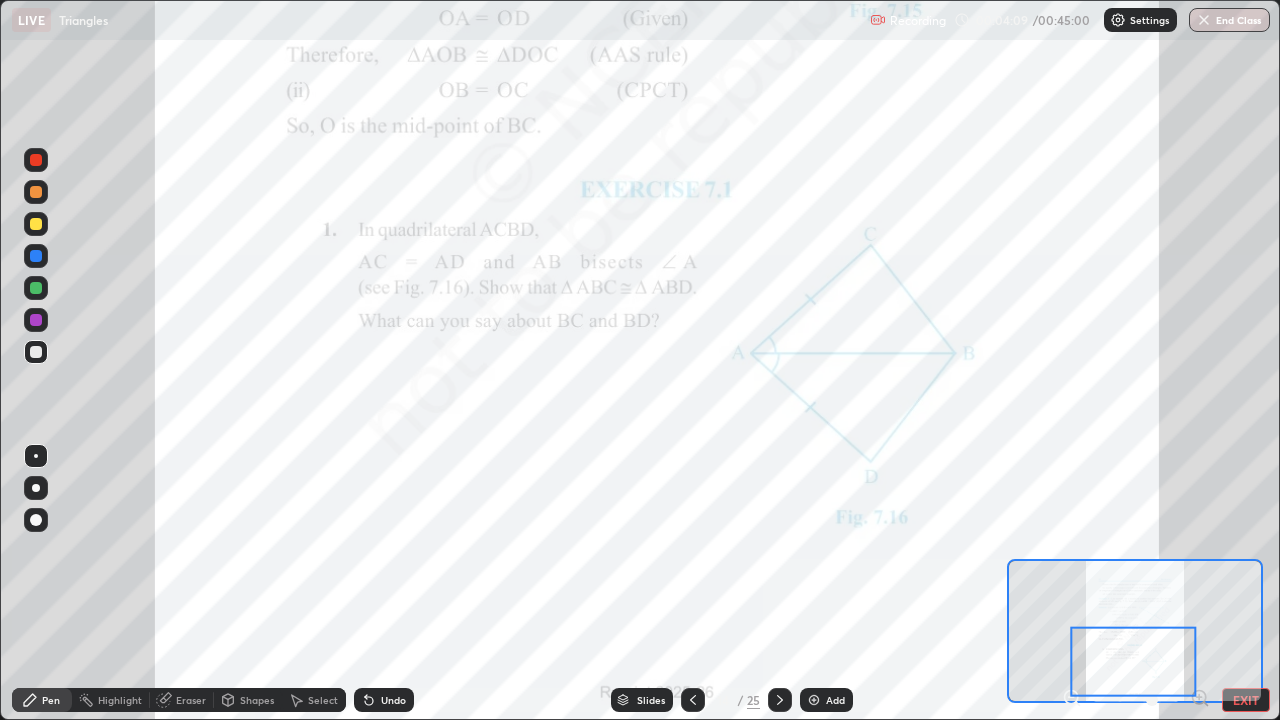 click 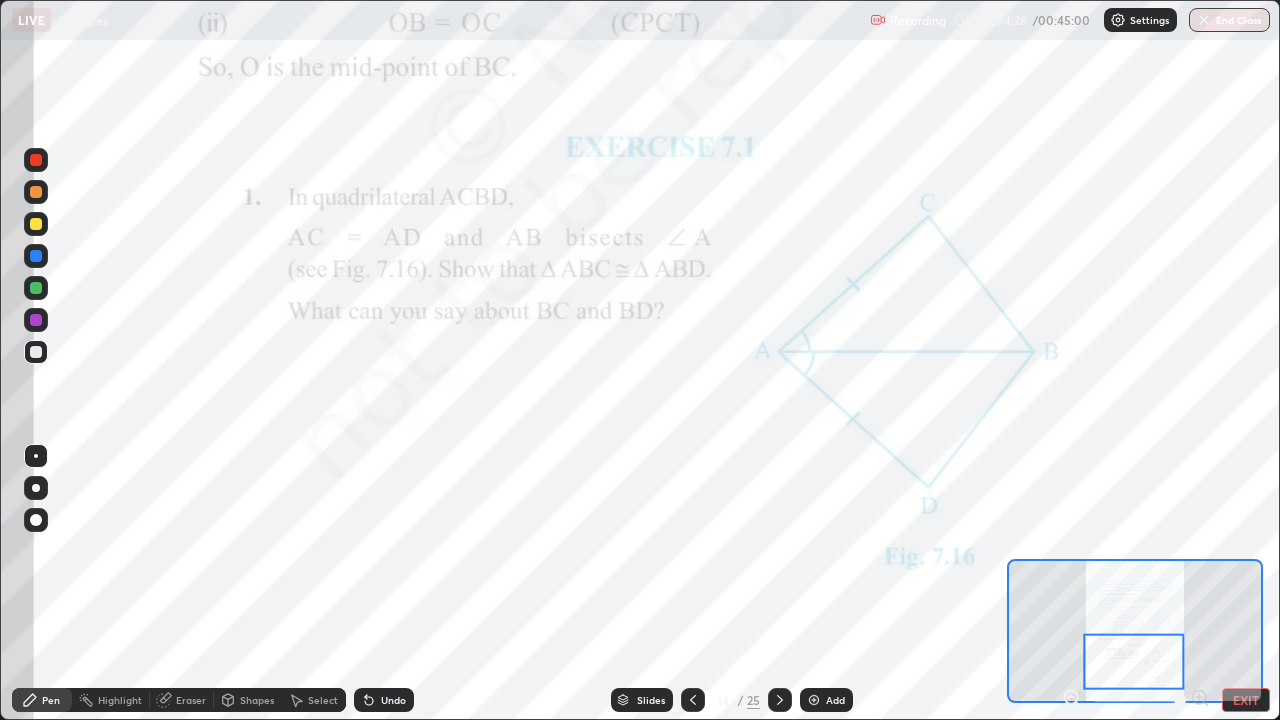 click at bounding box center [1136, 700] 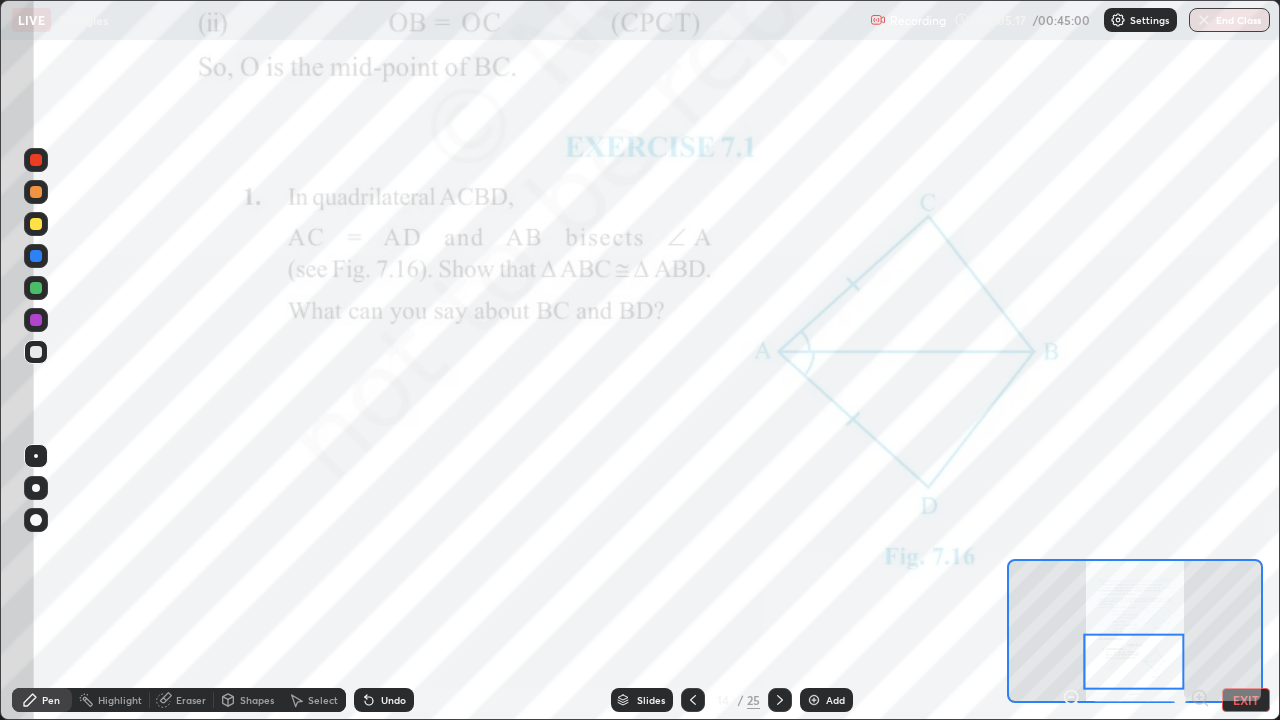 click on "Add" at bounding box center [826, 700] 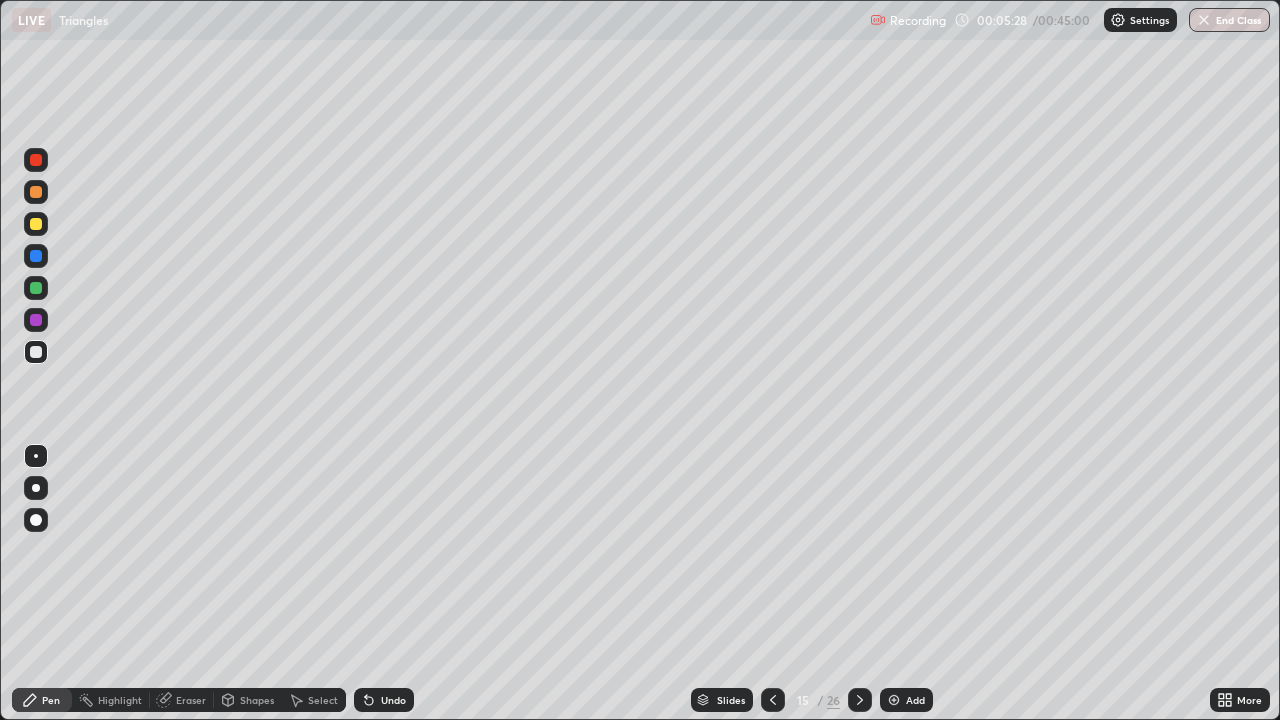 click 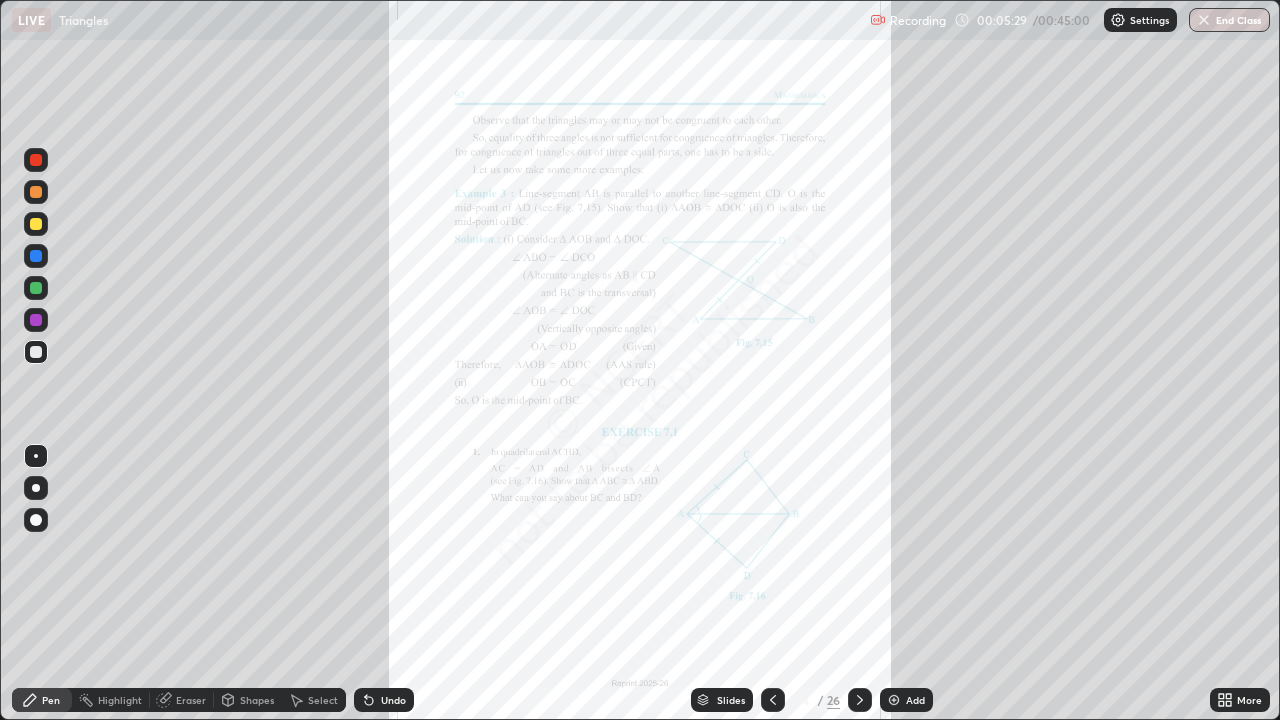 click 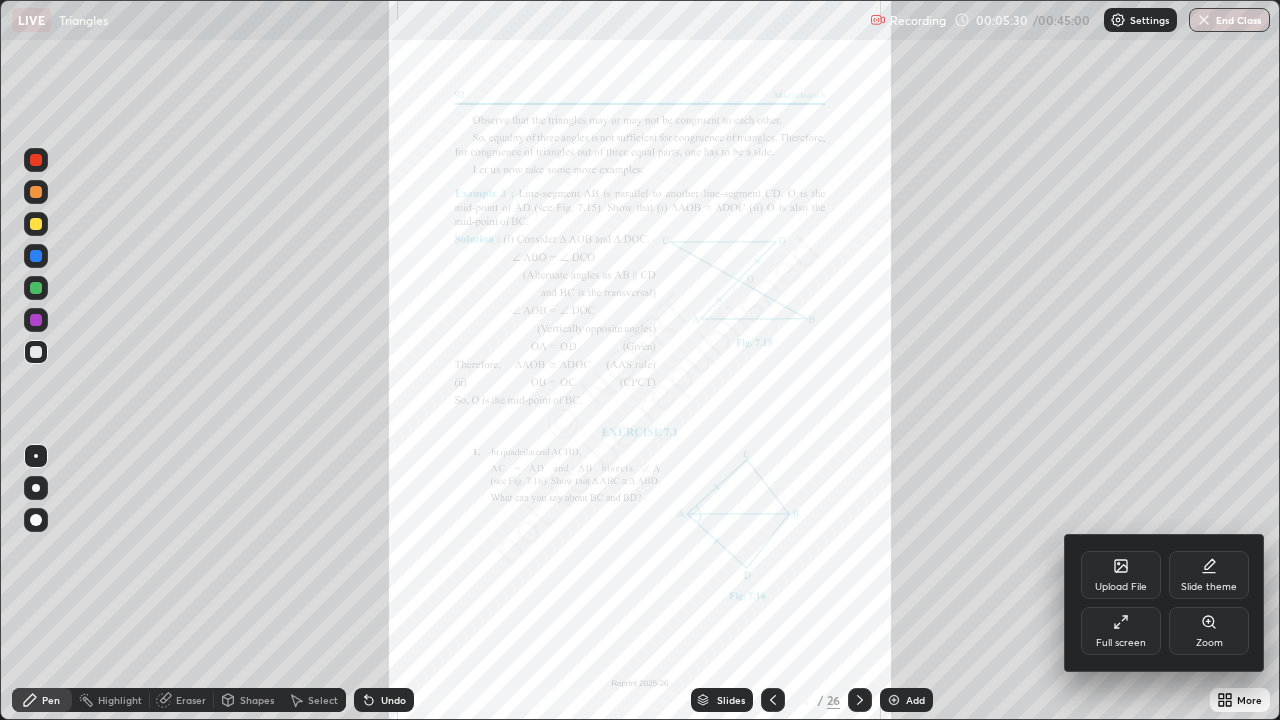 click on "Zoom" at bounding box center (1209, 643) 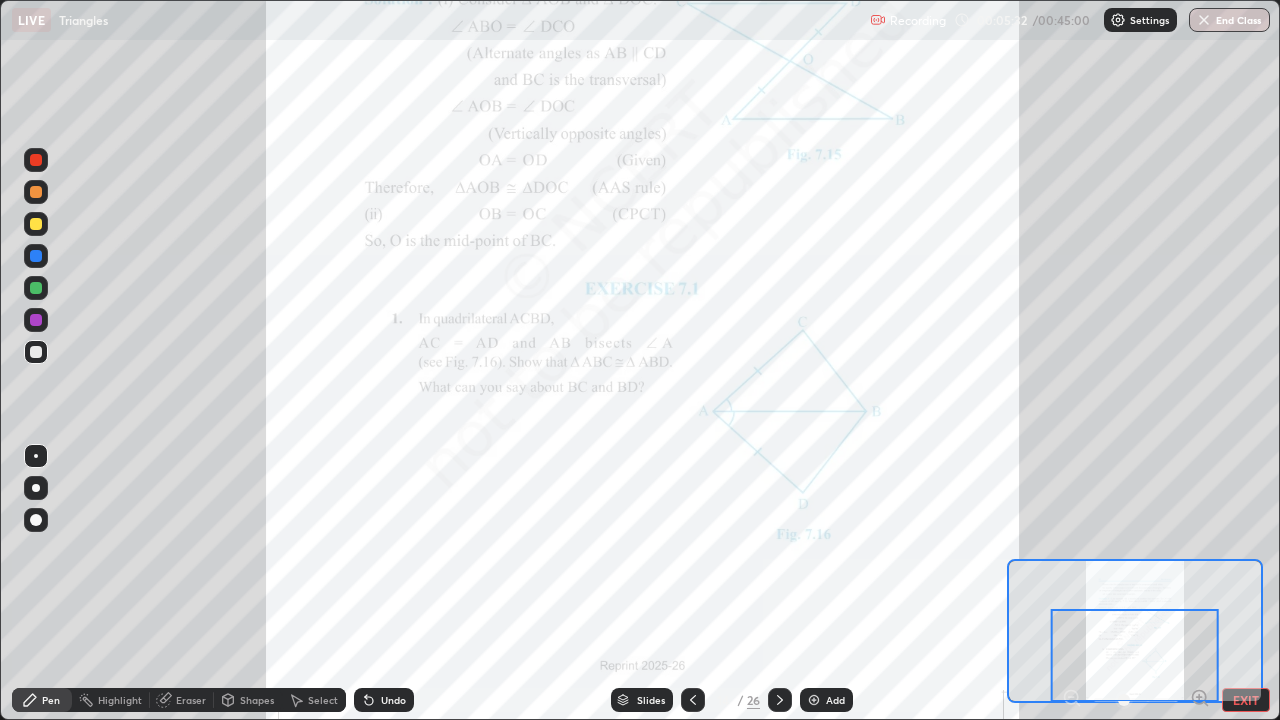 click at bounding box center (1135, 655) 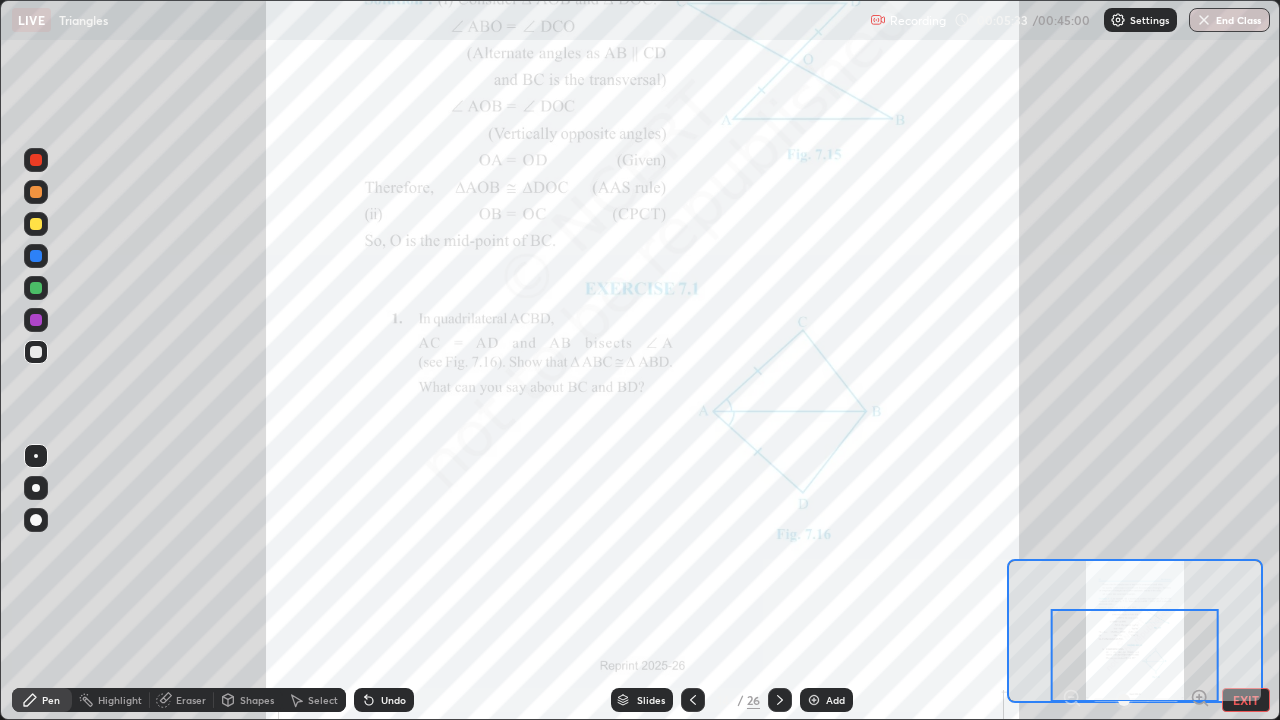 click at bounding box center [1135, 655] 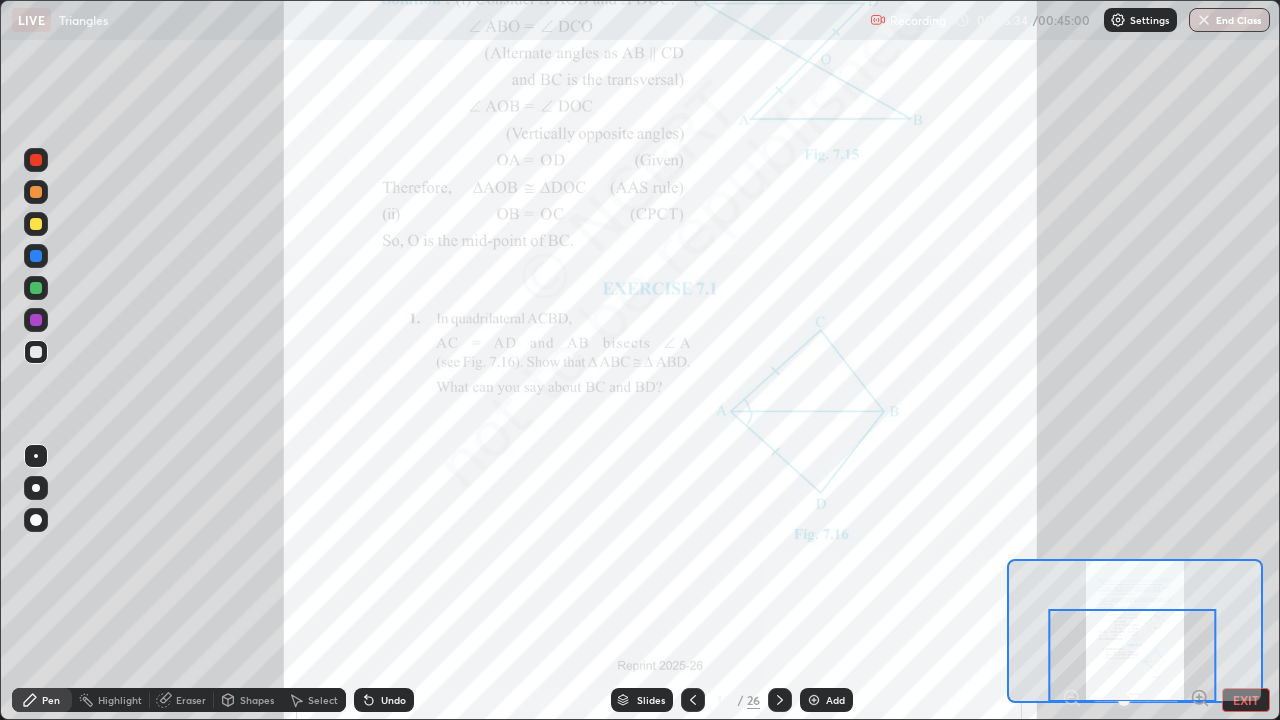 click at bounding box center [1133, 655] 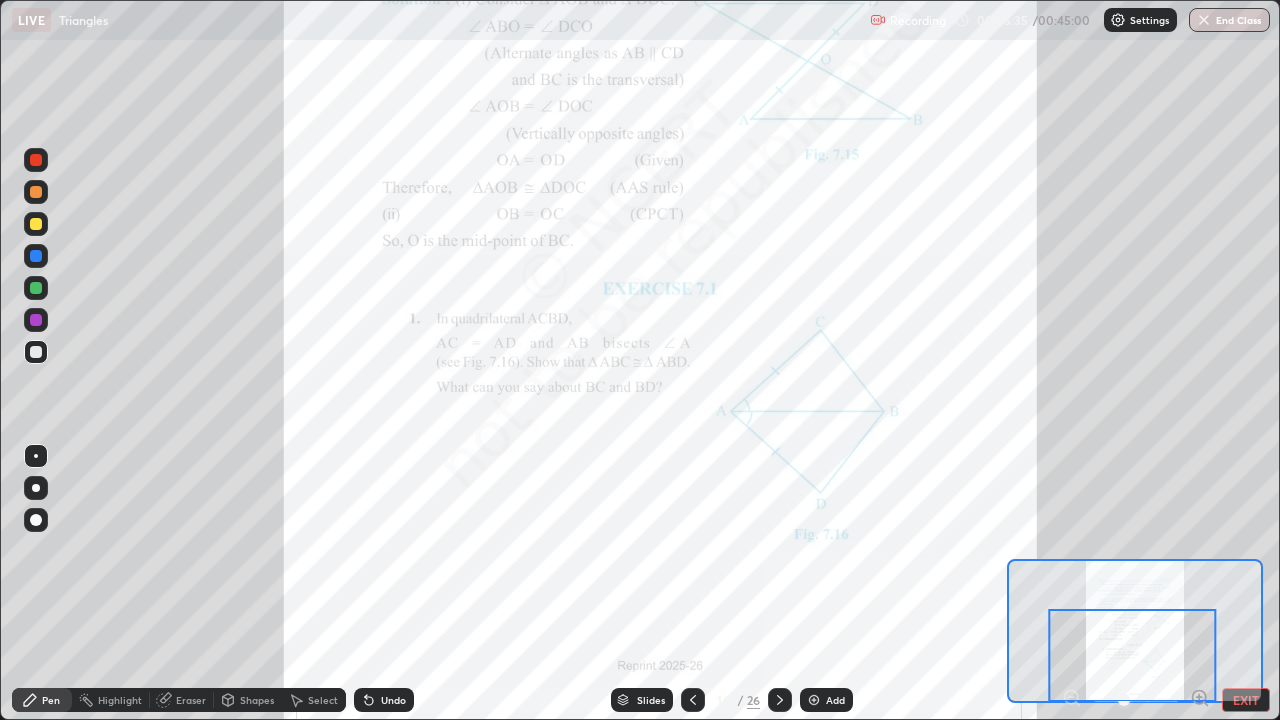click at bounding box center [1133, 655] 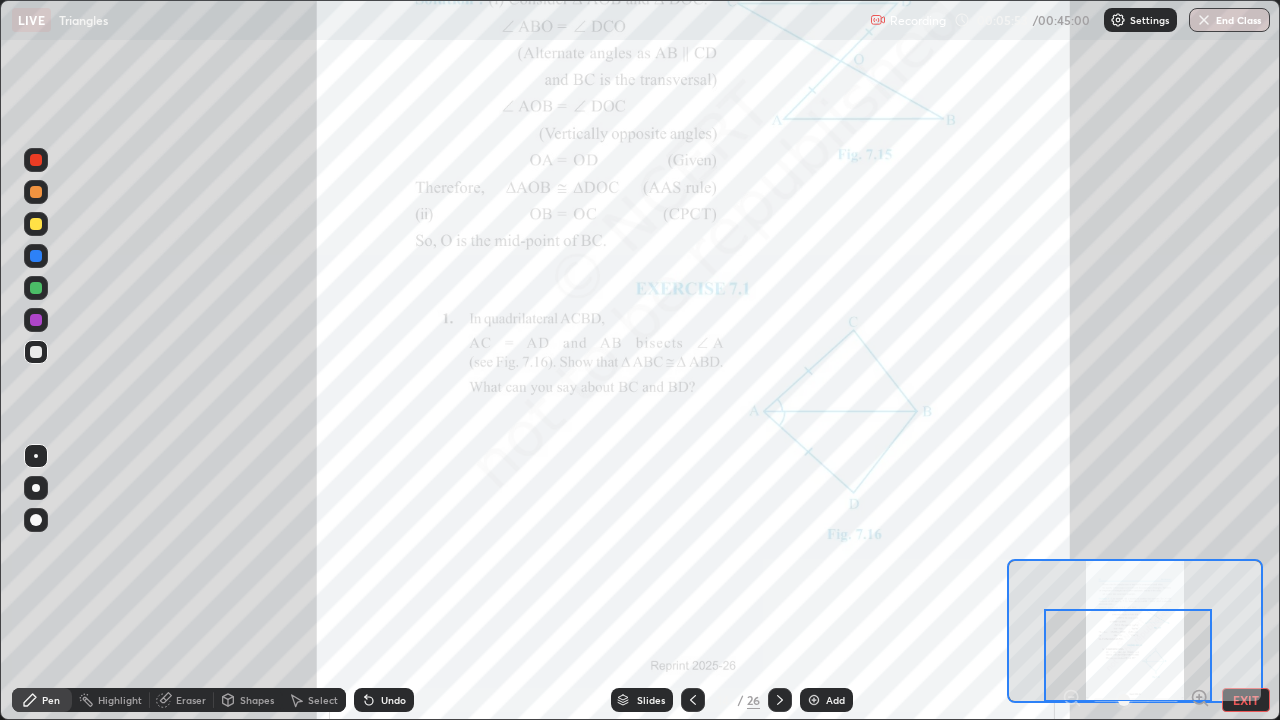 click at bounding box center [1128, 655] 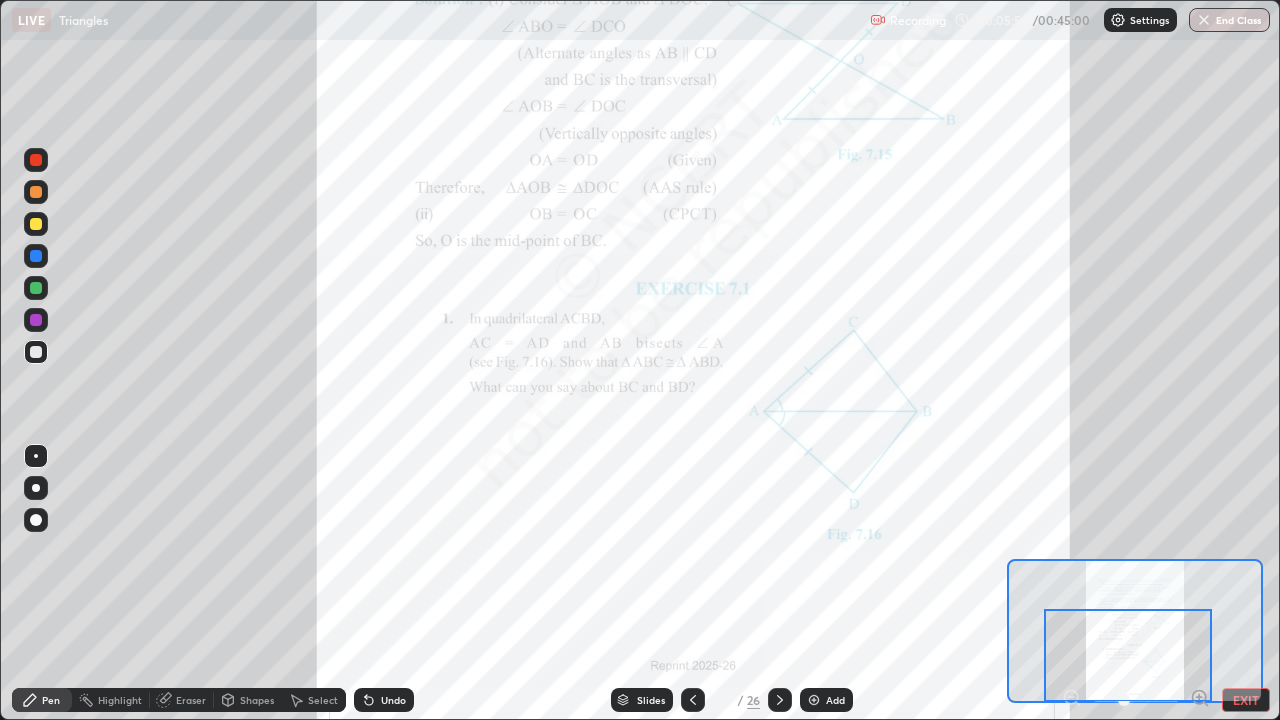 click at bounding box center (1128, 655) 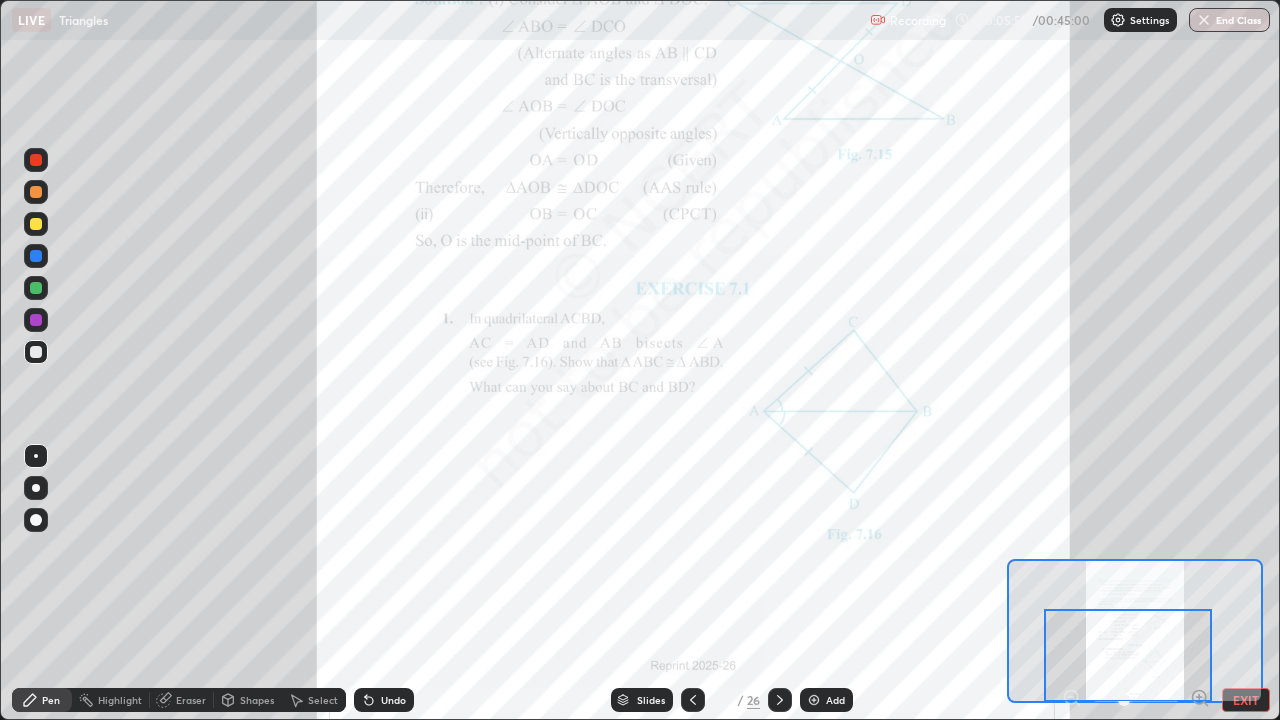 click at bounding box center [1128, 655] 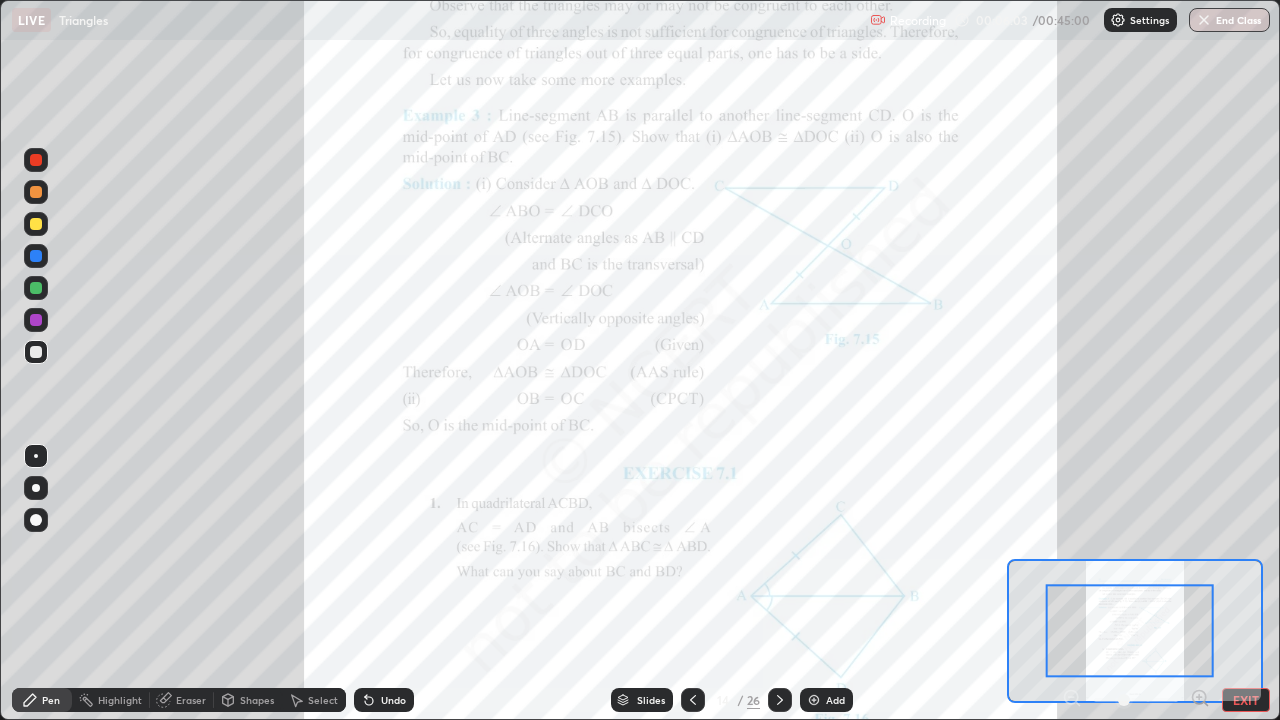 click 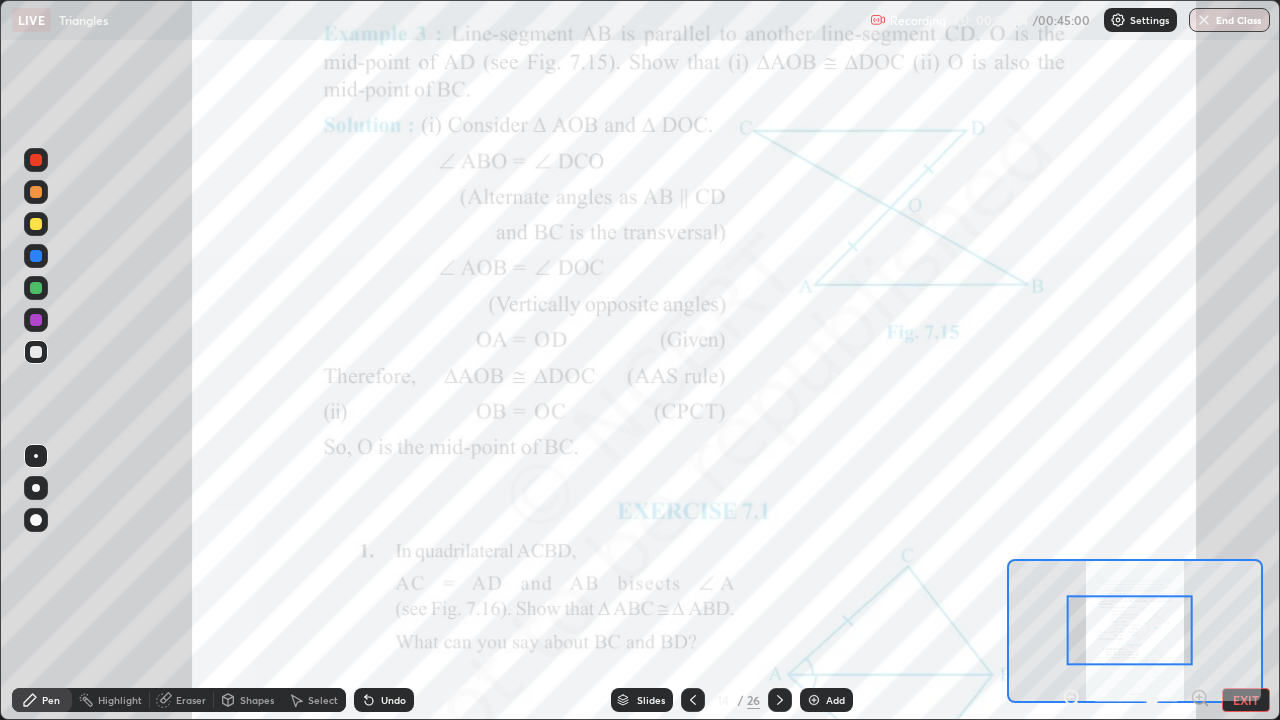 click 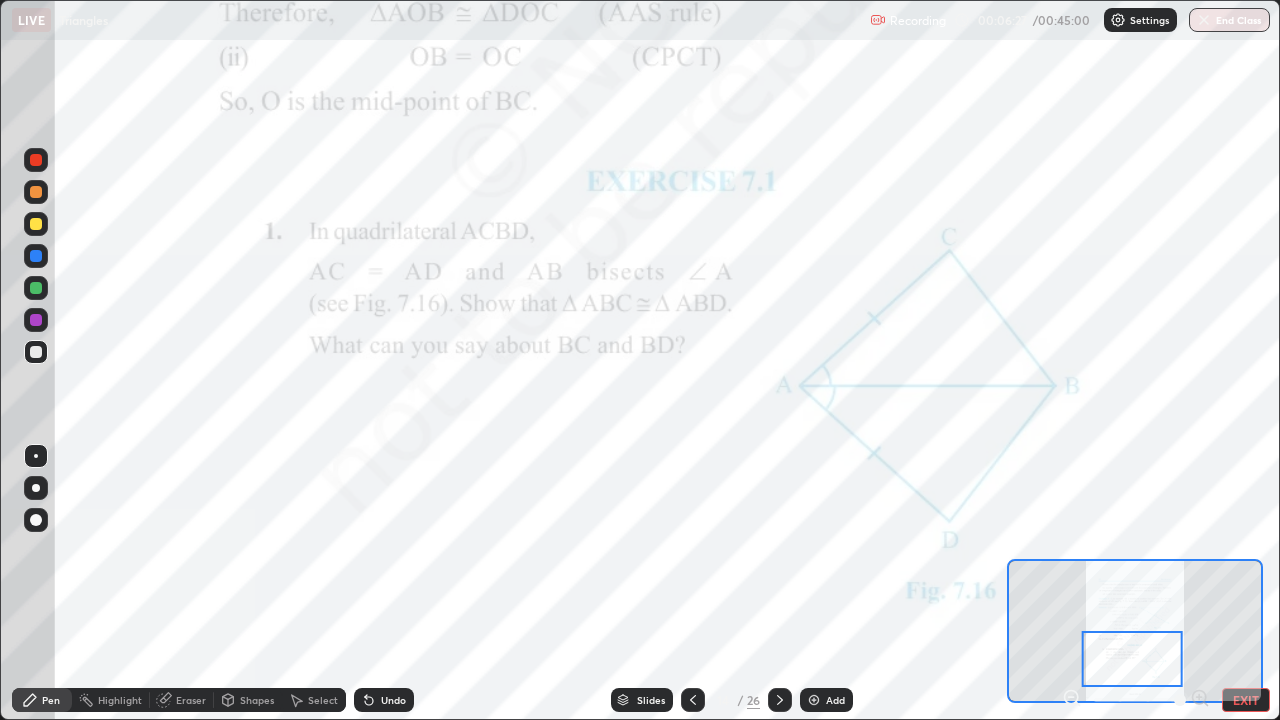 click at bounding box center [36, 288] 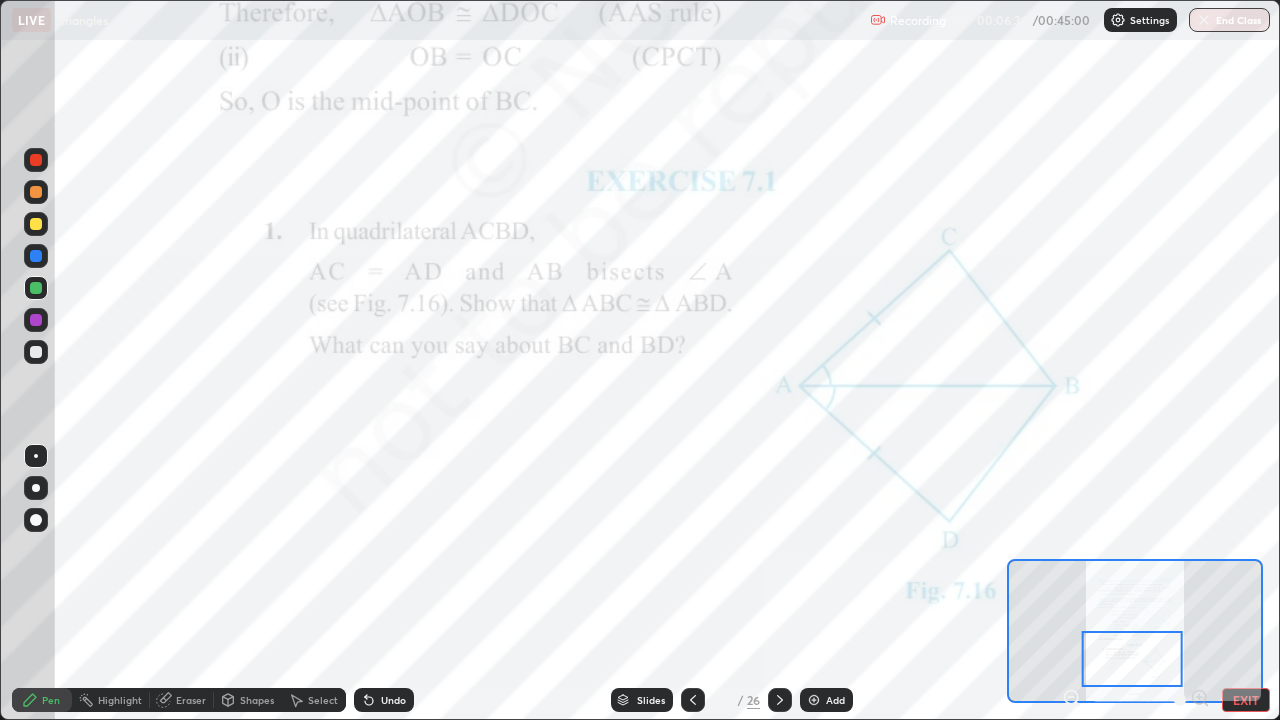 click at bounding box center [36, 160] 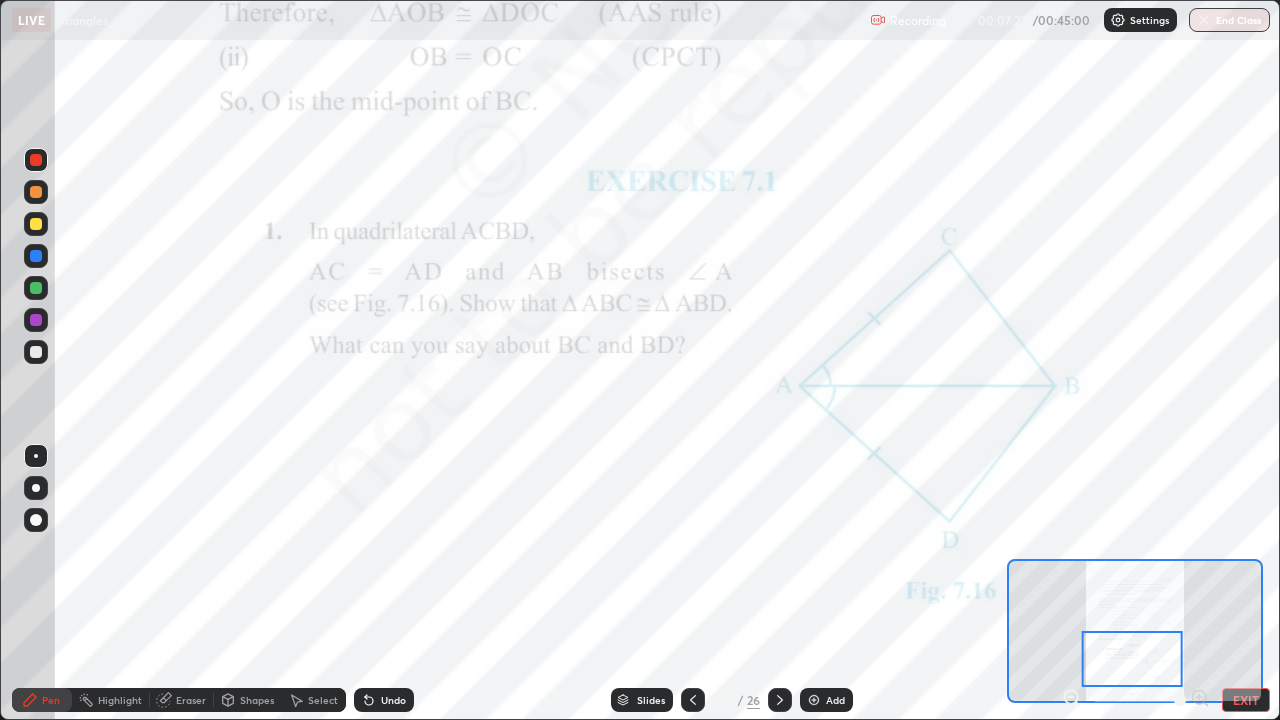 click at bounding box center (814, 700) 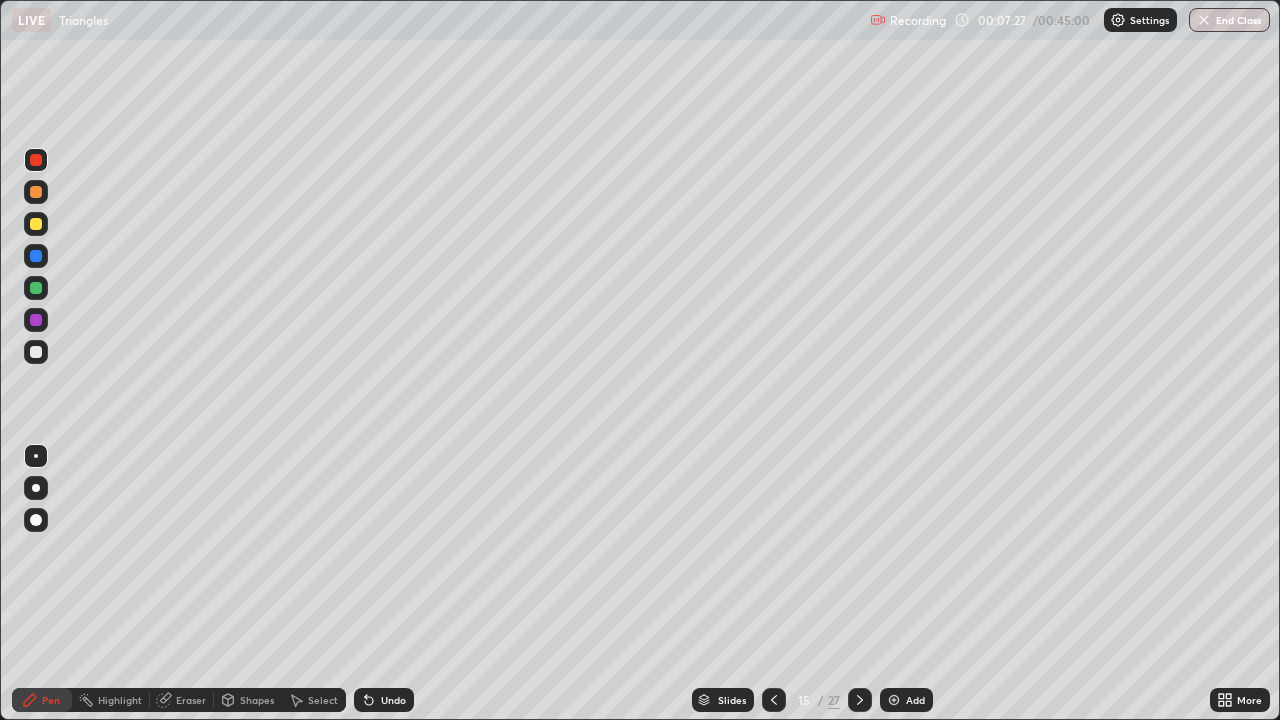 click at bounding box center (36, 352) 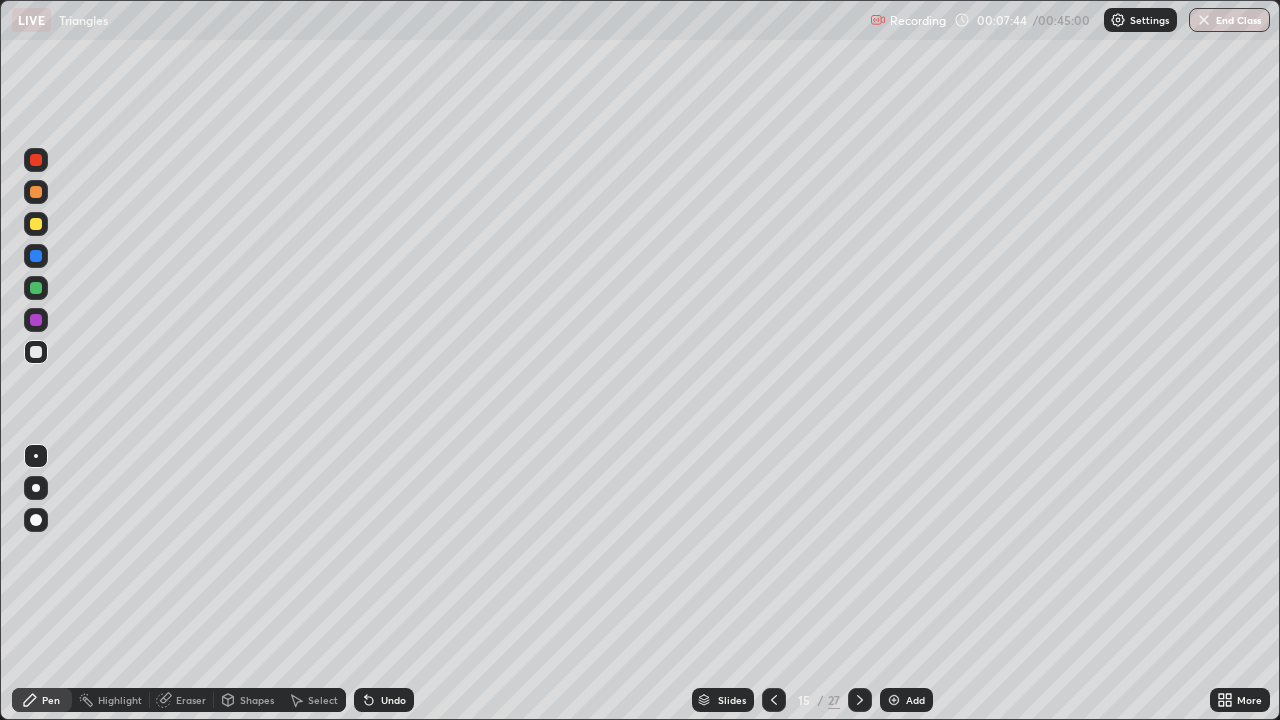 click 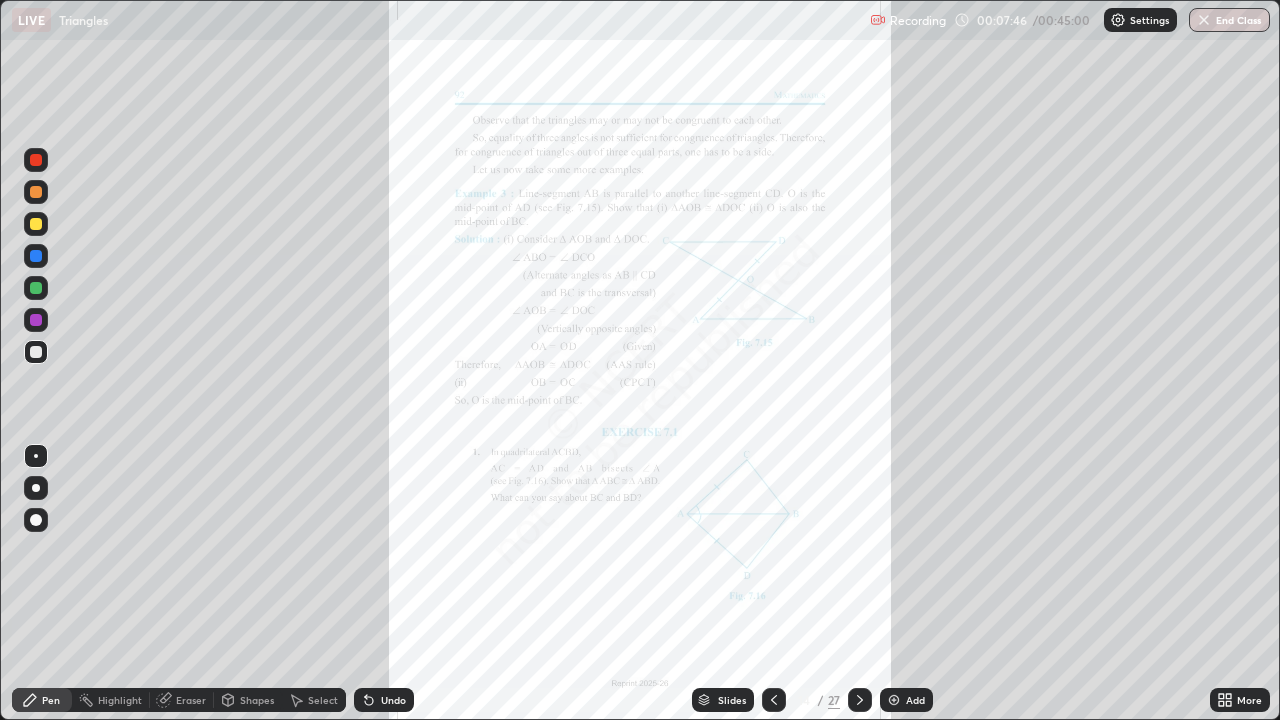 click 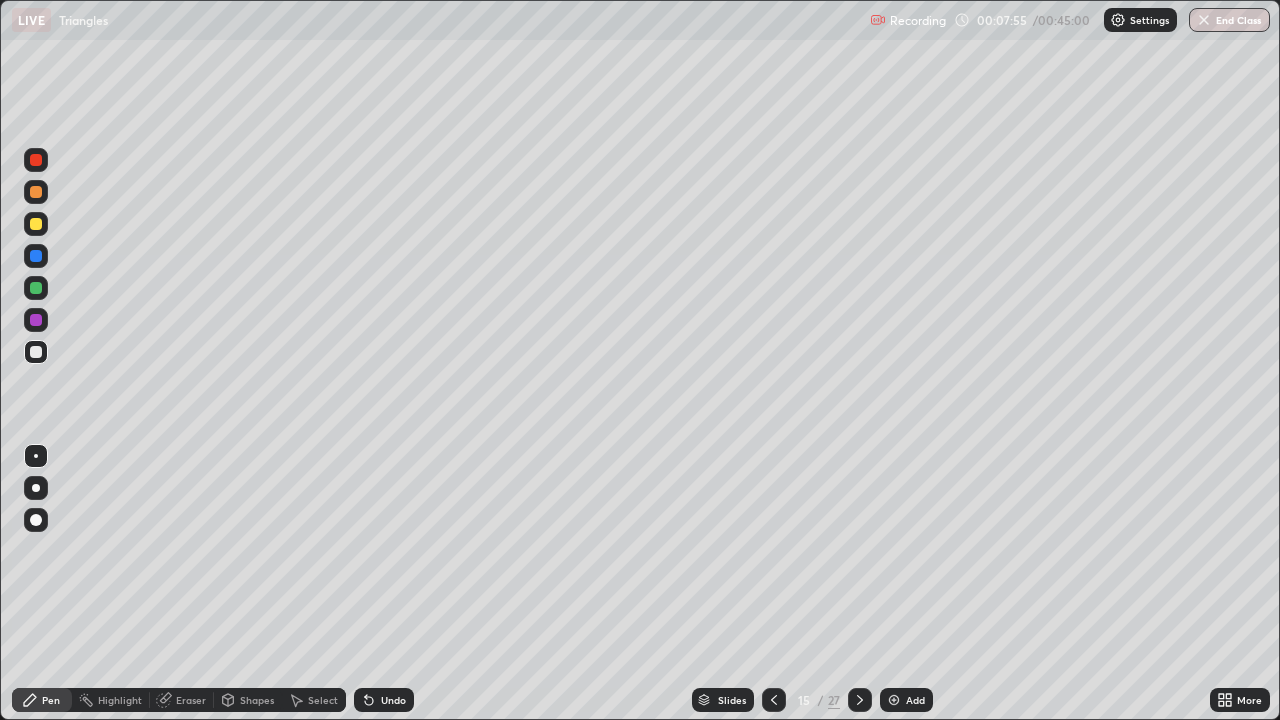 click 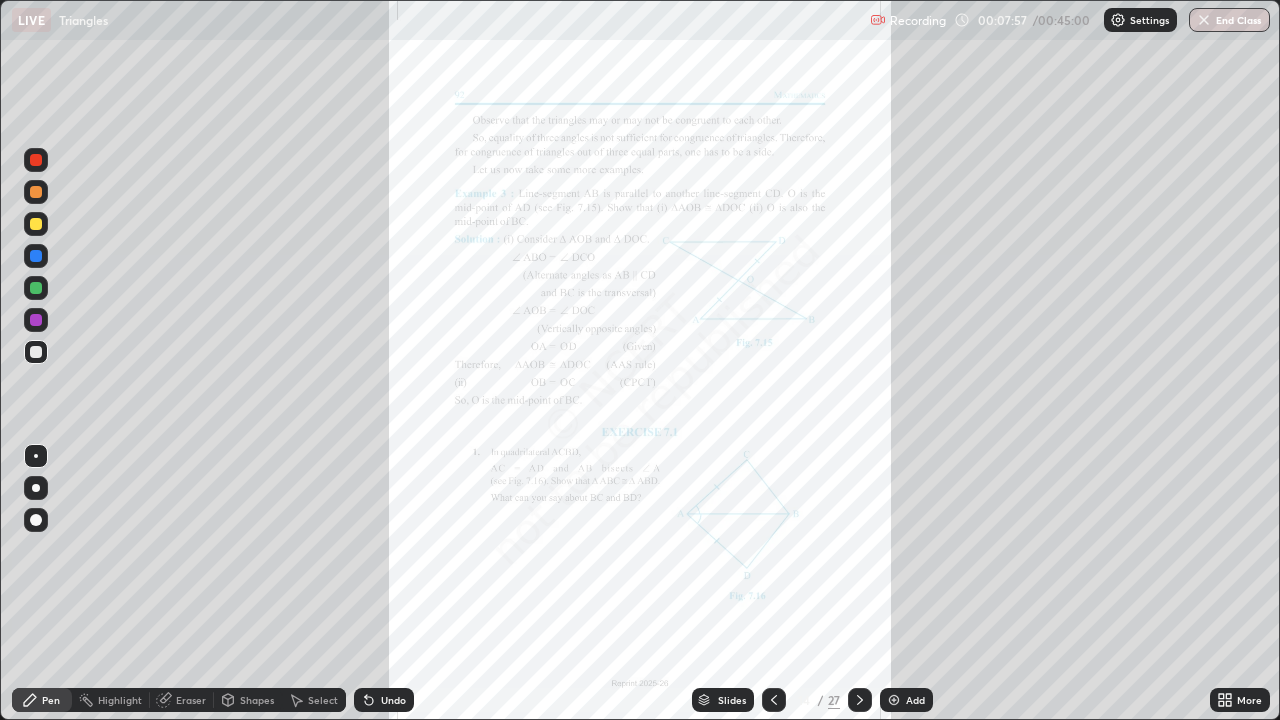 click 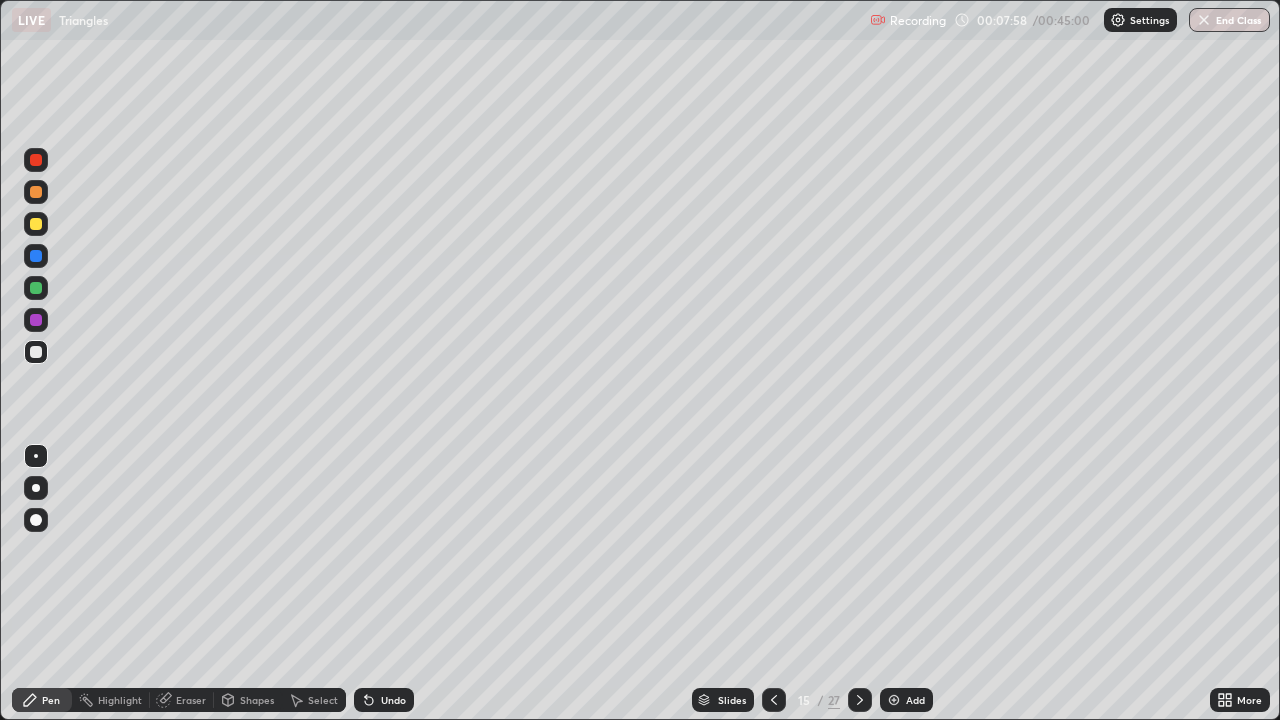 click on "Eraser" at bounding box center [182, 700] 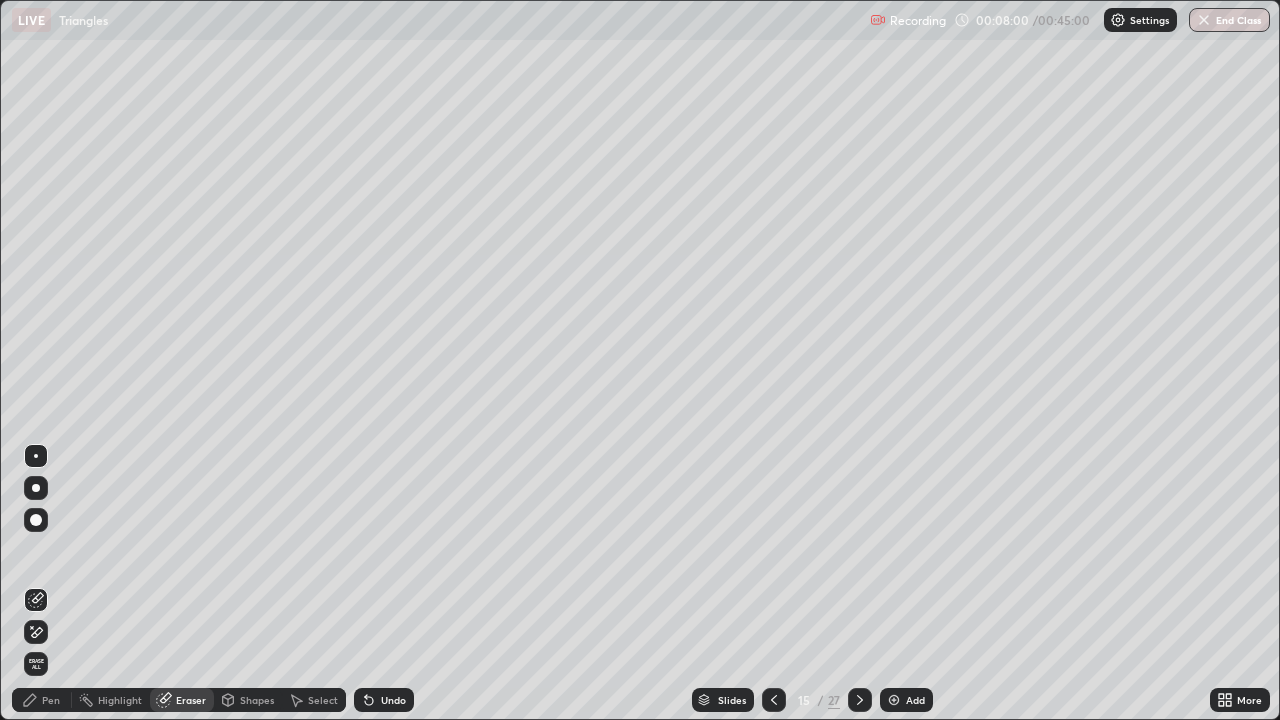 click on "Pen" at bounding box center [51, 700] 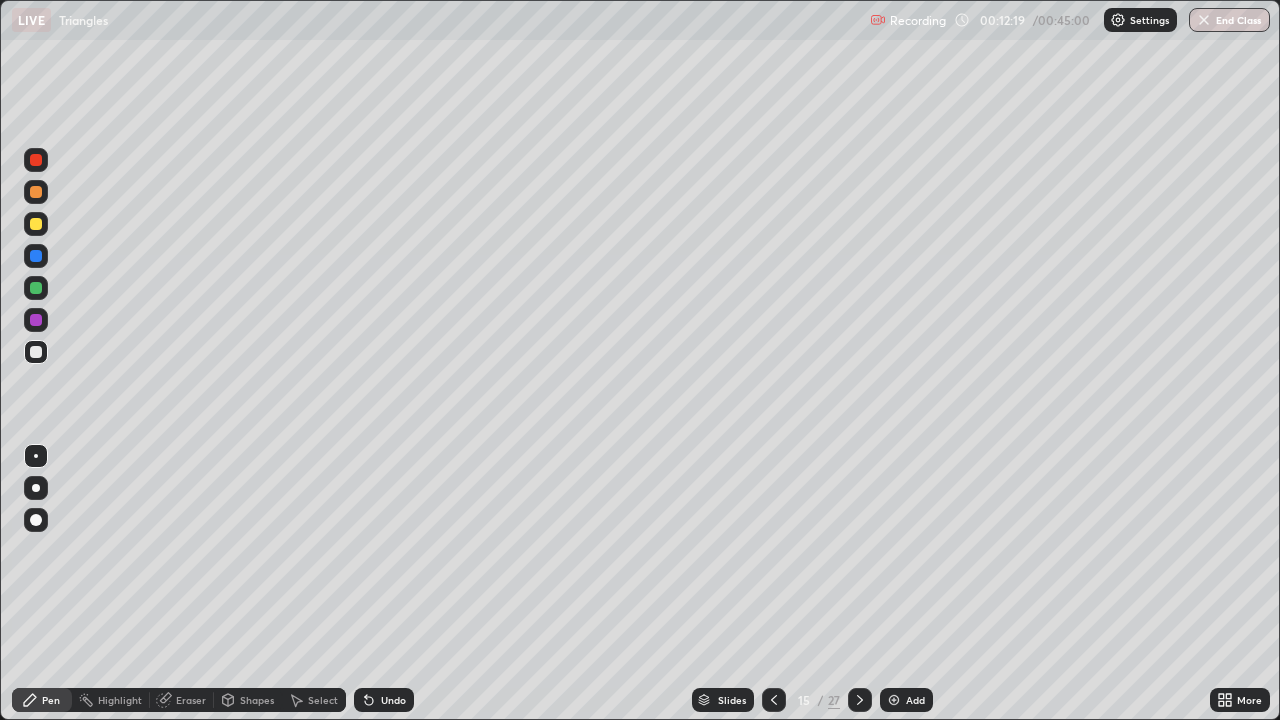 click on "Add" at bounding box center (915, 700) 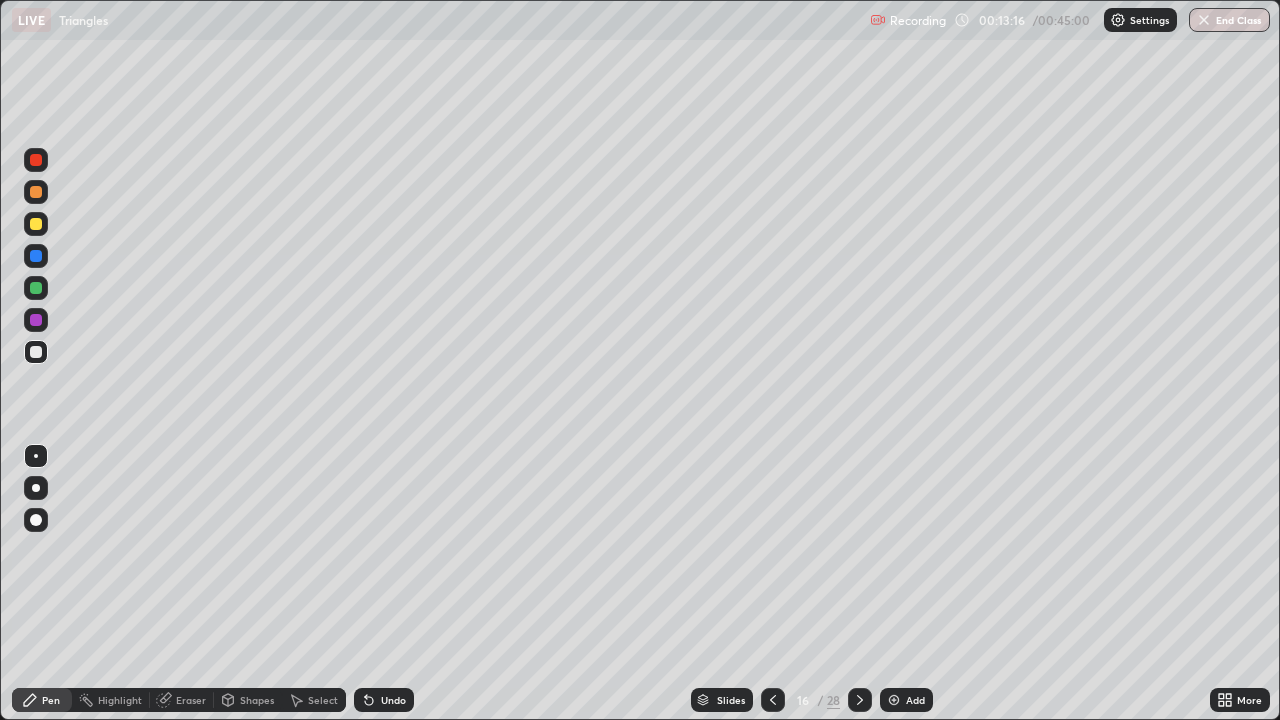 click 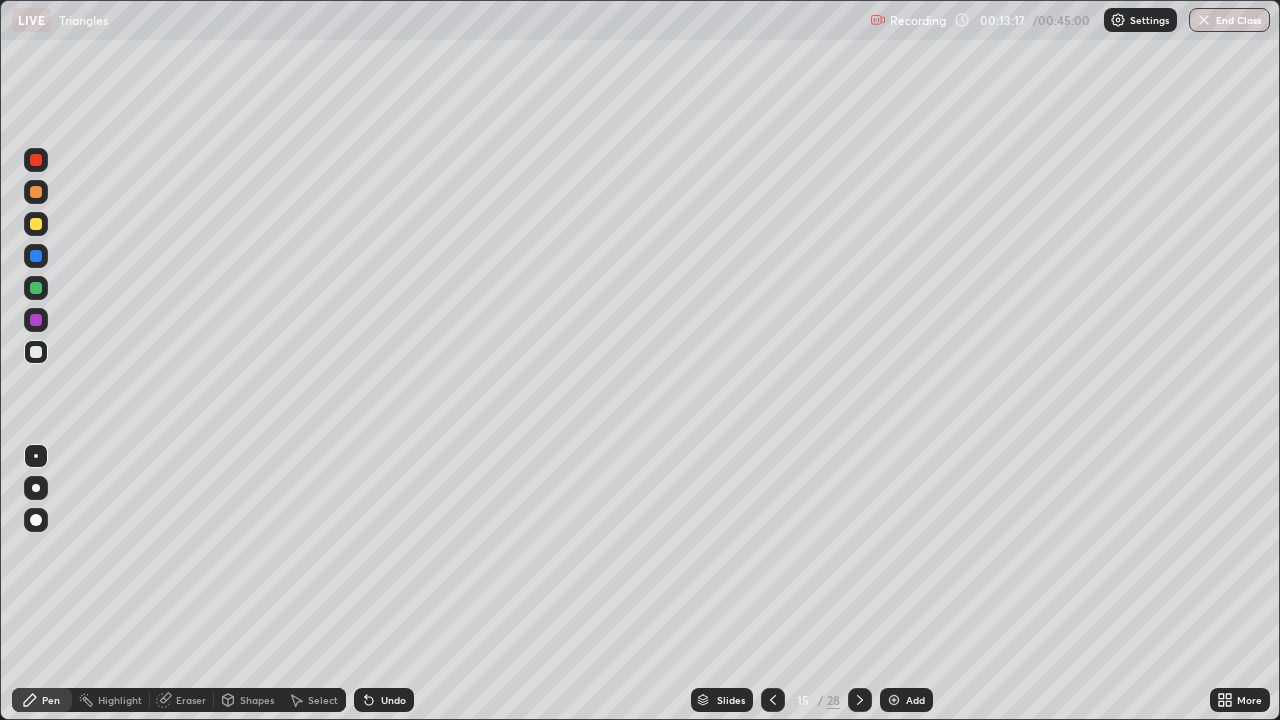 click 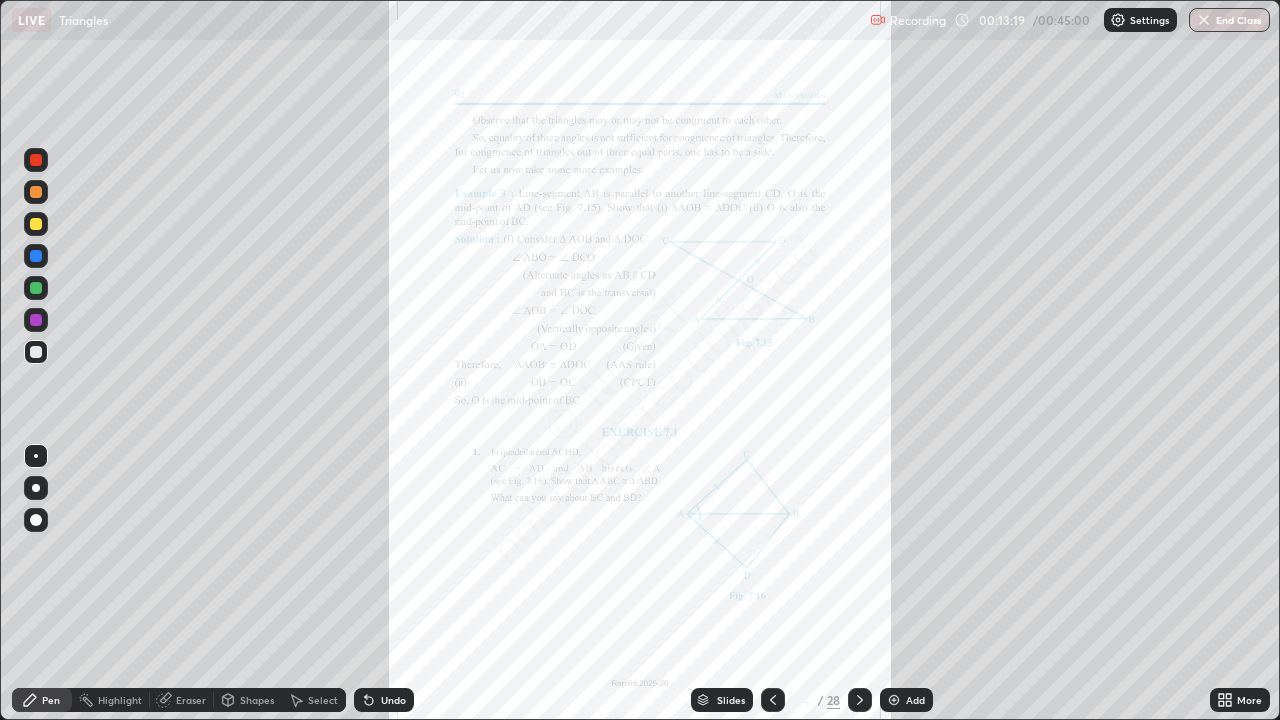 click at bounding box center [860, 700] 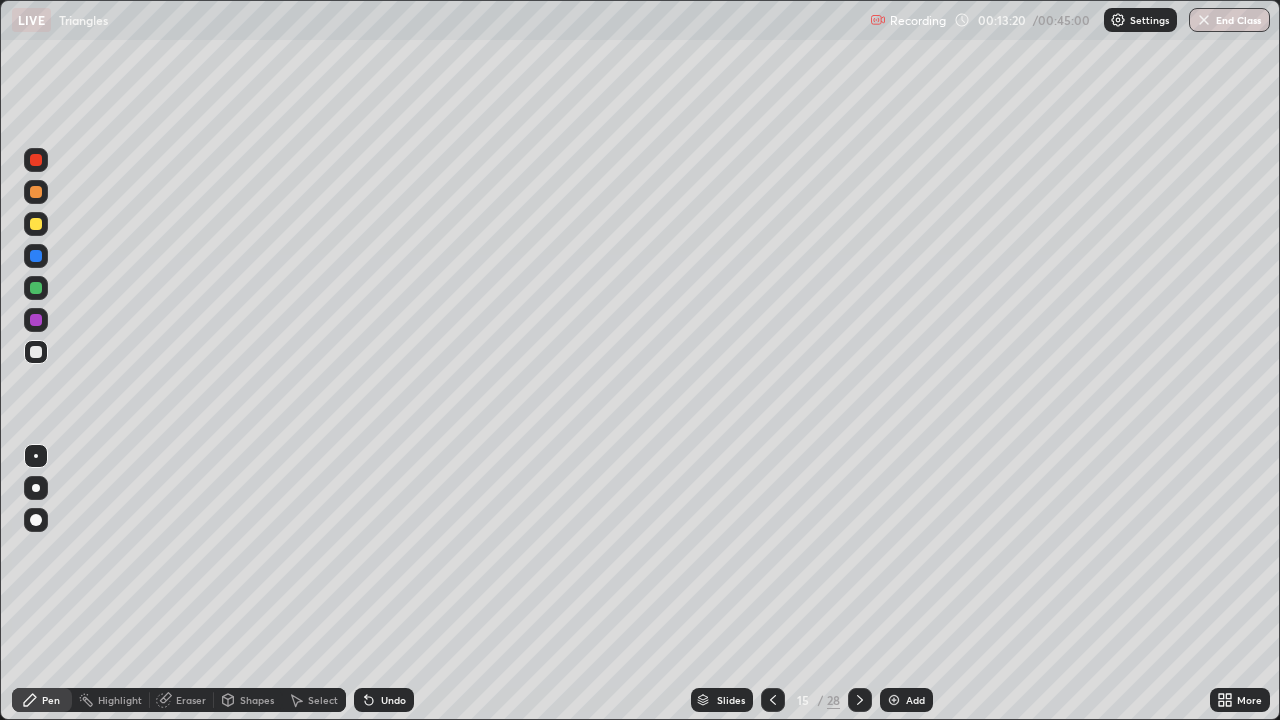 click at bounding box center [860, 700] 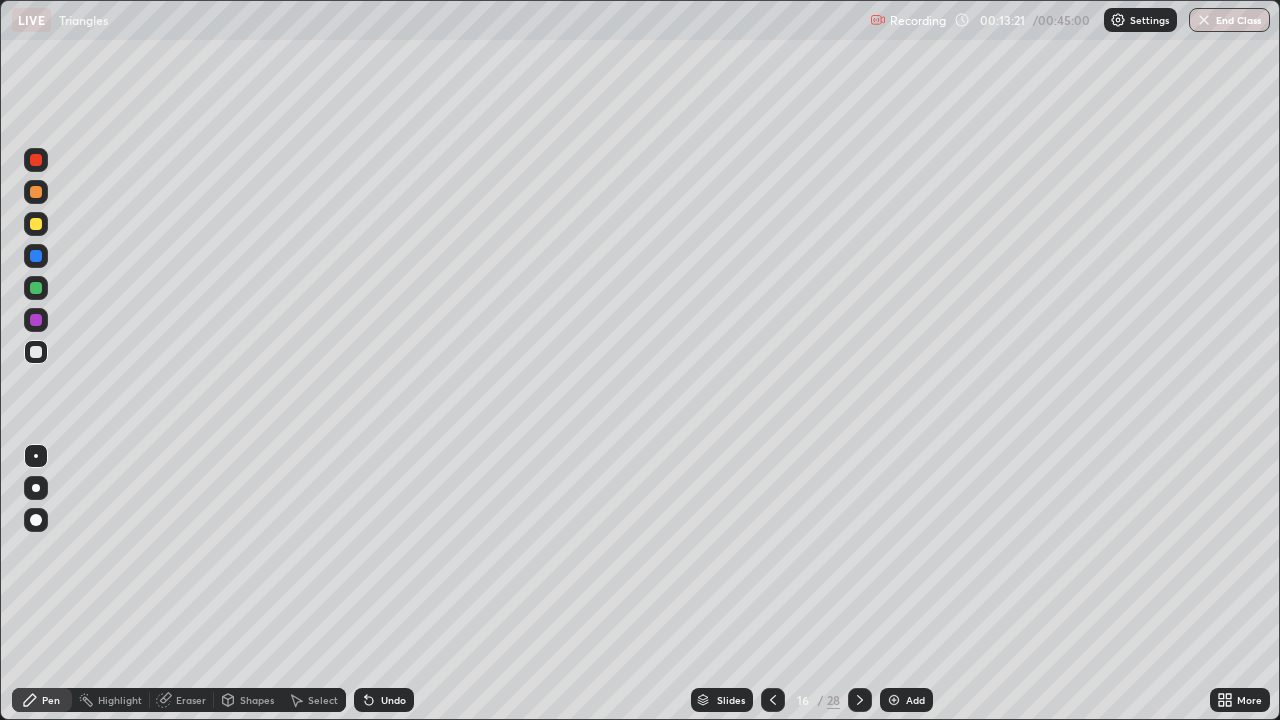 click at bounding box center (860, 700) 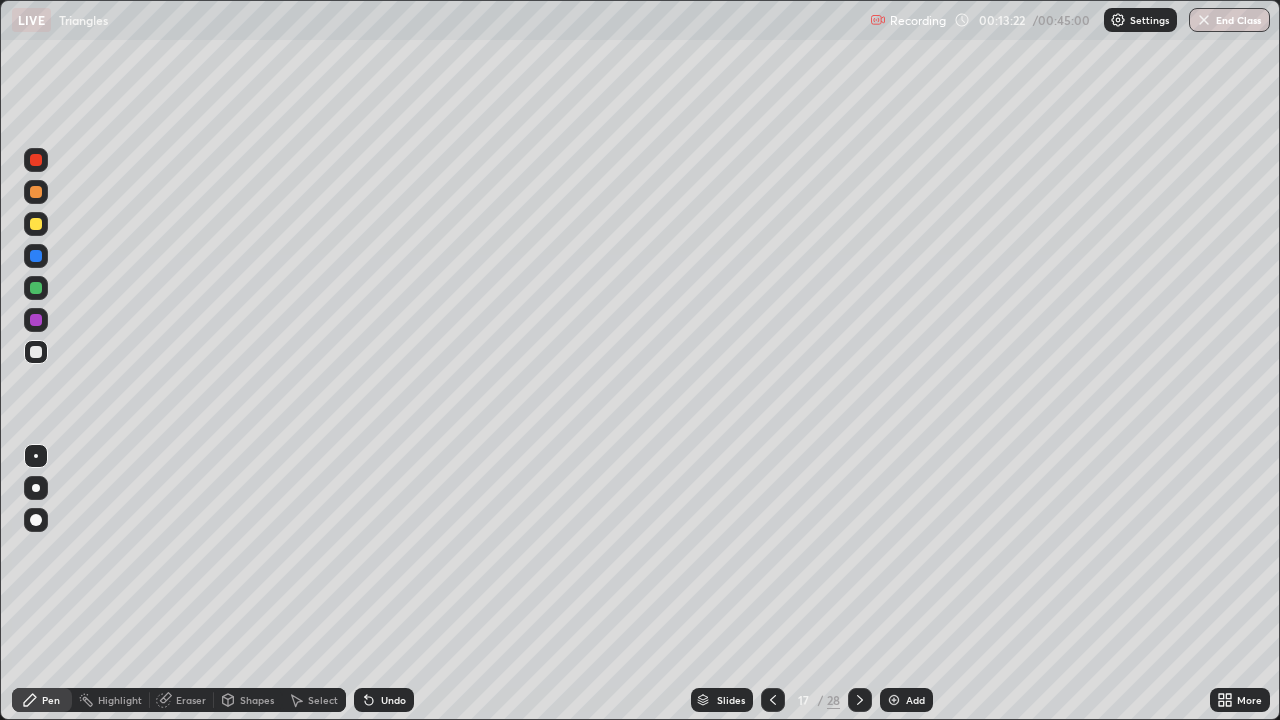 click at bounding box center (860, 700) 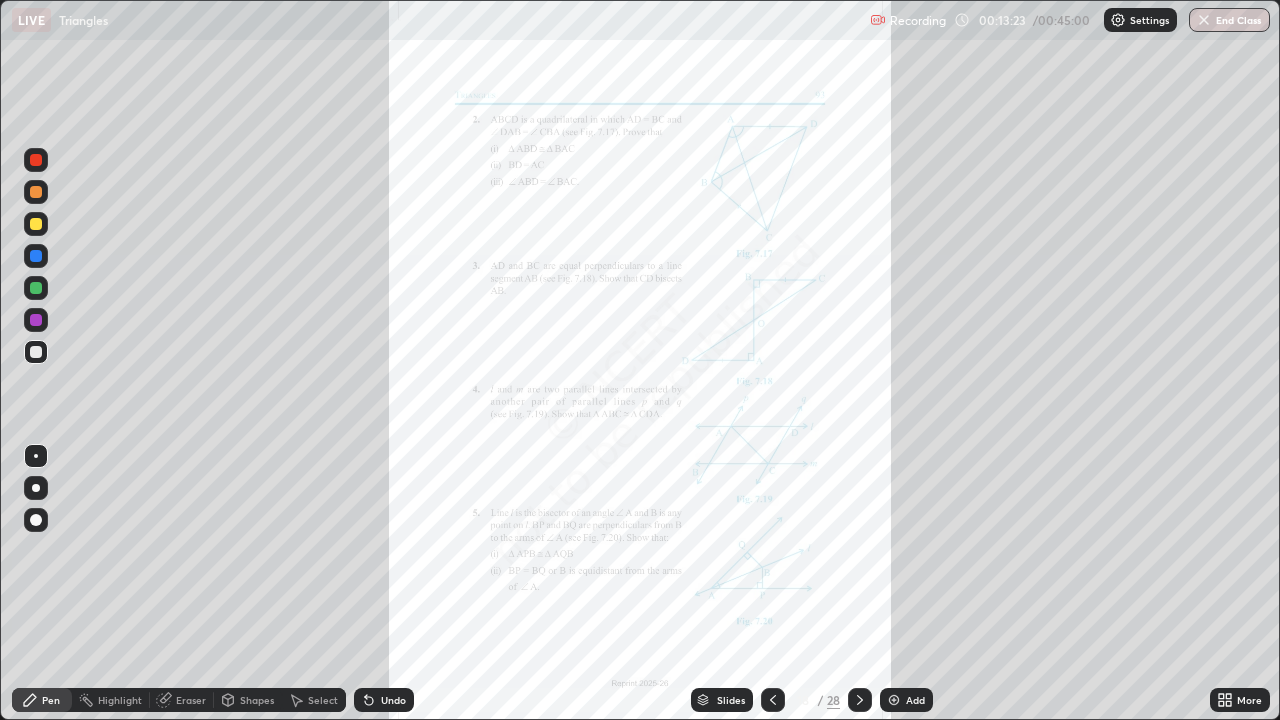 click on "More" at bounding box center [1240, 700] 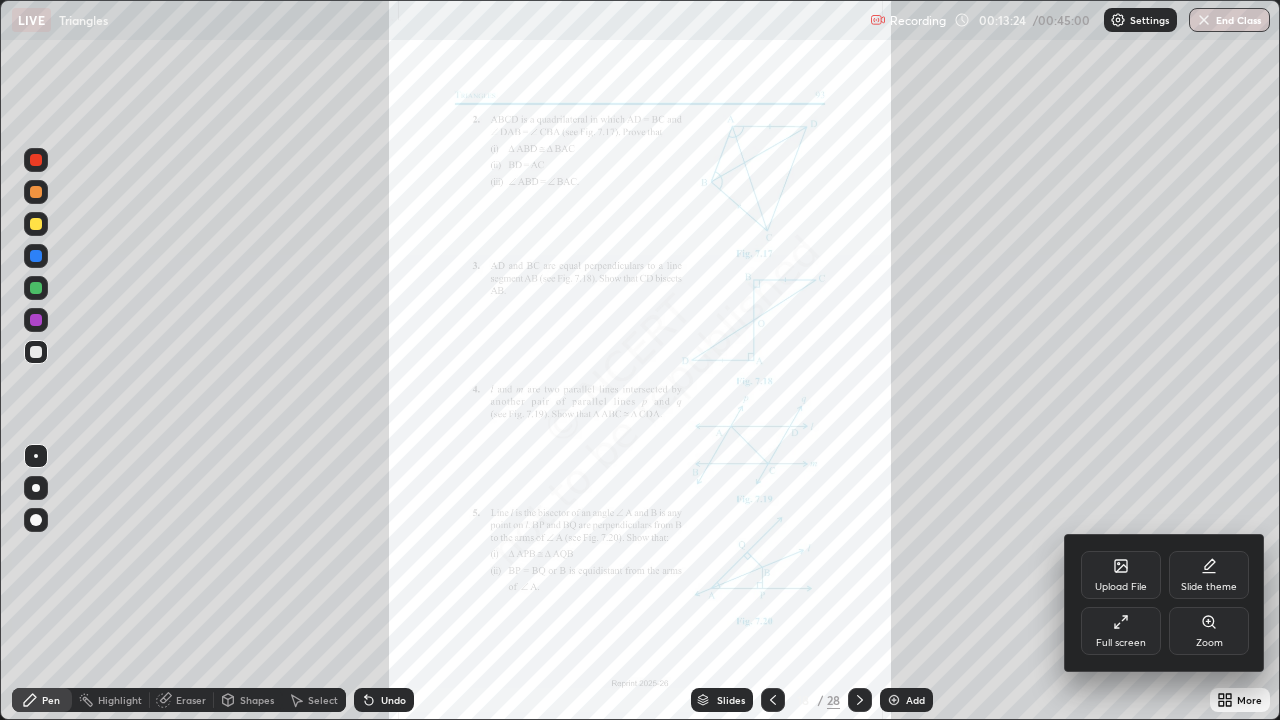 click on "Zoom" at bounding box center (1209, 643) 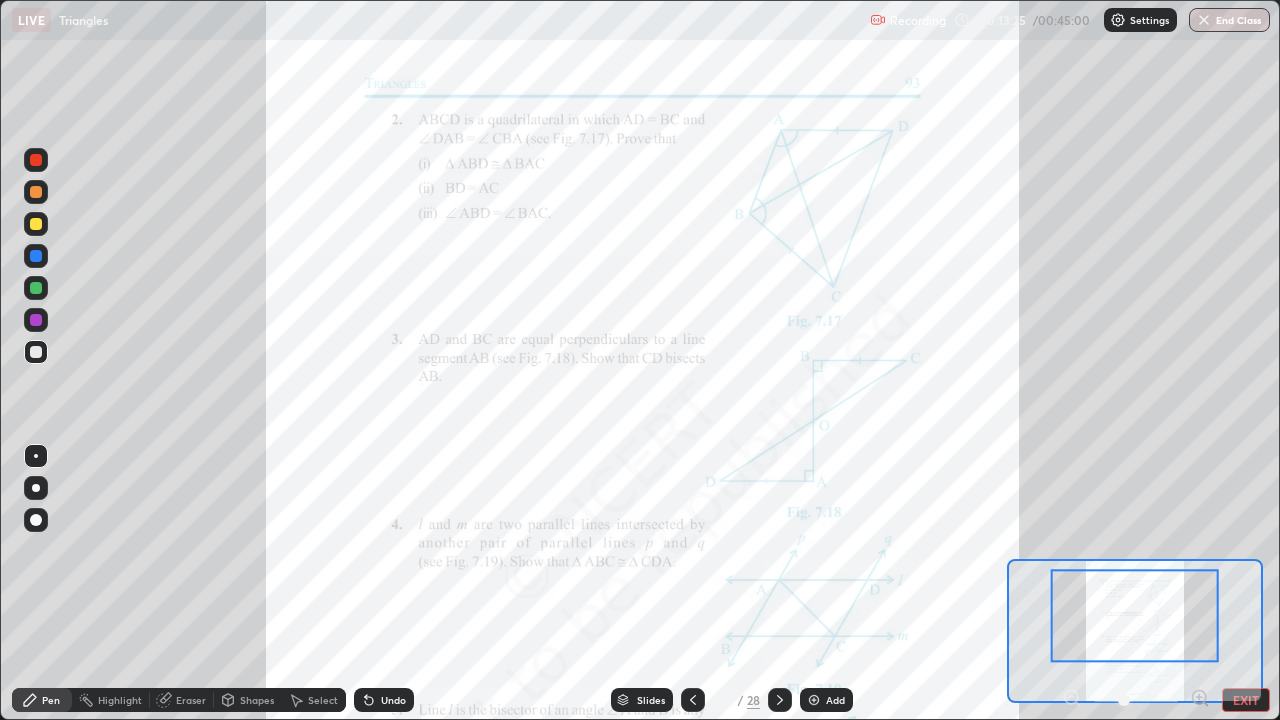 click 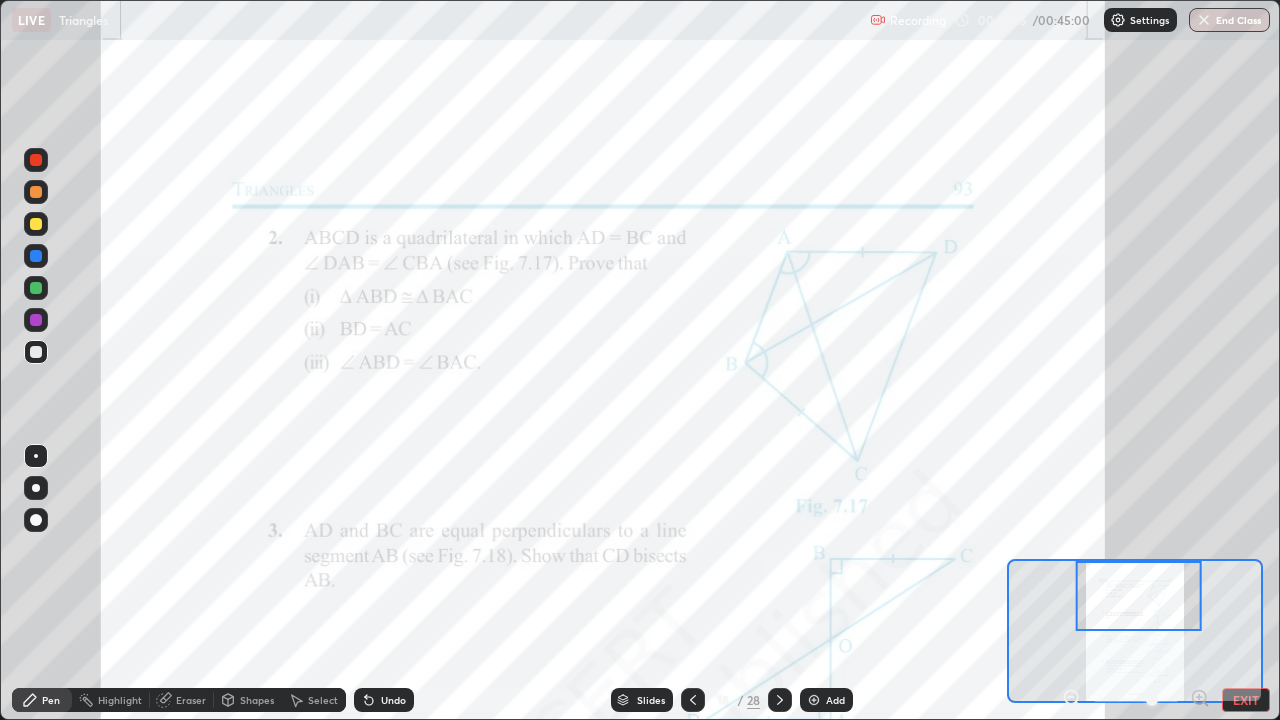 click on "Add" at bounding box center (835, 700) 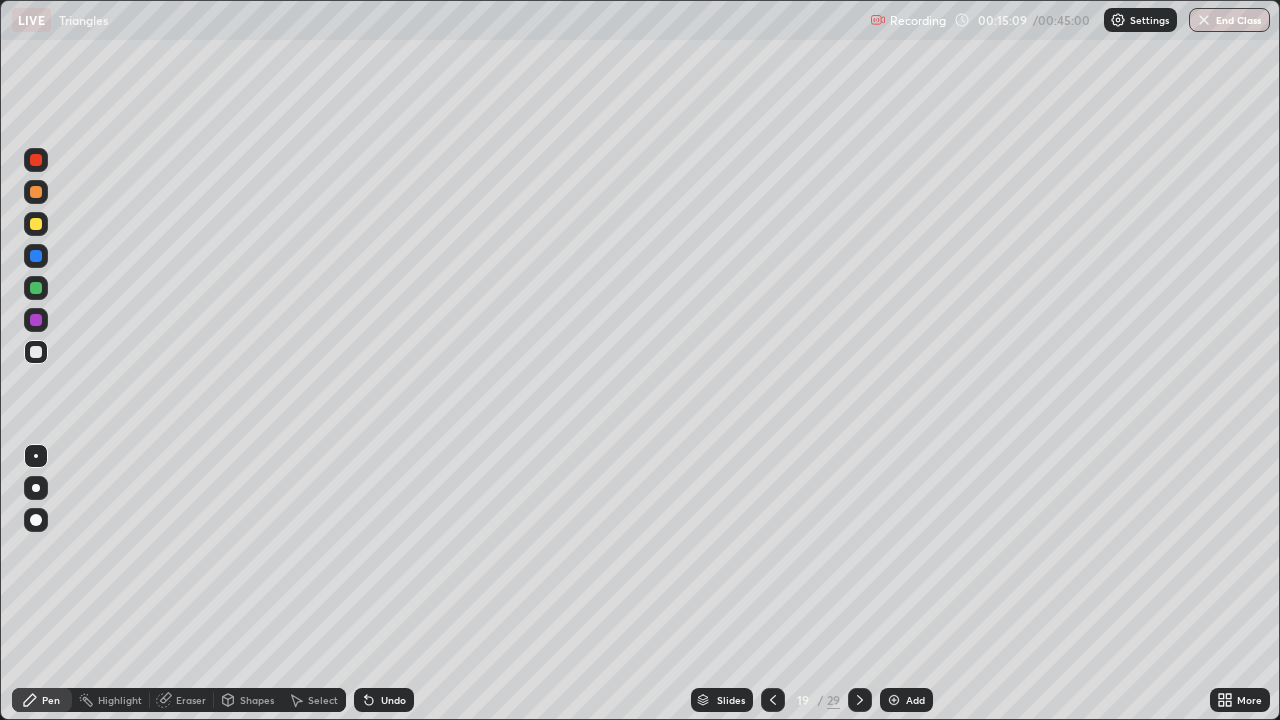 click on "Shapes" at bounding box center (248, 700) 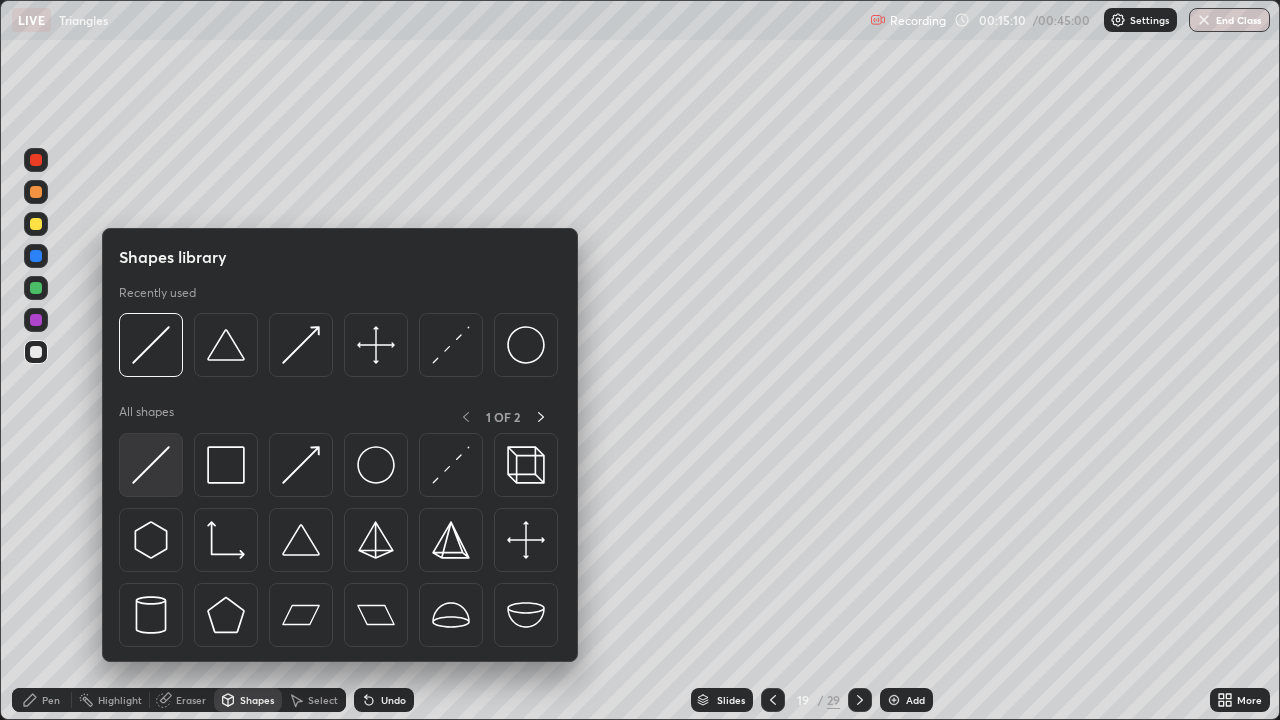 click at bounding box center [151, 465] 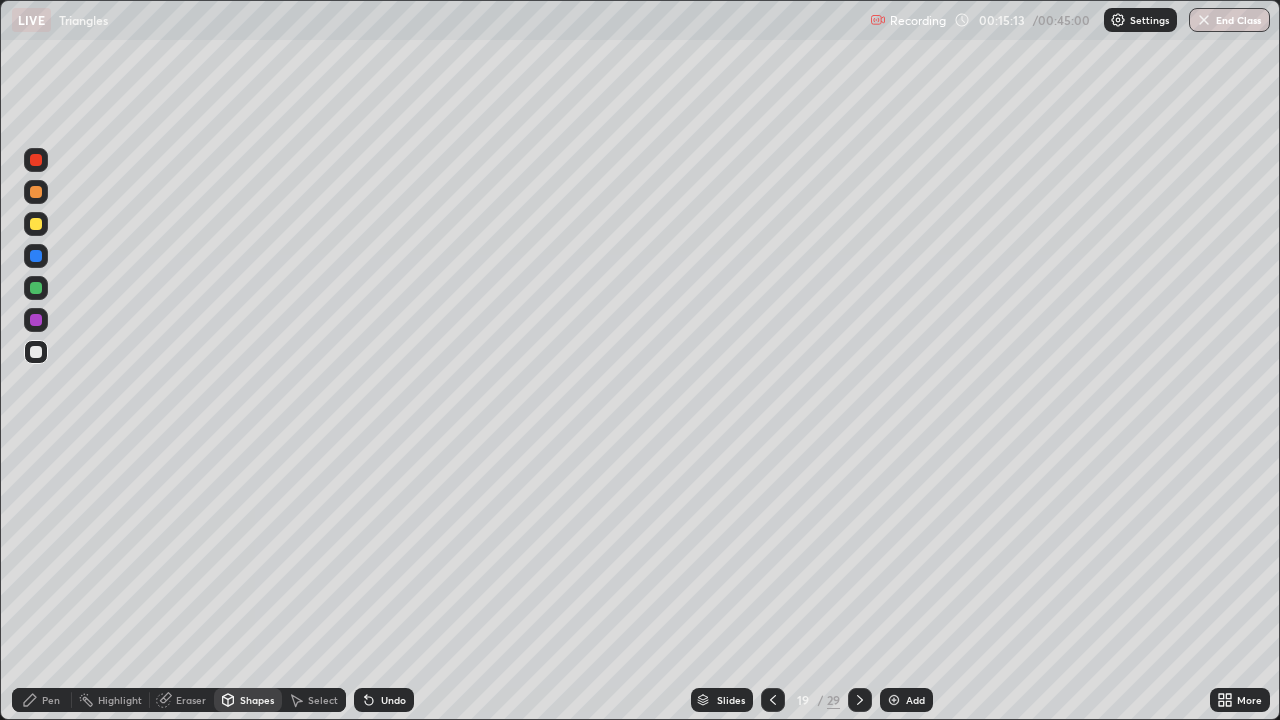 click at bounding box center (773, 700) 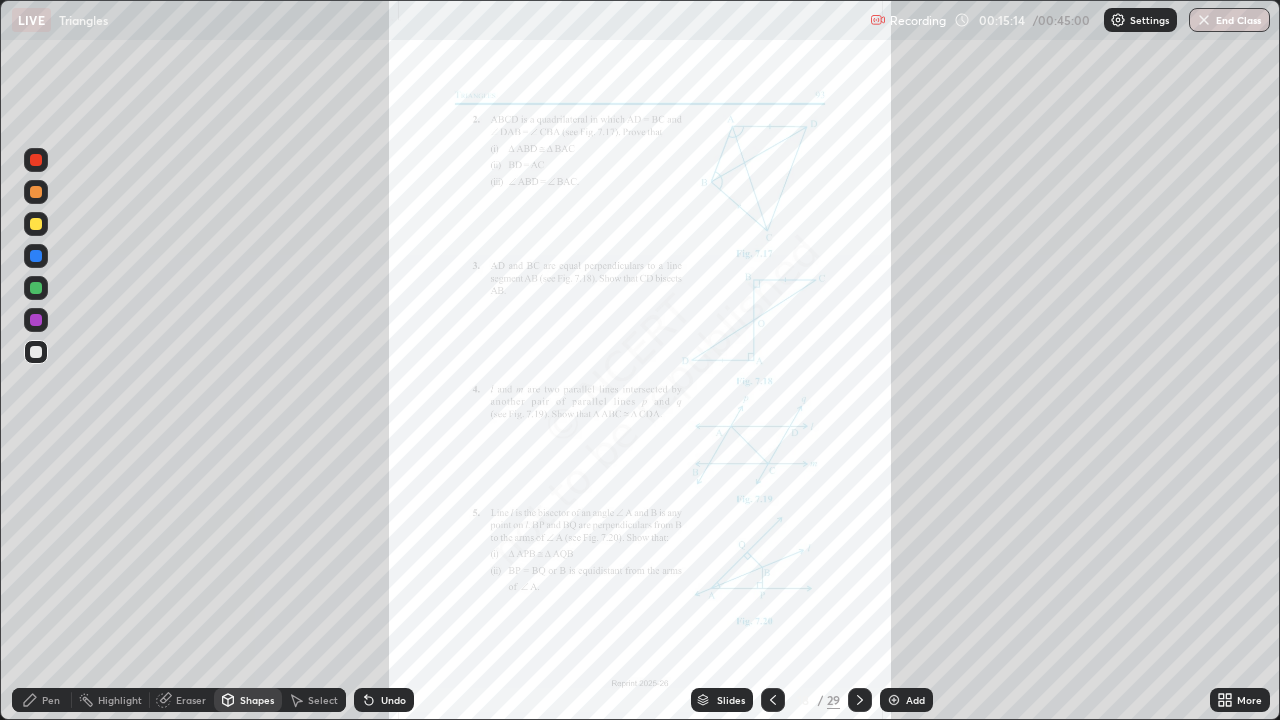 click 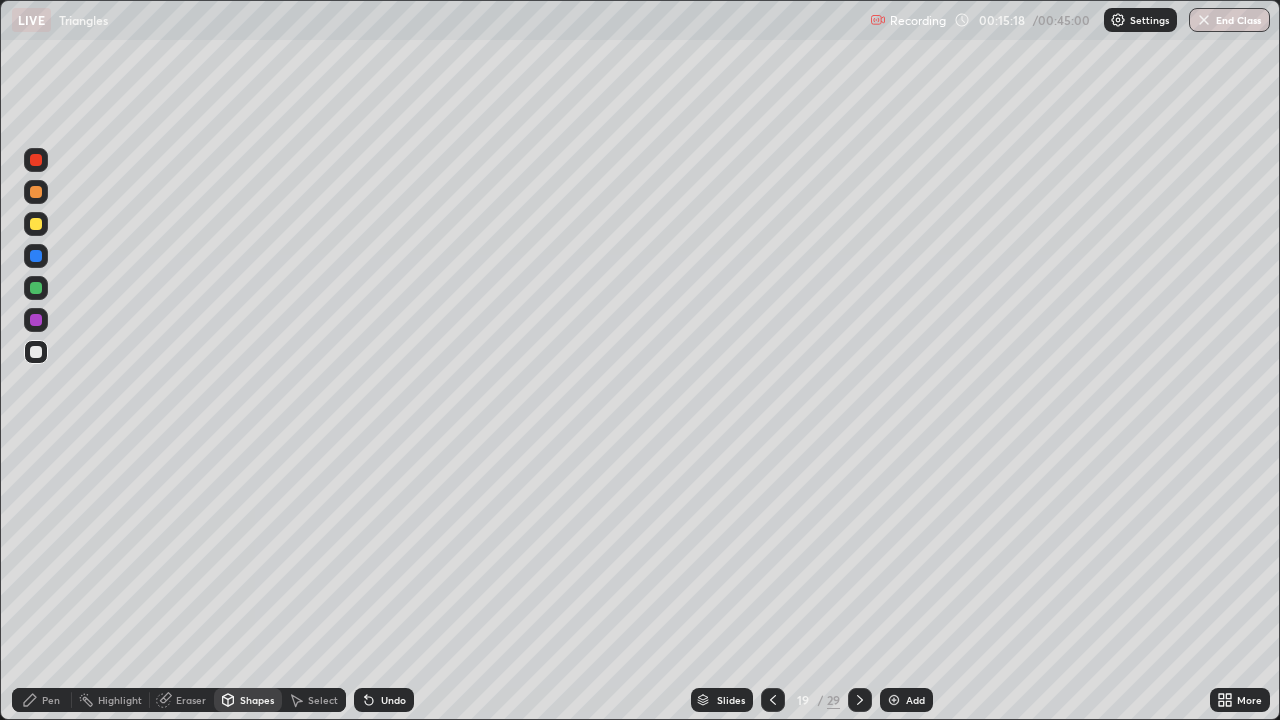 click at bounding box center (773, 700) 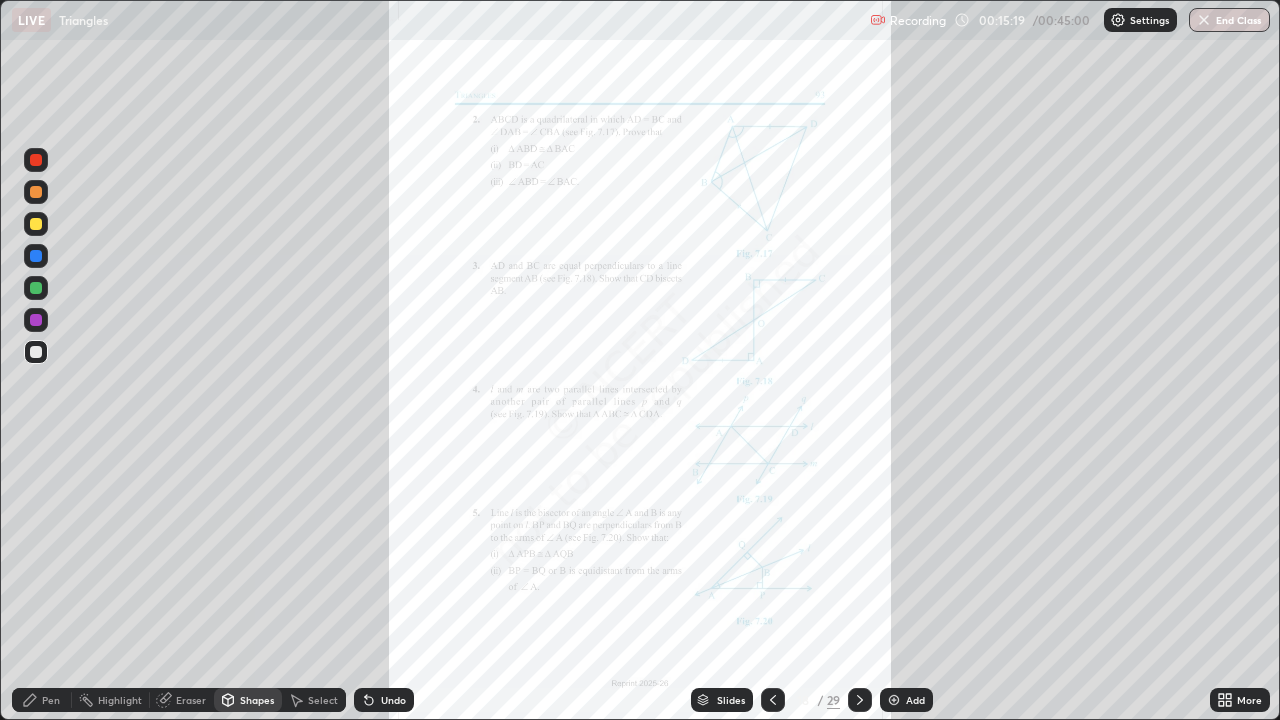 click 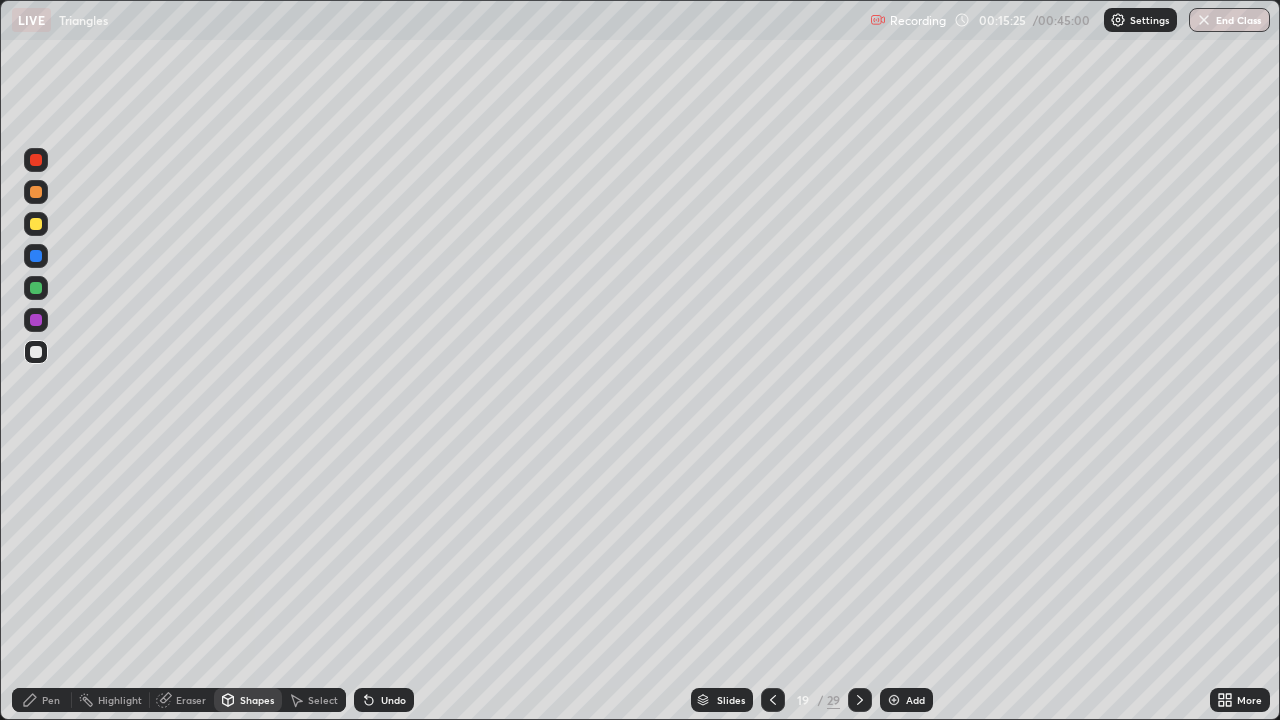 click 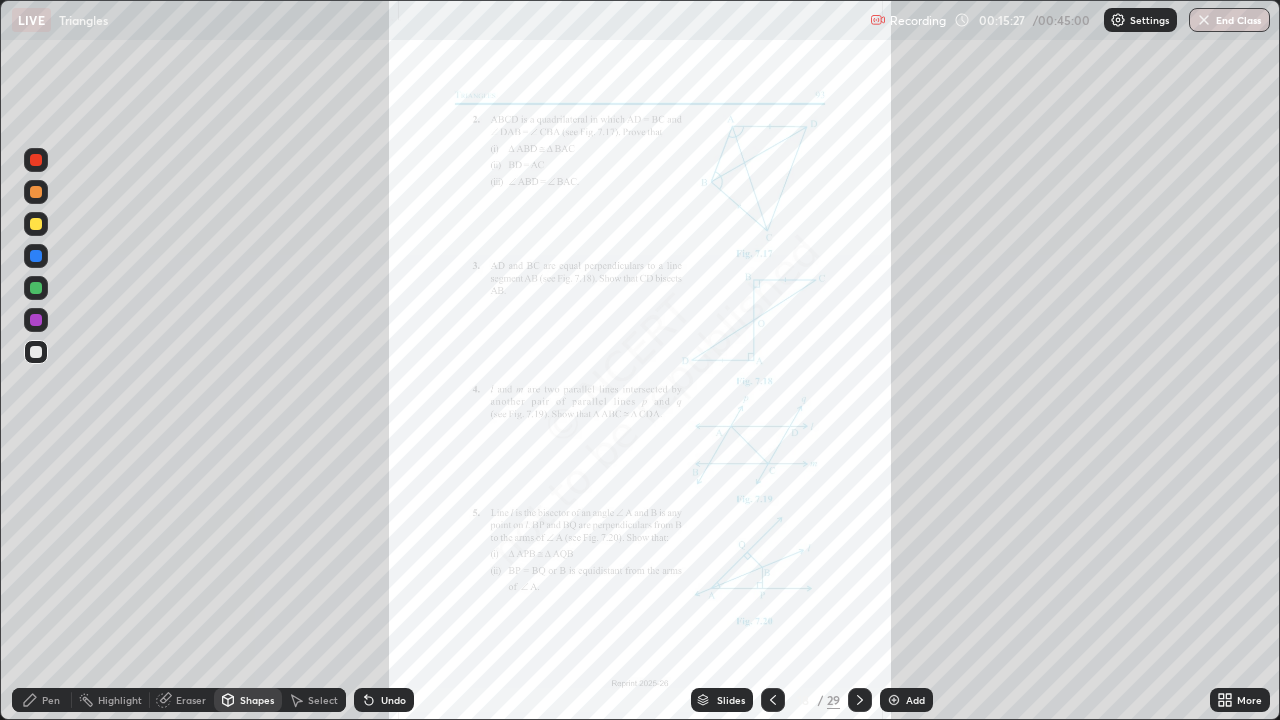 click at bounding box center [773, 700] 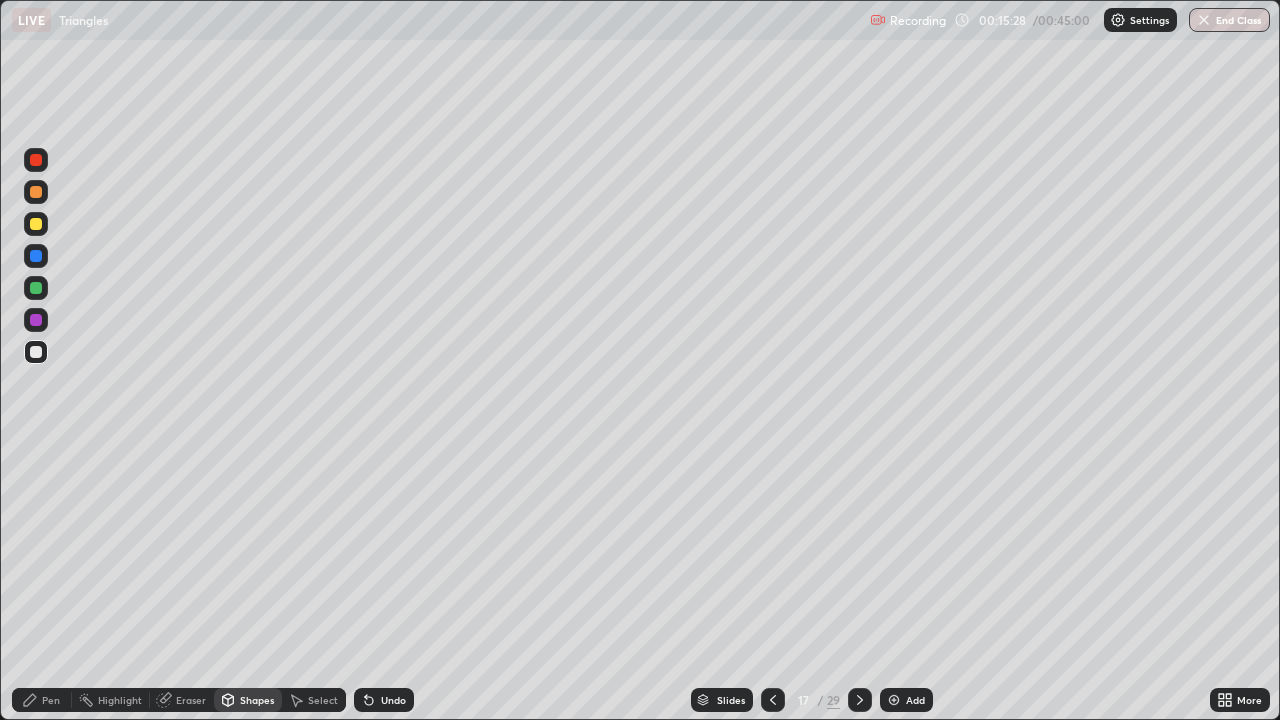 click 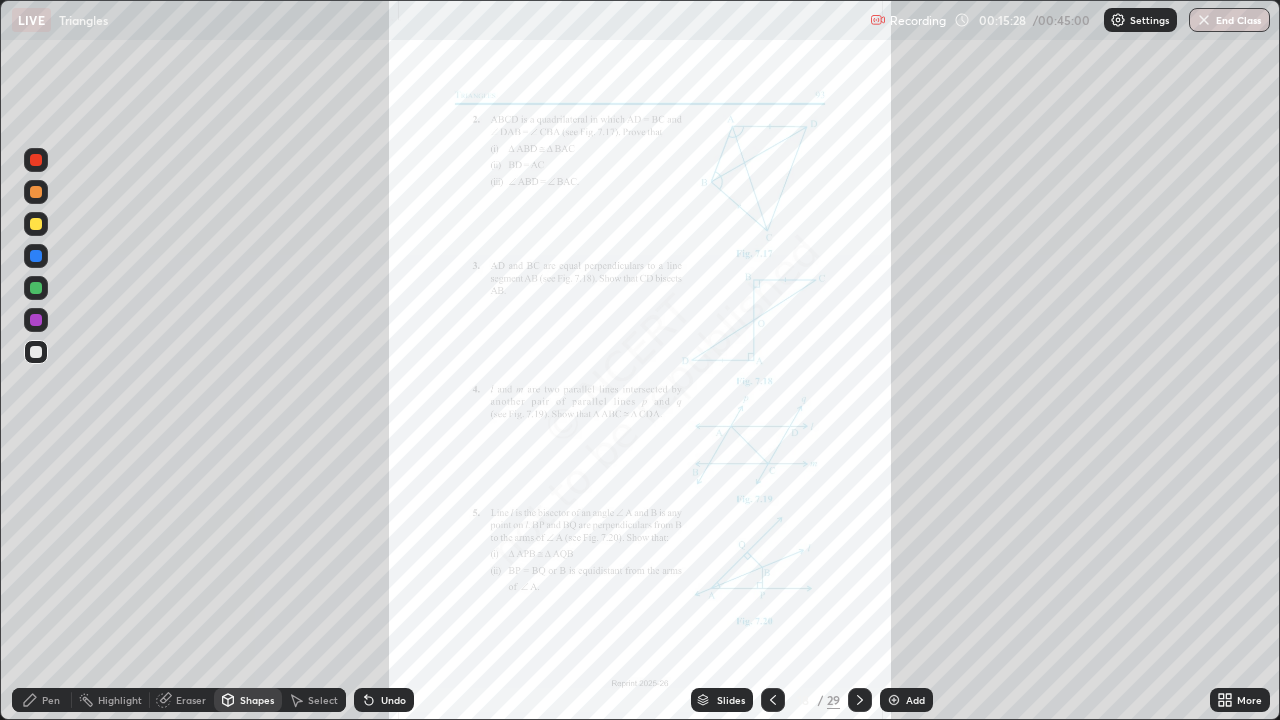 click 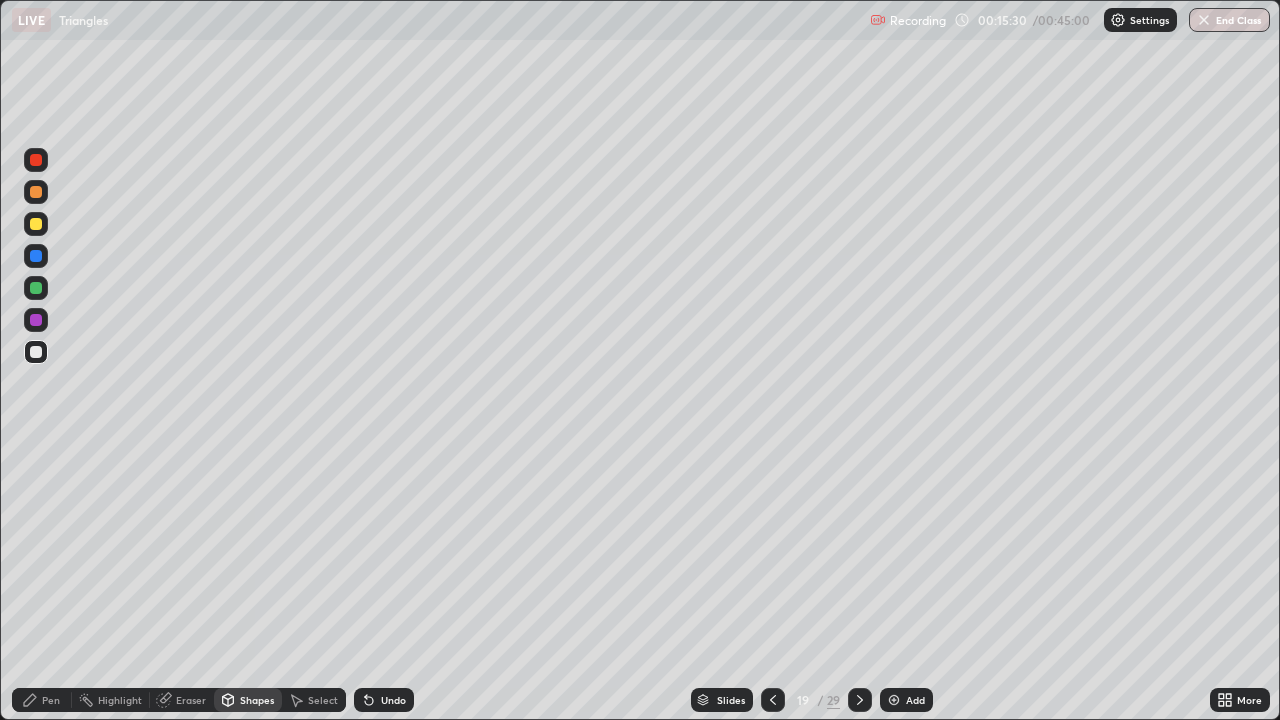 click on "Pen" at bounding box center (42, 700) 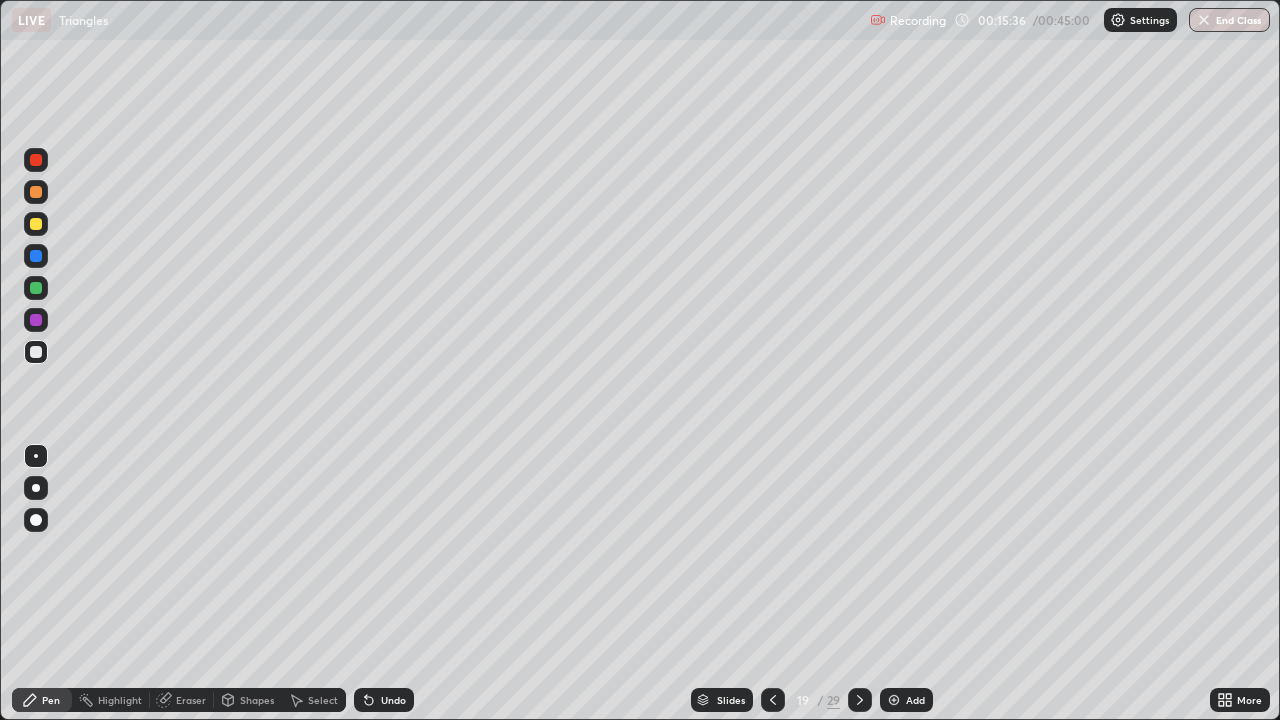click 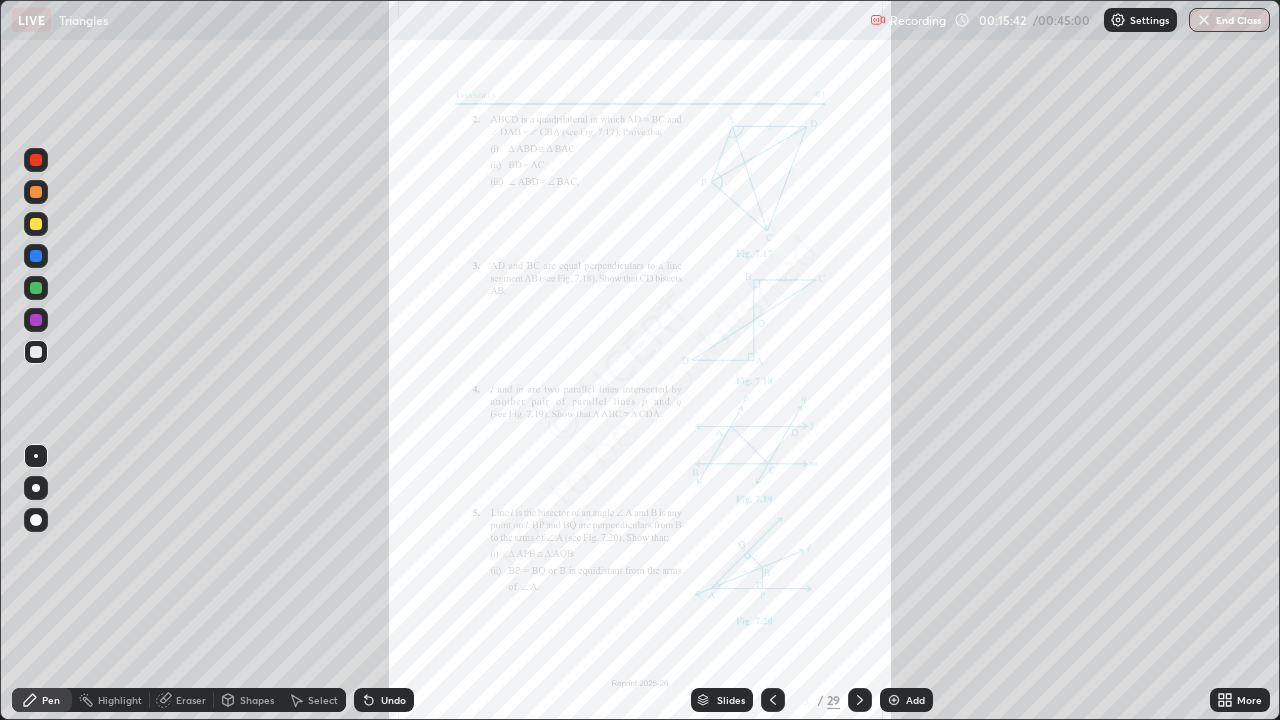 click 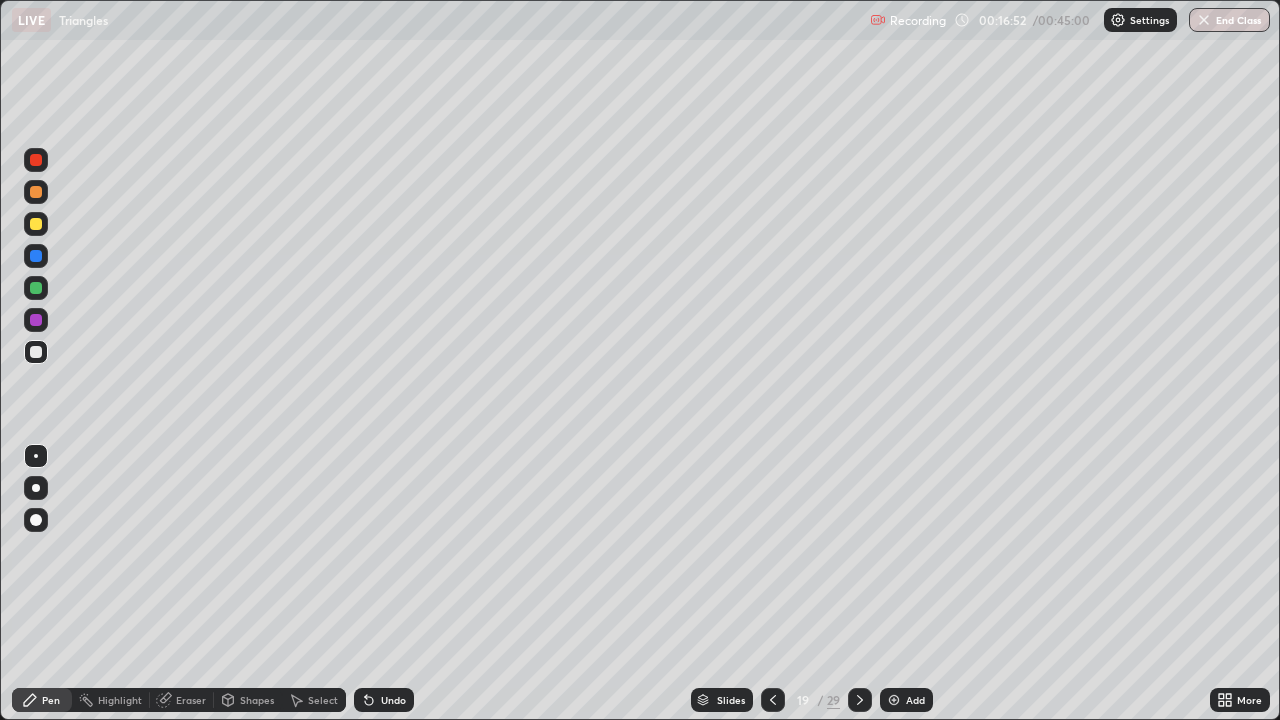 click at bounding box center (773, 700) 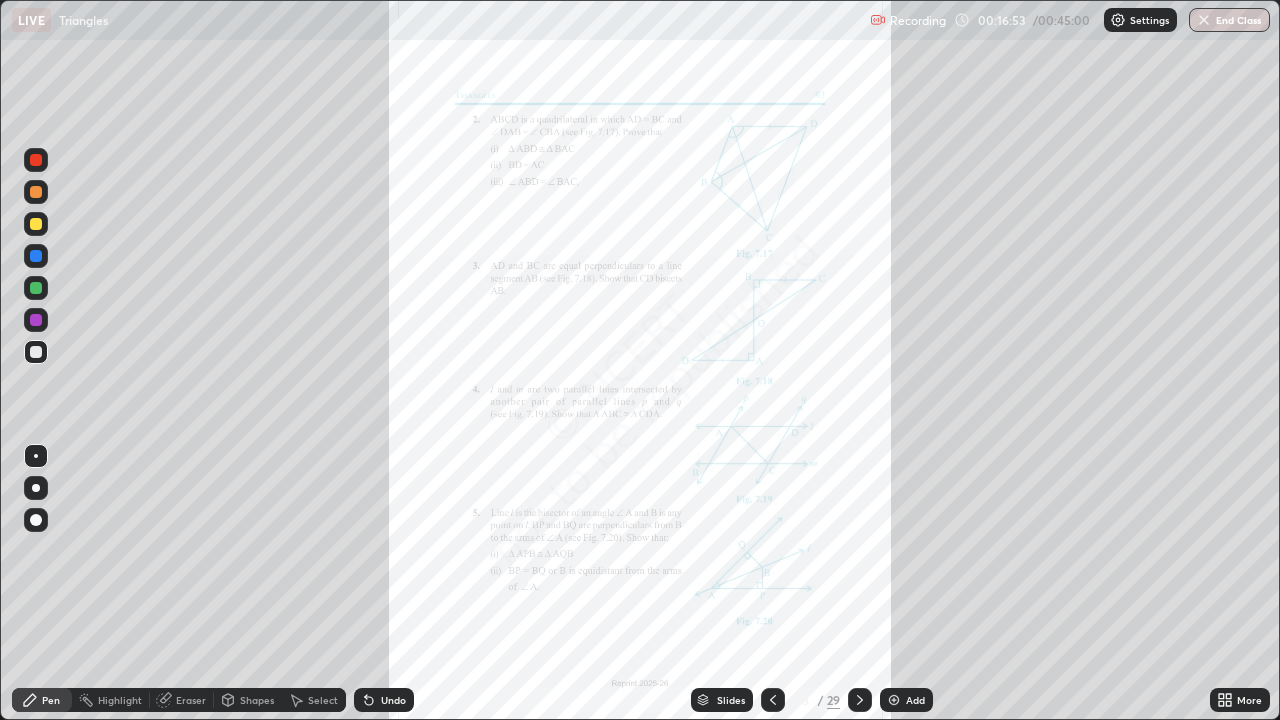 click 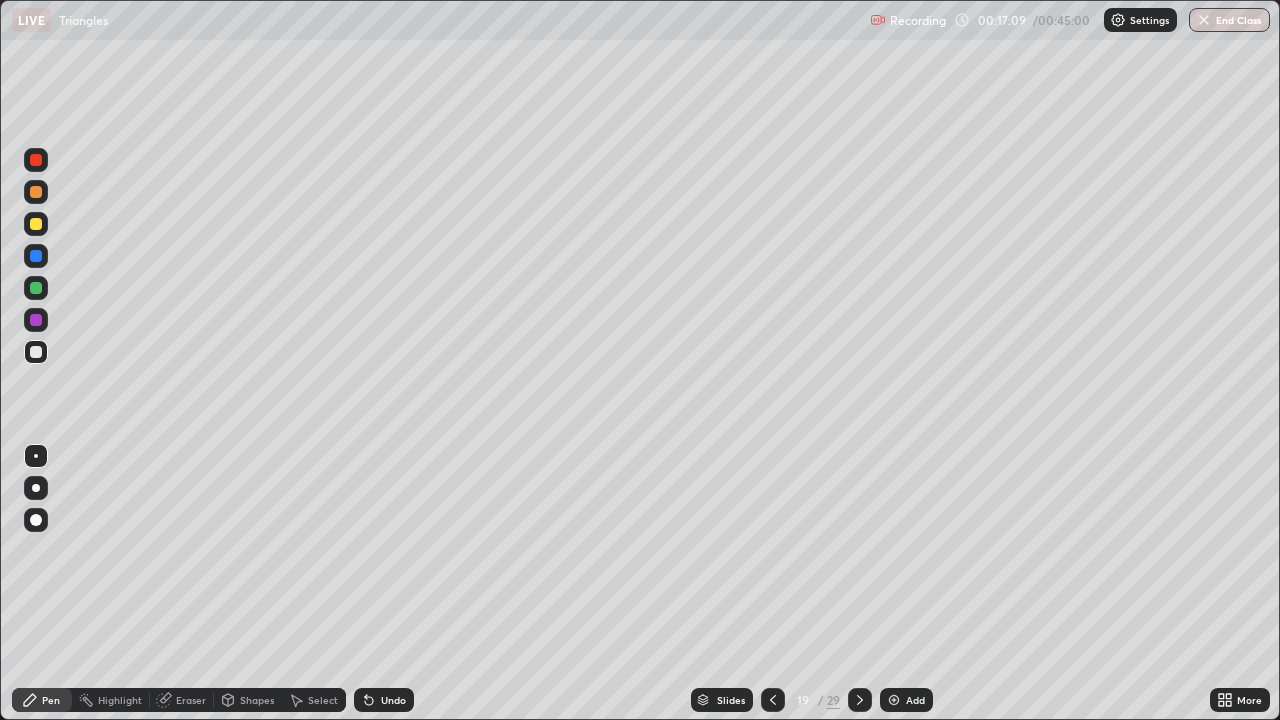 click 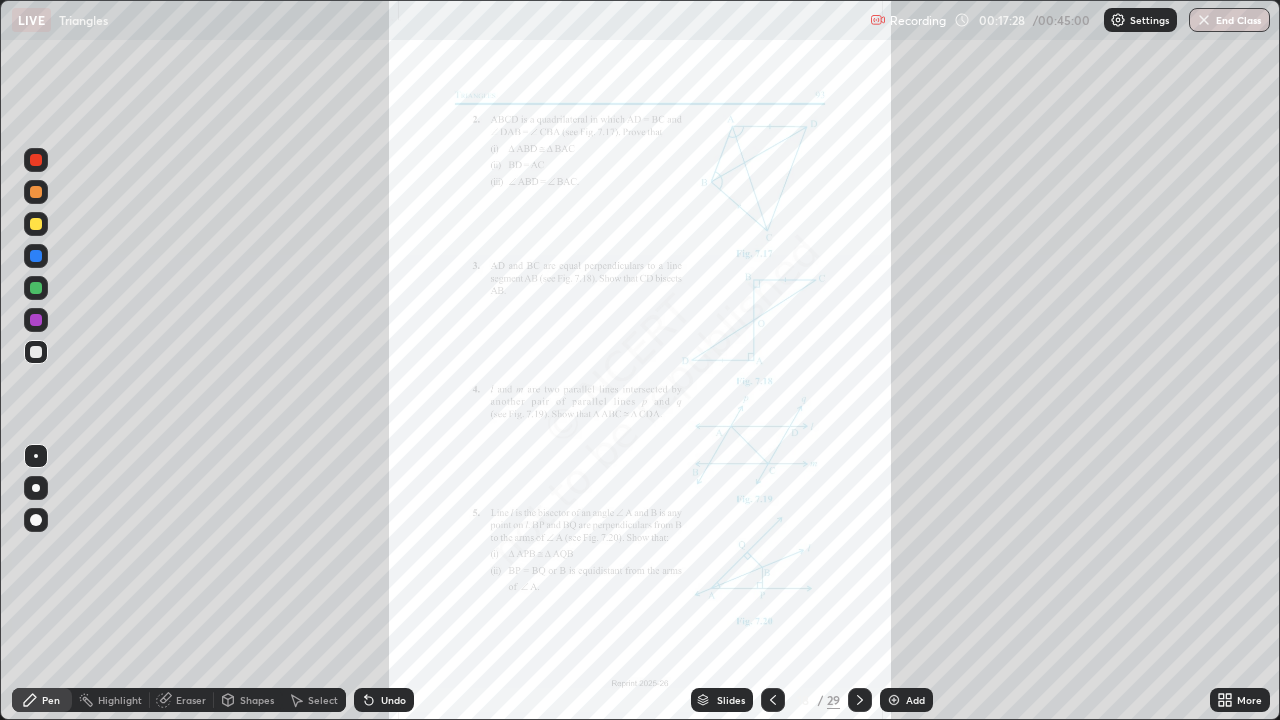 click 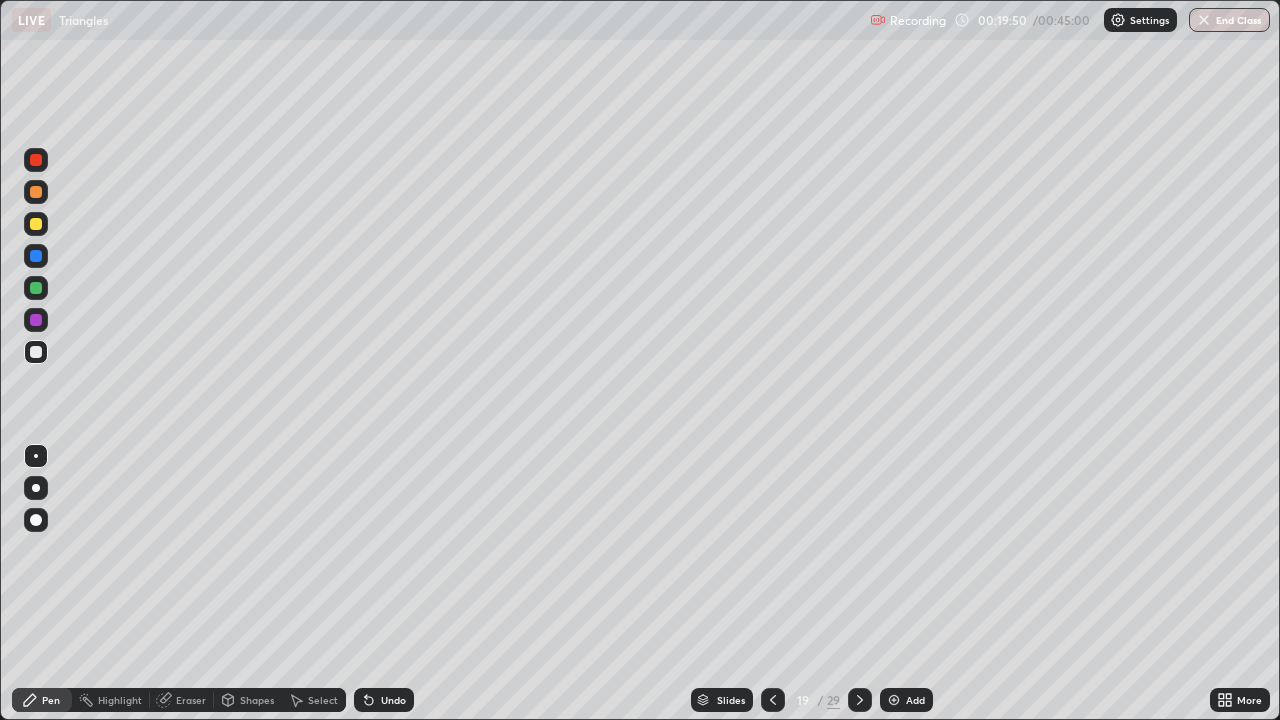 click on "Eraser" at bounding box center (182, 700) 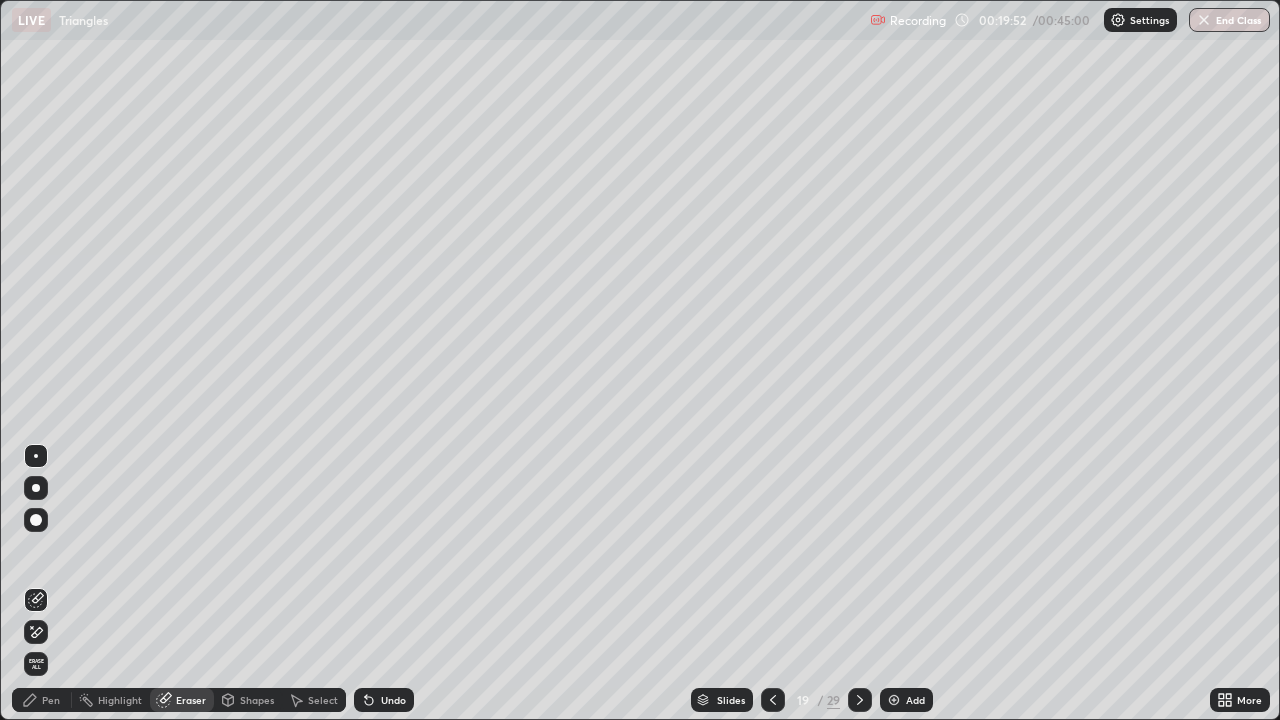 click on "Pen" at bounding box center (51, 700) 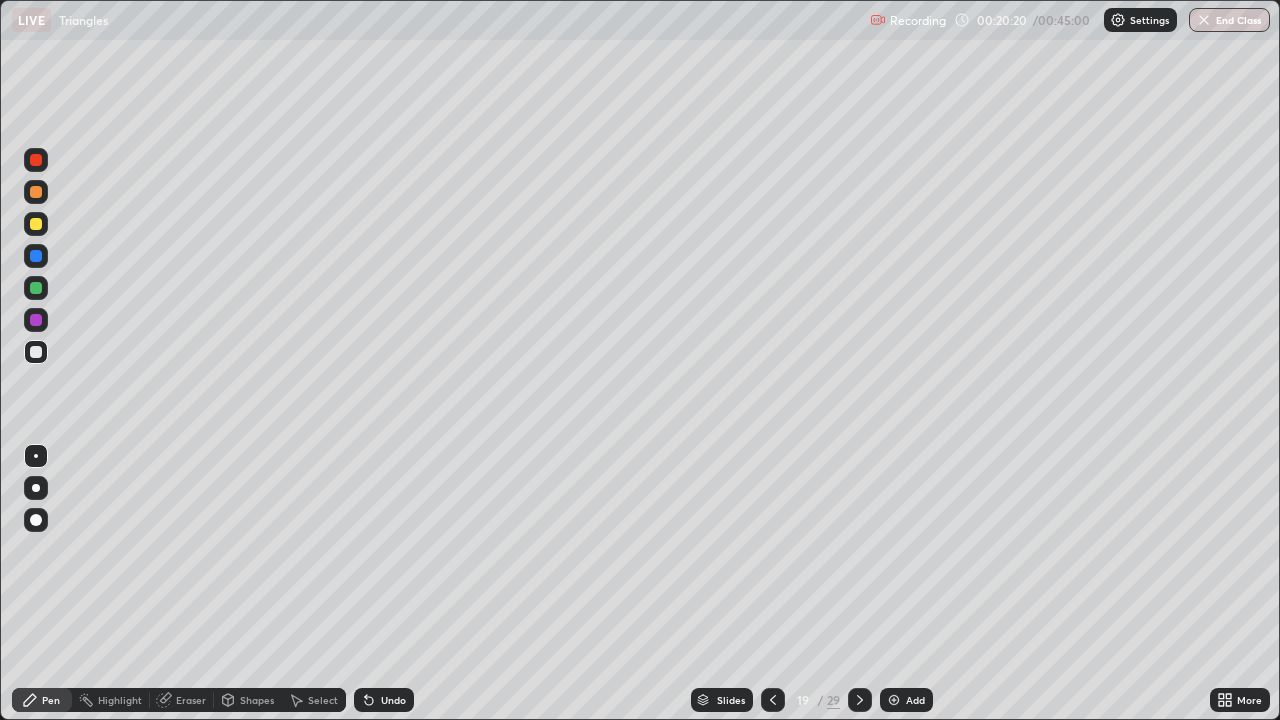 click on "Eraser" at bounding box center (182, 700) 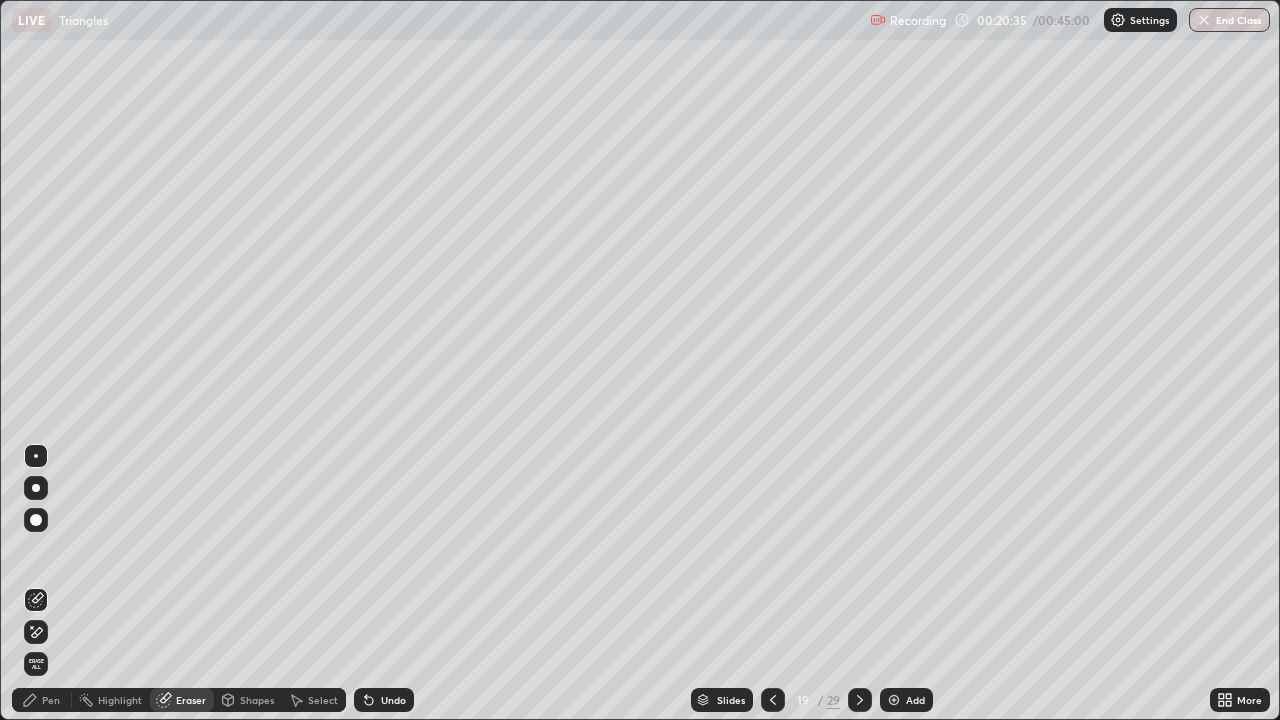 click on "Pen" at bounding box center [51, 700] 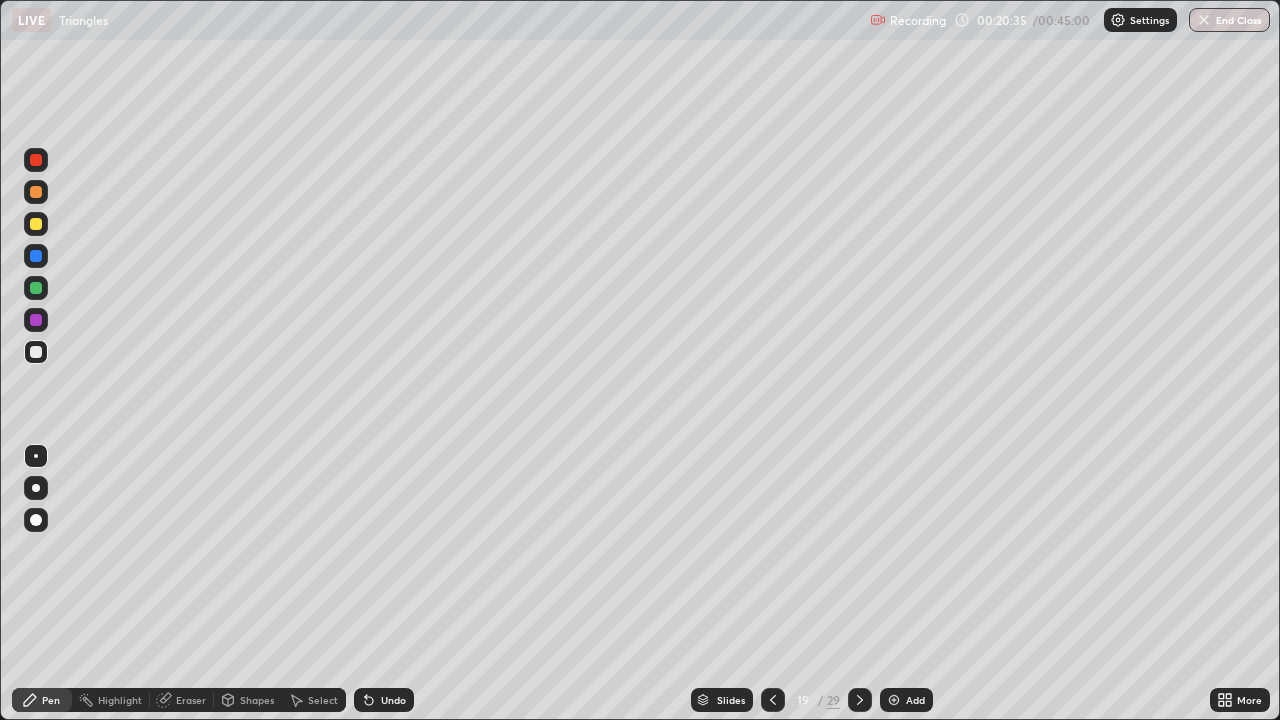 click at bounding box center (36, 320) 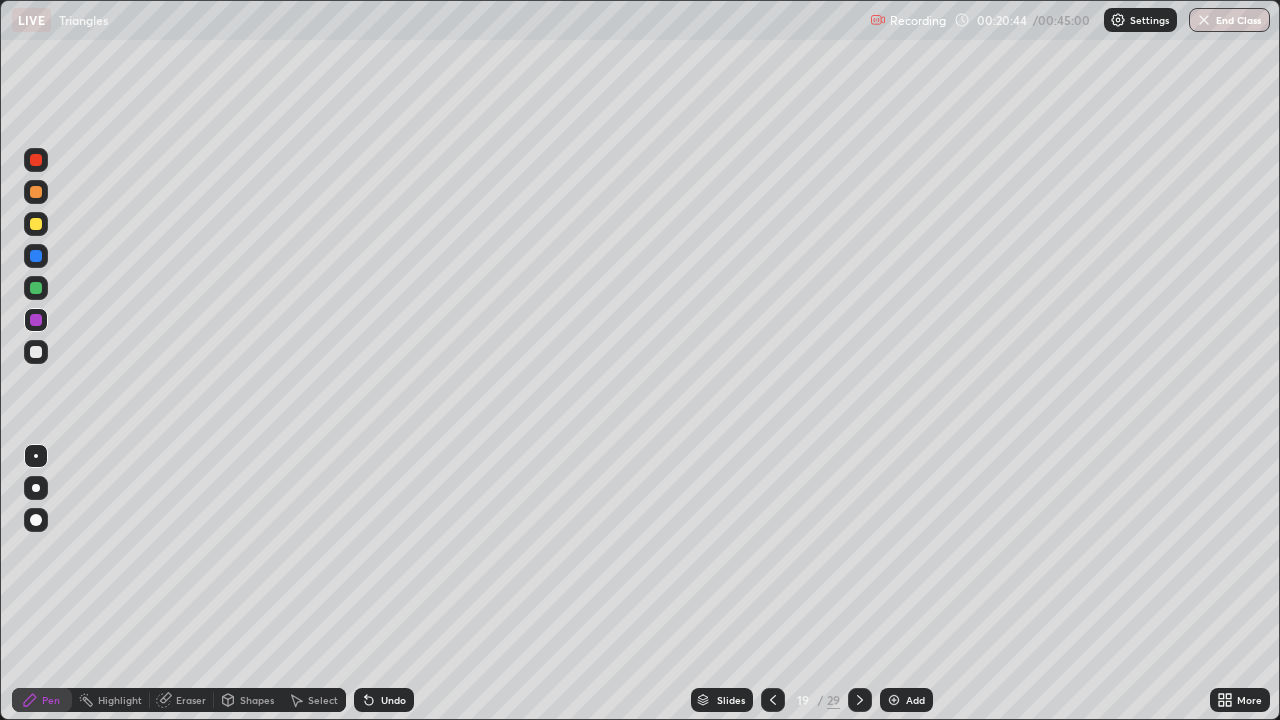 click at bounding box center [36, 288] 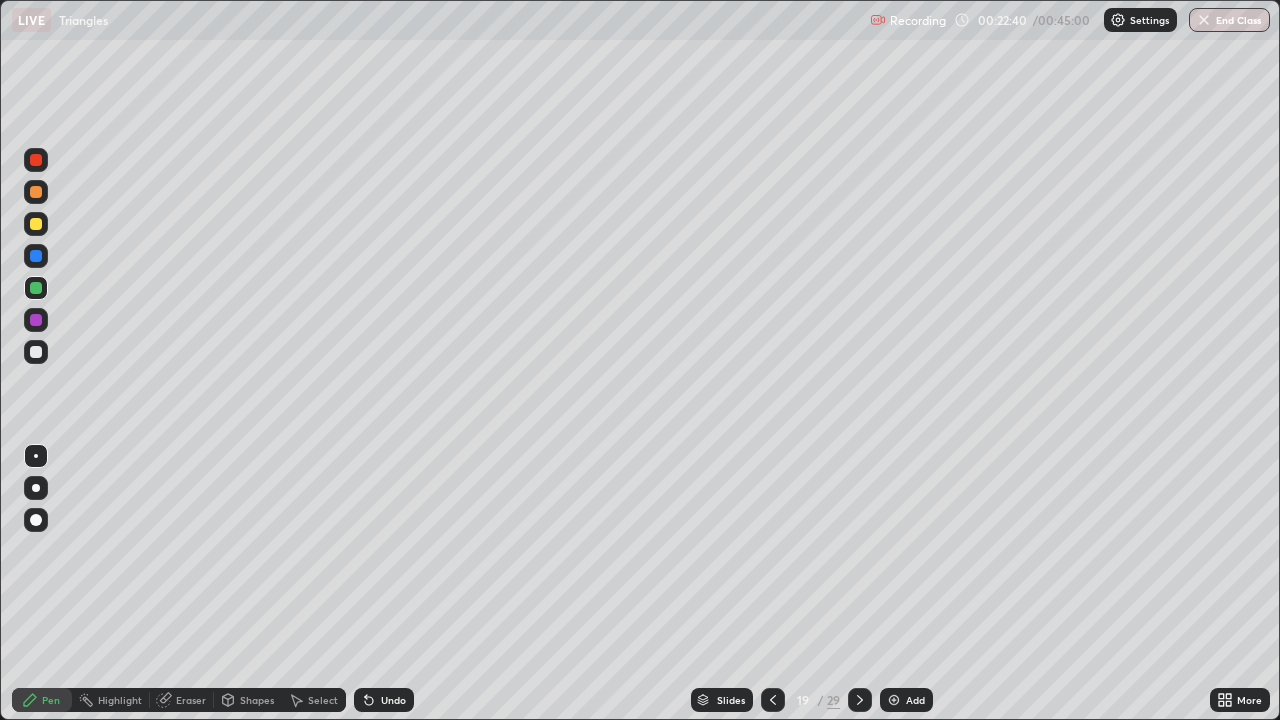 click 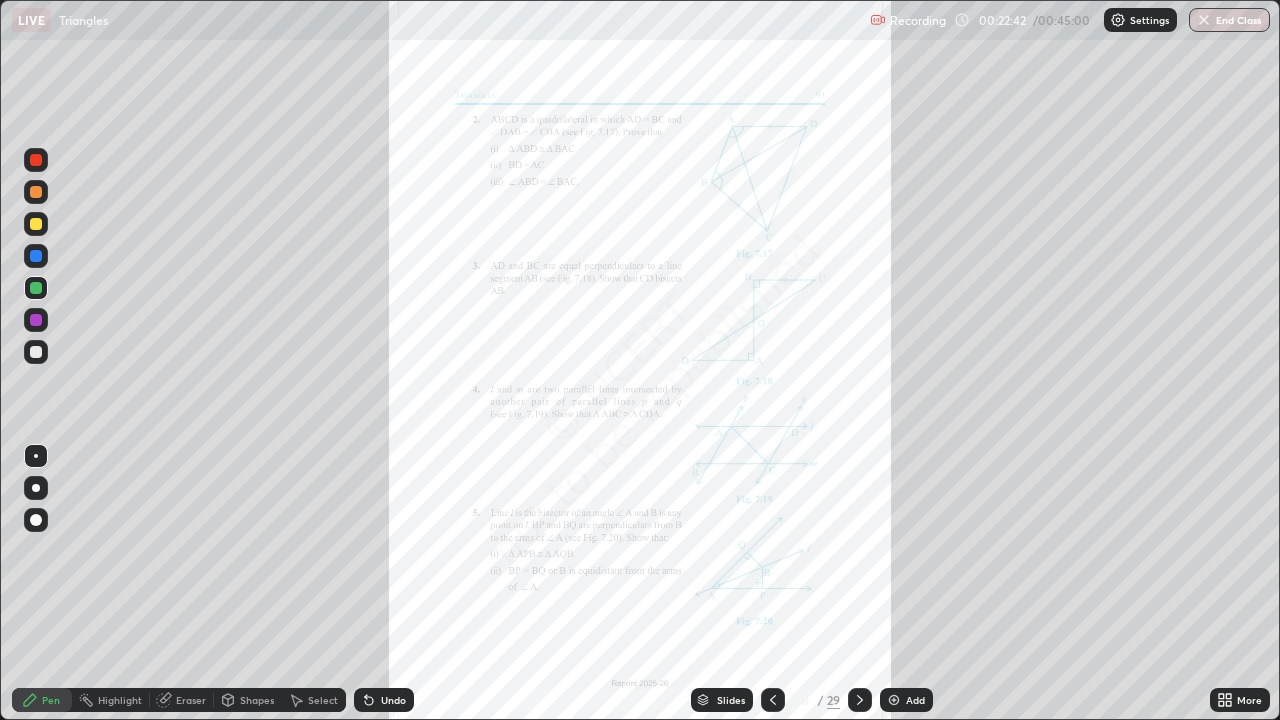 click 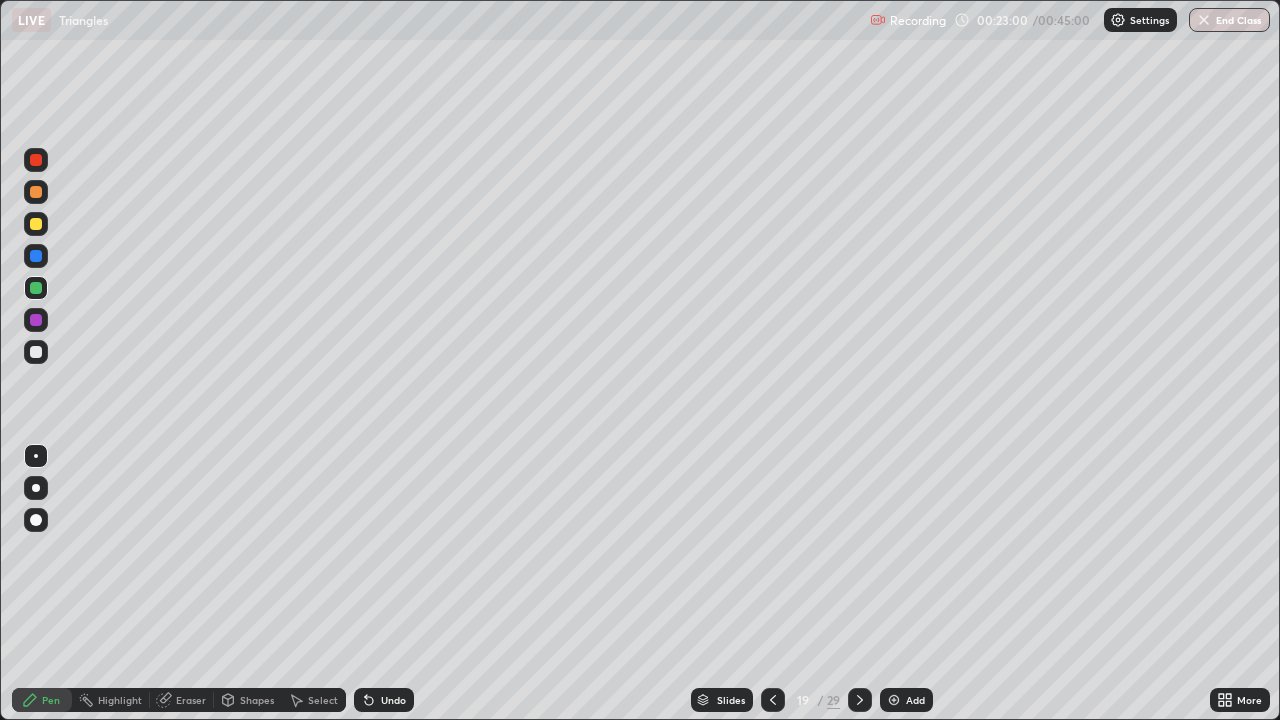 click 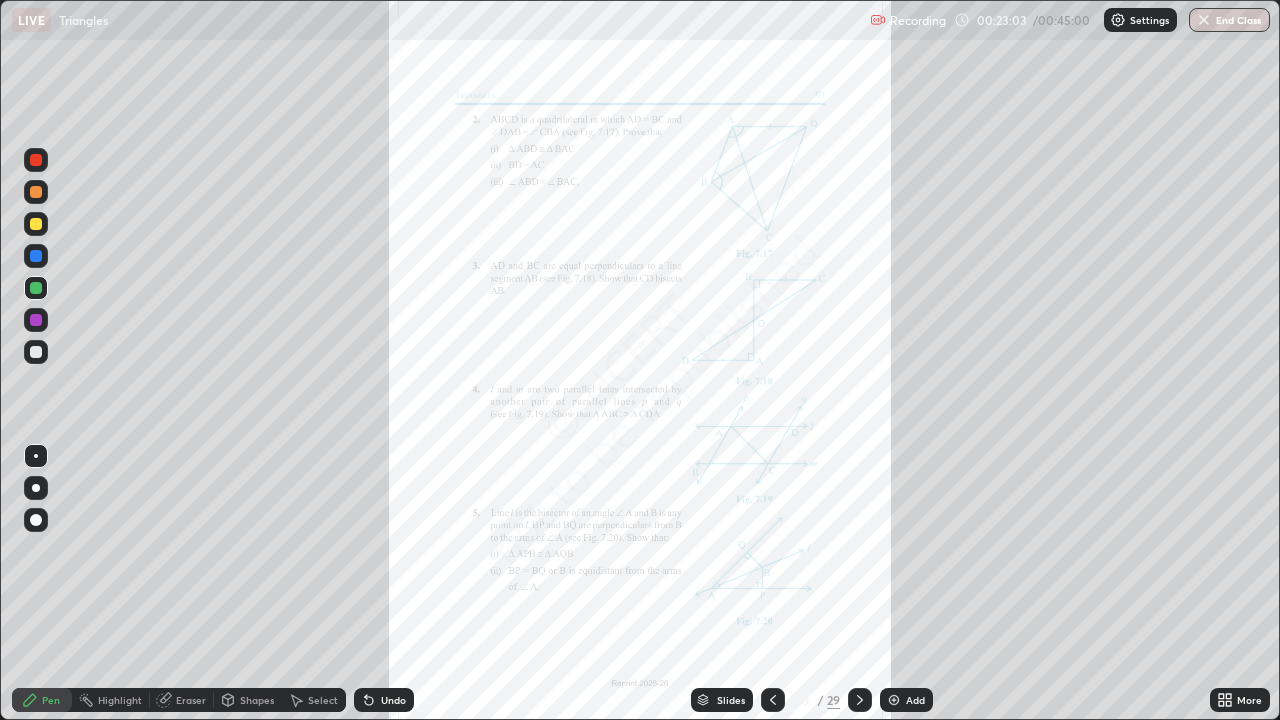click 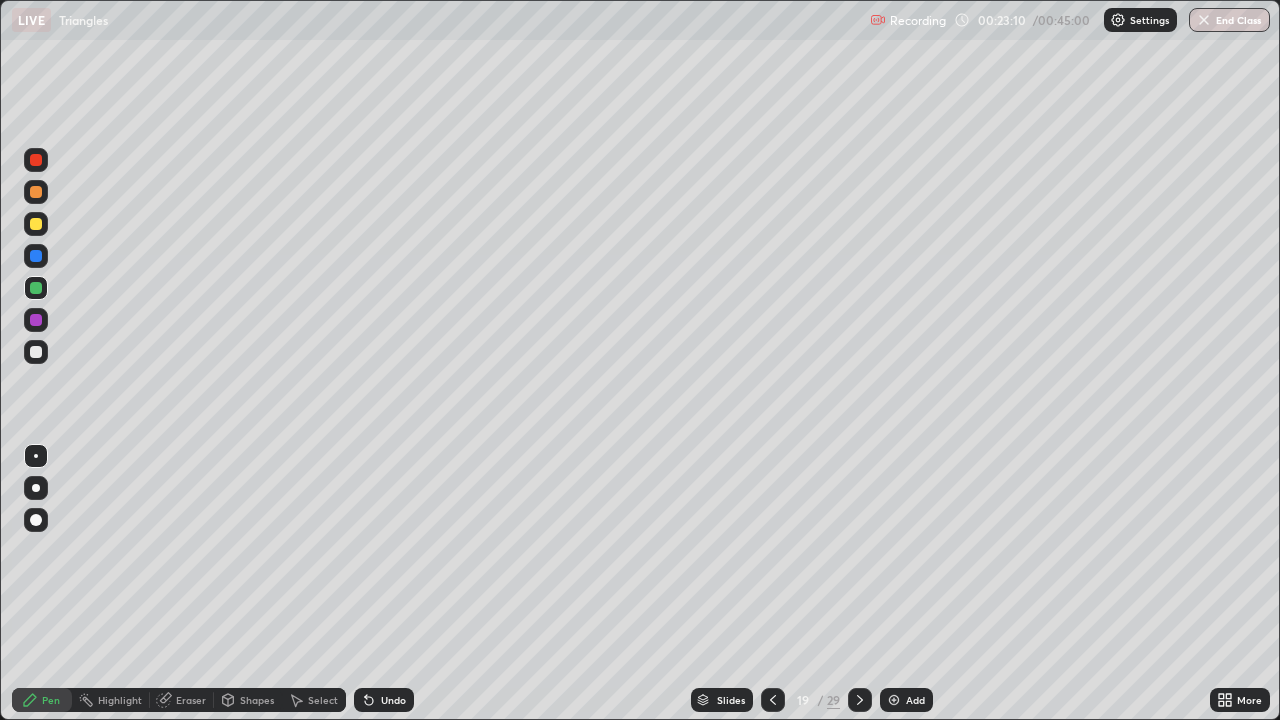 click 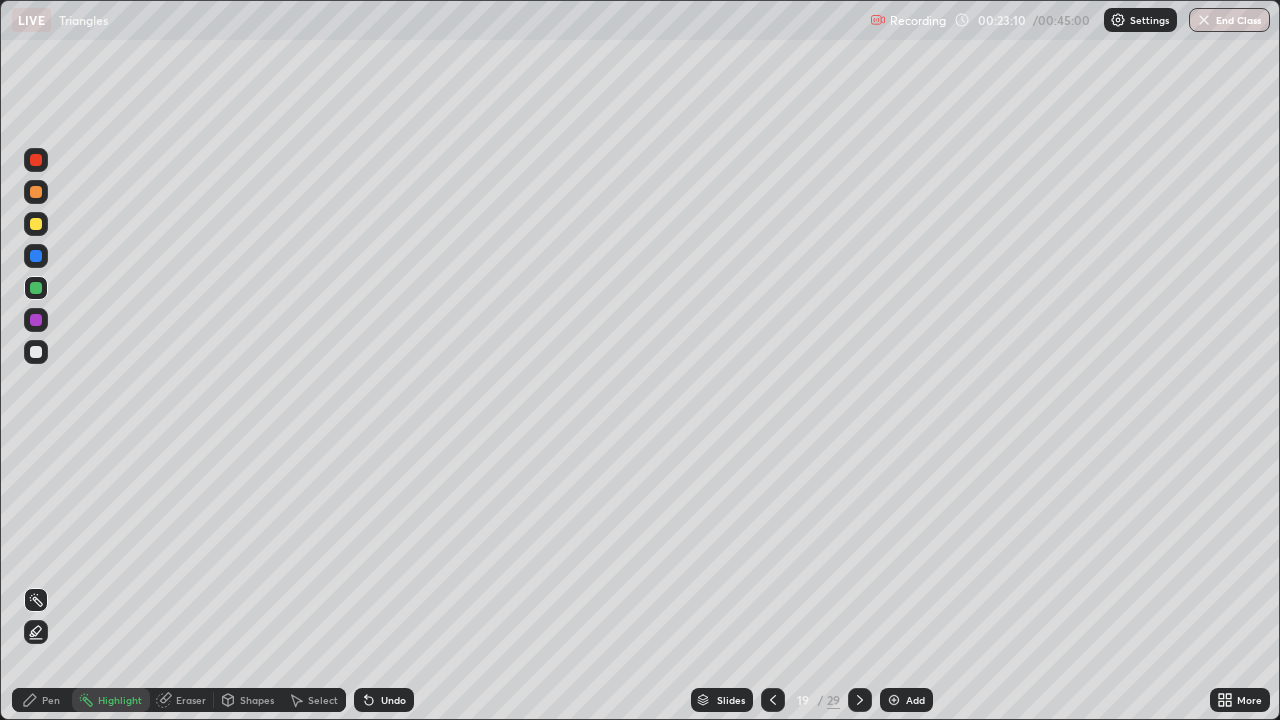 click on "Undo" at bounding box center (384, 700) 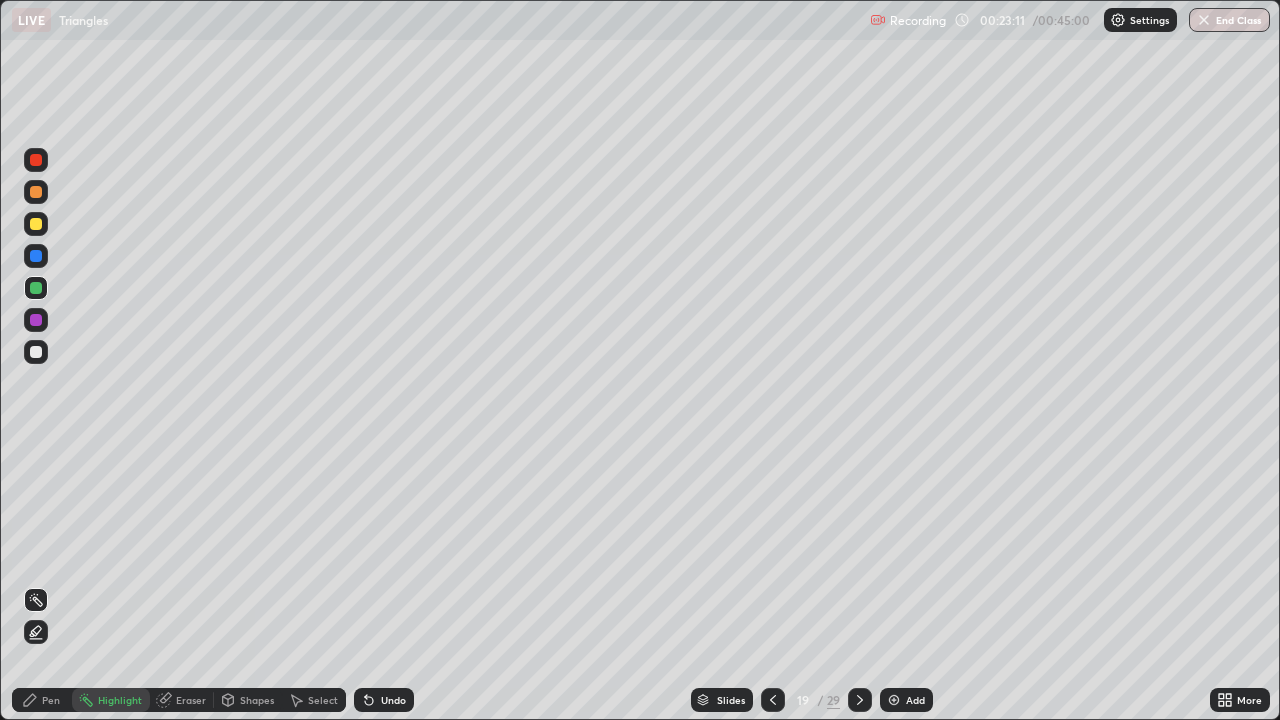 click on "Undo" at bounding box center [393, 700] 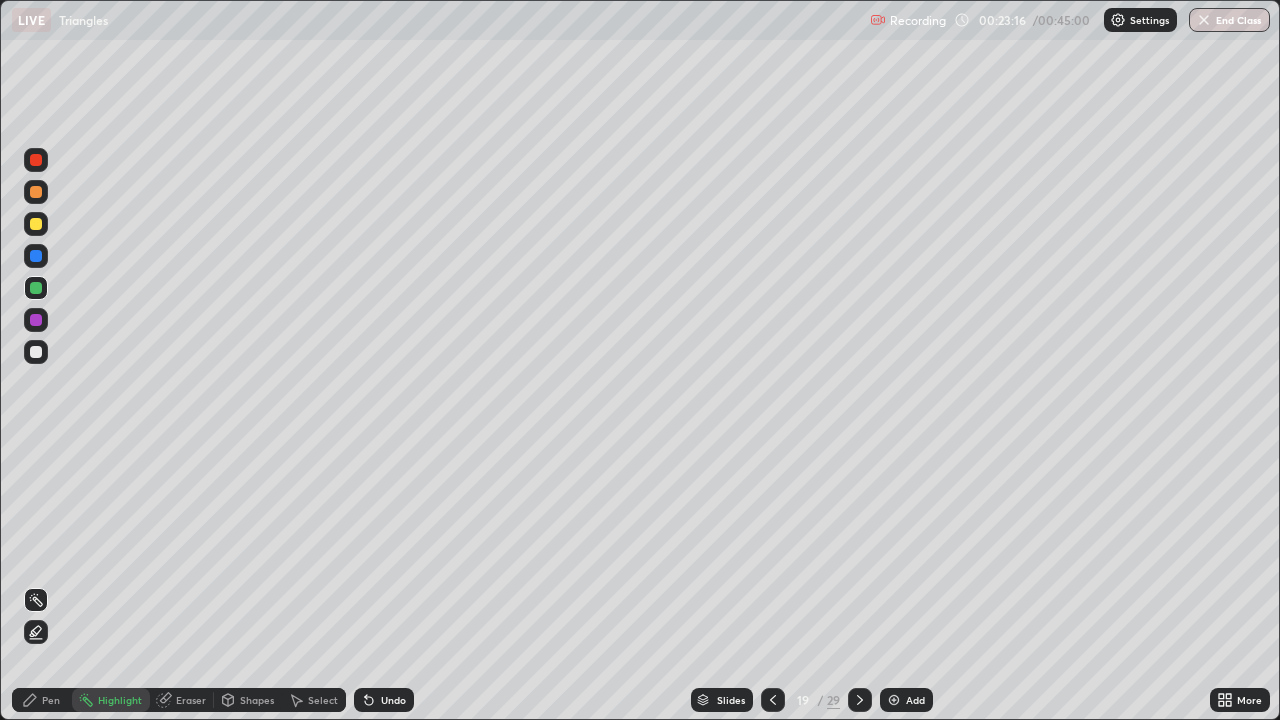 click at bounding box center [36, 224] 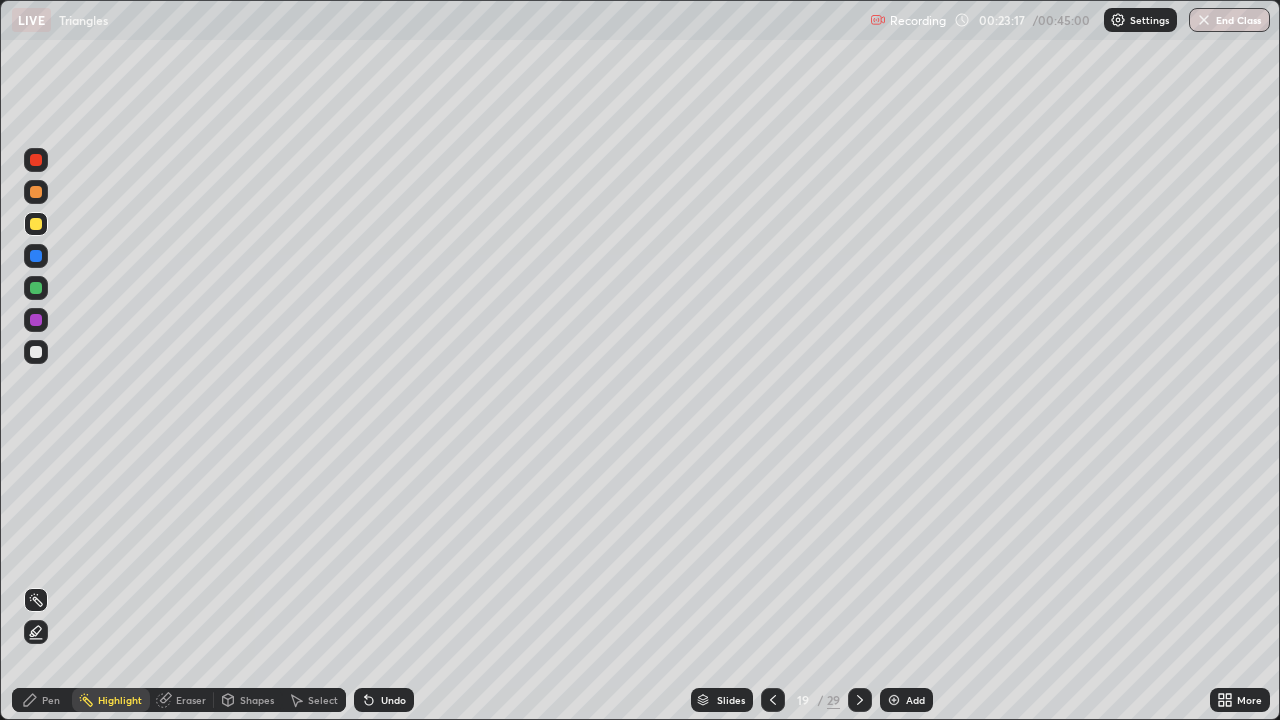 click on "Pen" at bounding box center (51, 700) 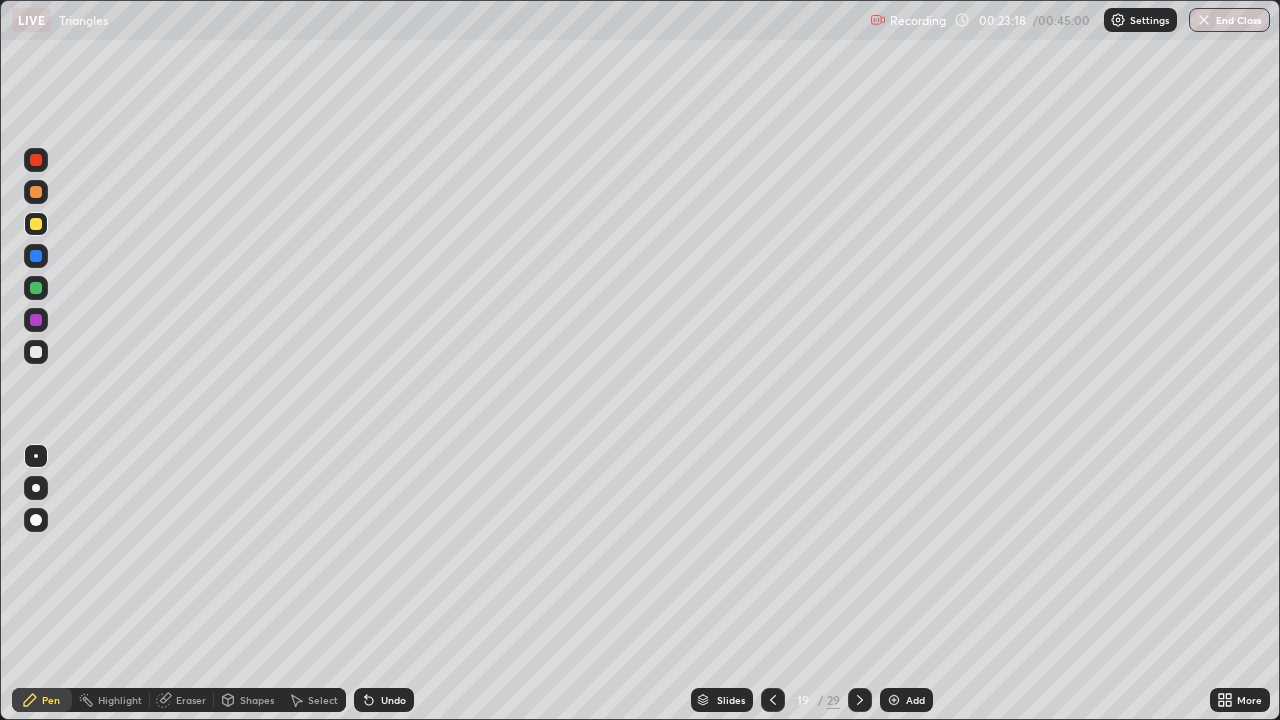 click at bounding box center (36, 224) 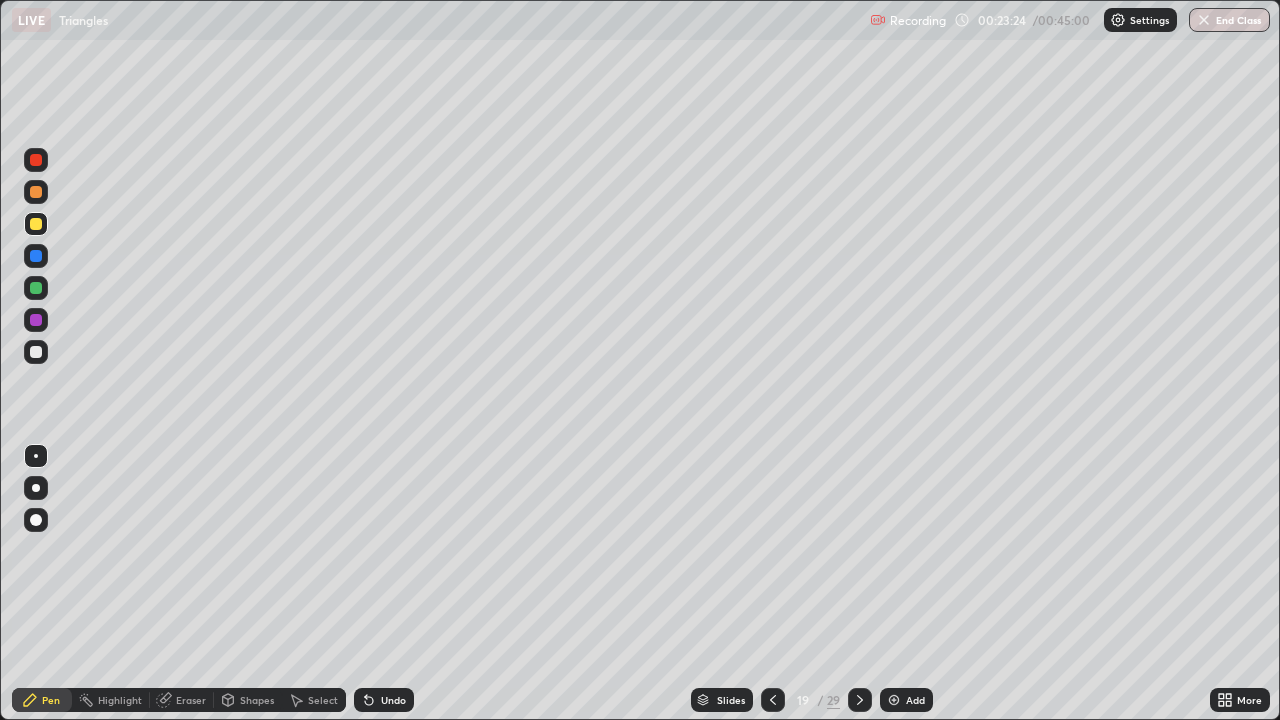 click 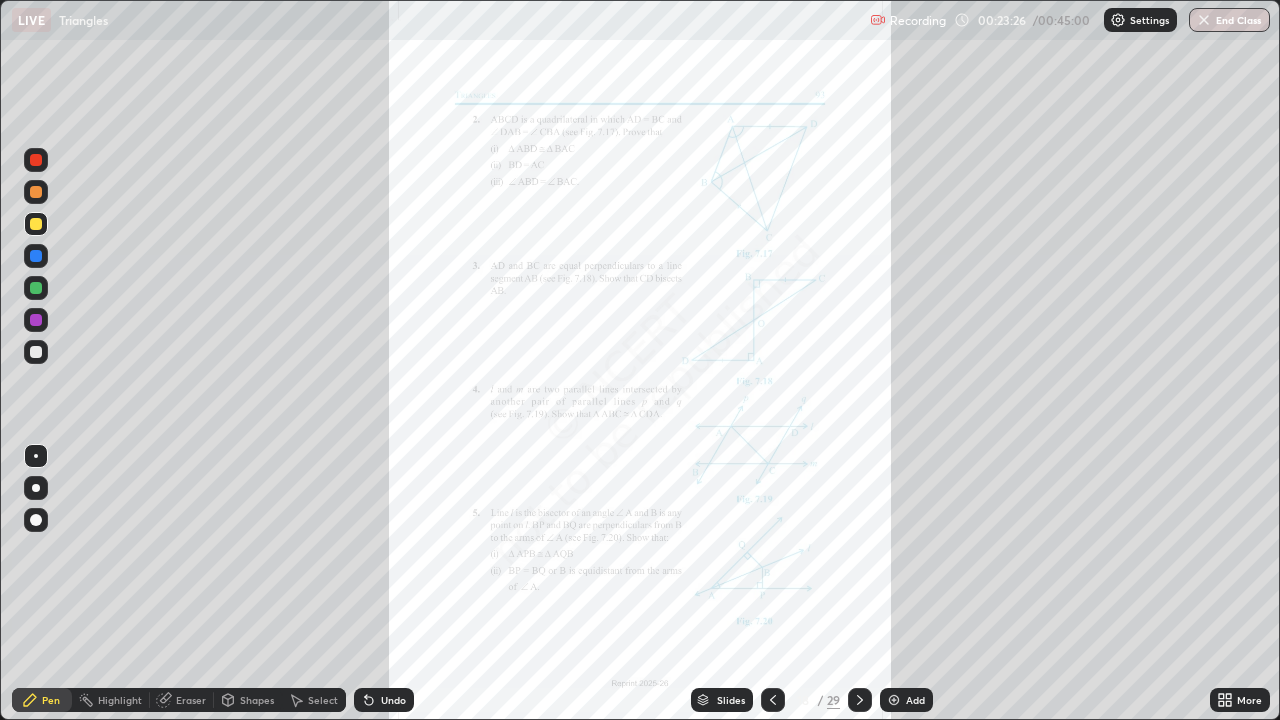 click 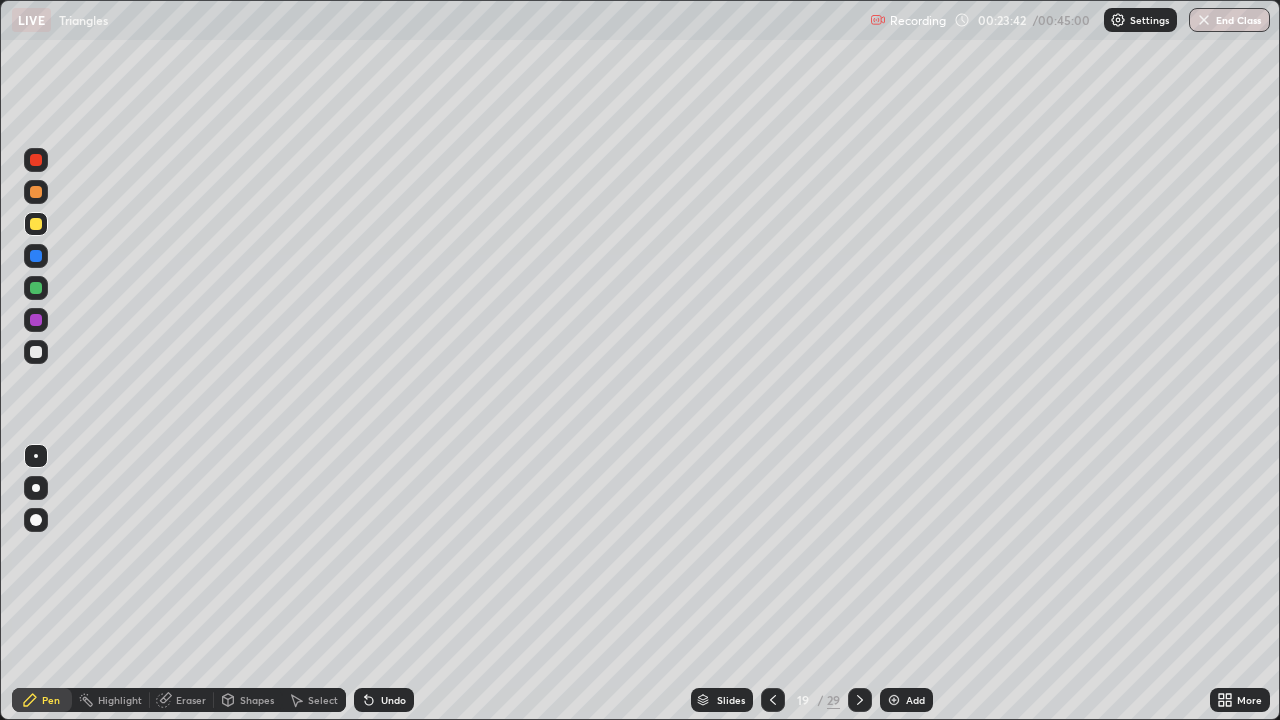 click 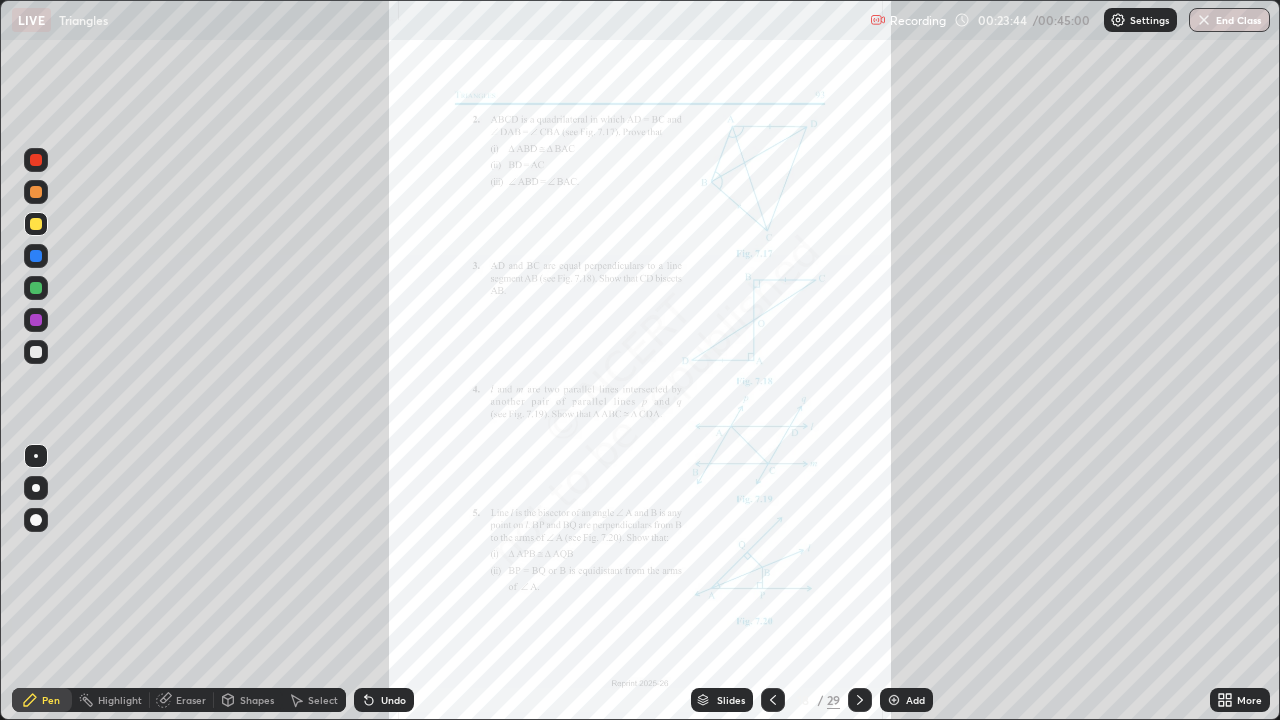 click 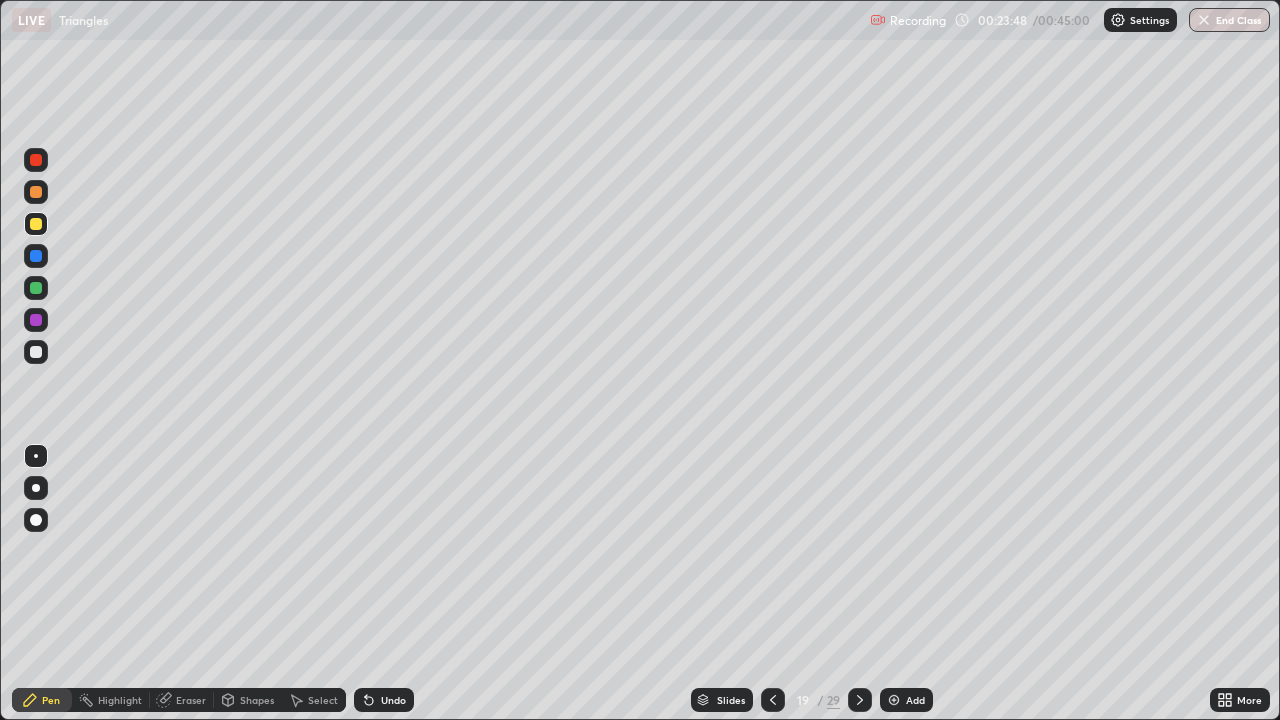 click on "Select" at bounding box center [314, 700] 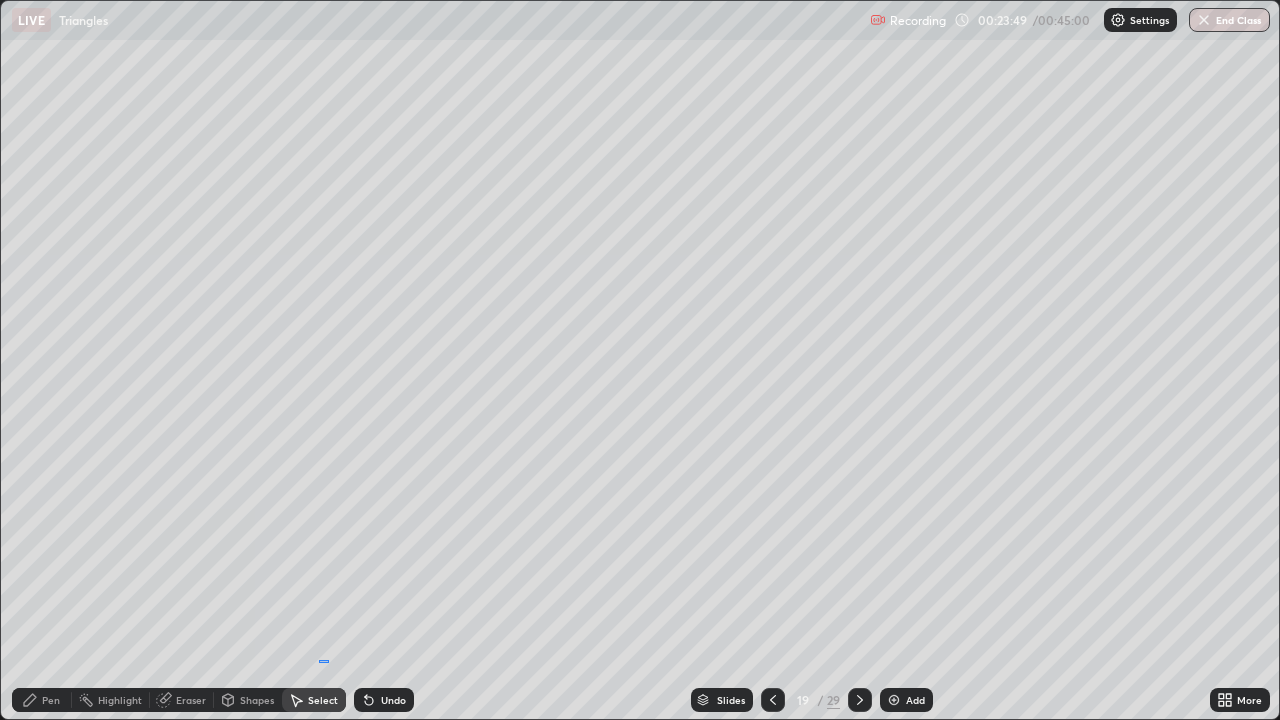 click on "0 ° Undo Copy Duplicate Duplicate to new slide Delete" at bounding box center [640, 360] 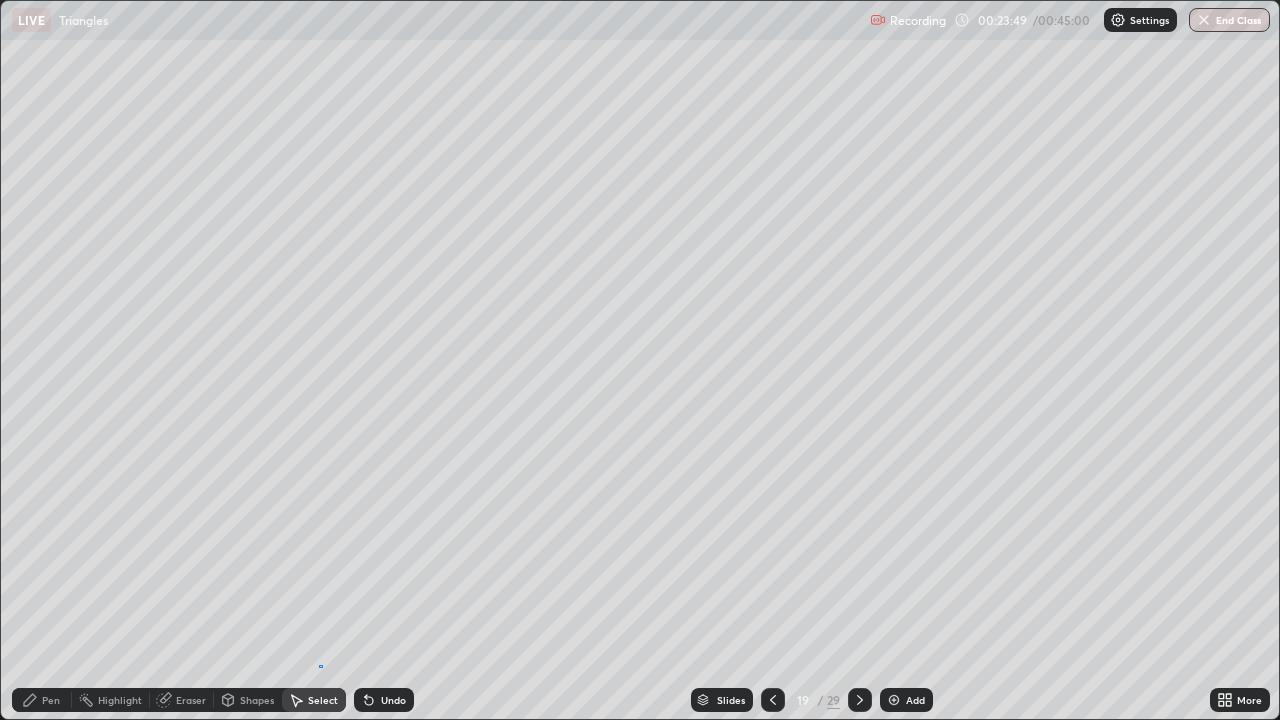 click on "0 ° Undo Copy Duplicate Duplicate to new slide Delete" at bounding box center (640, 360) 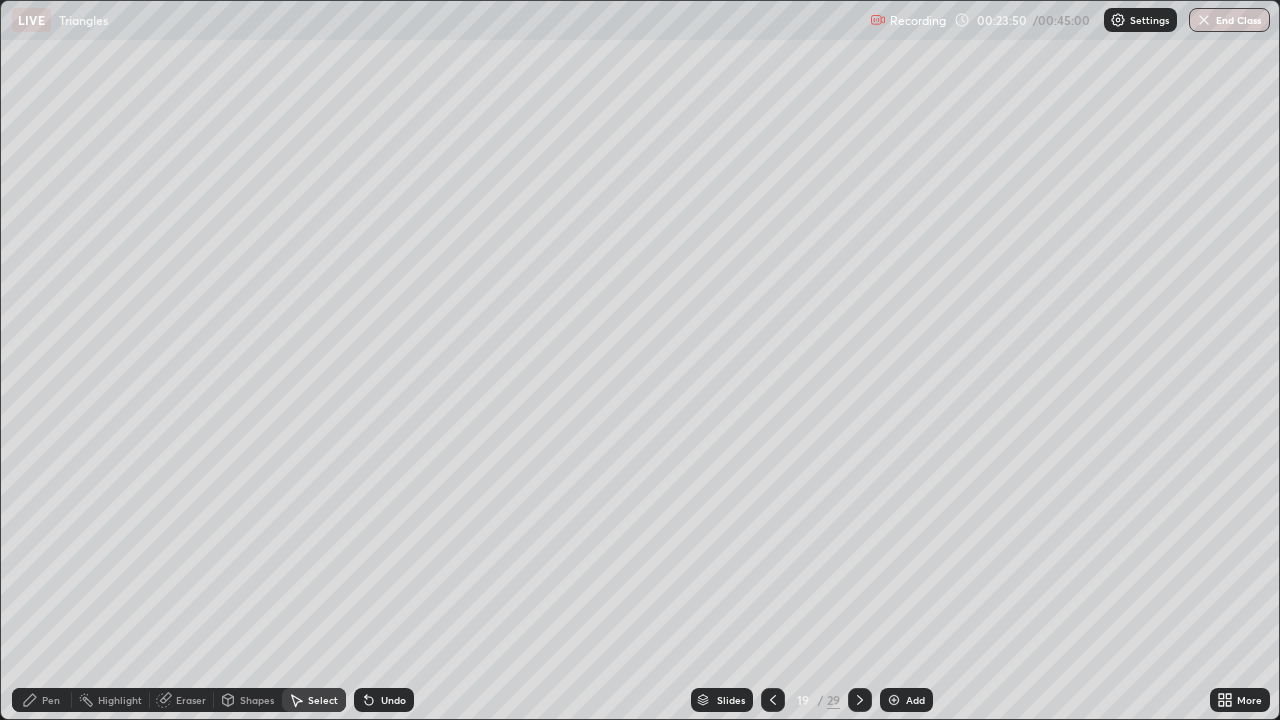 click 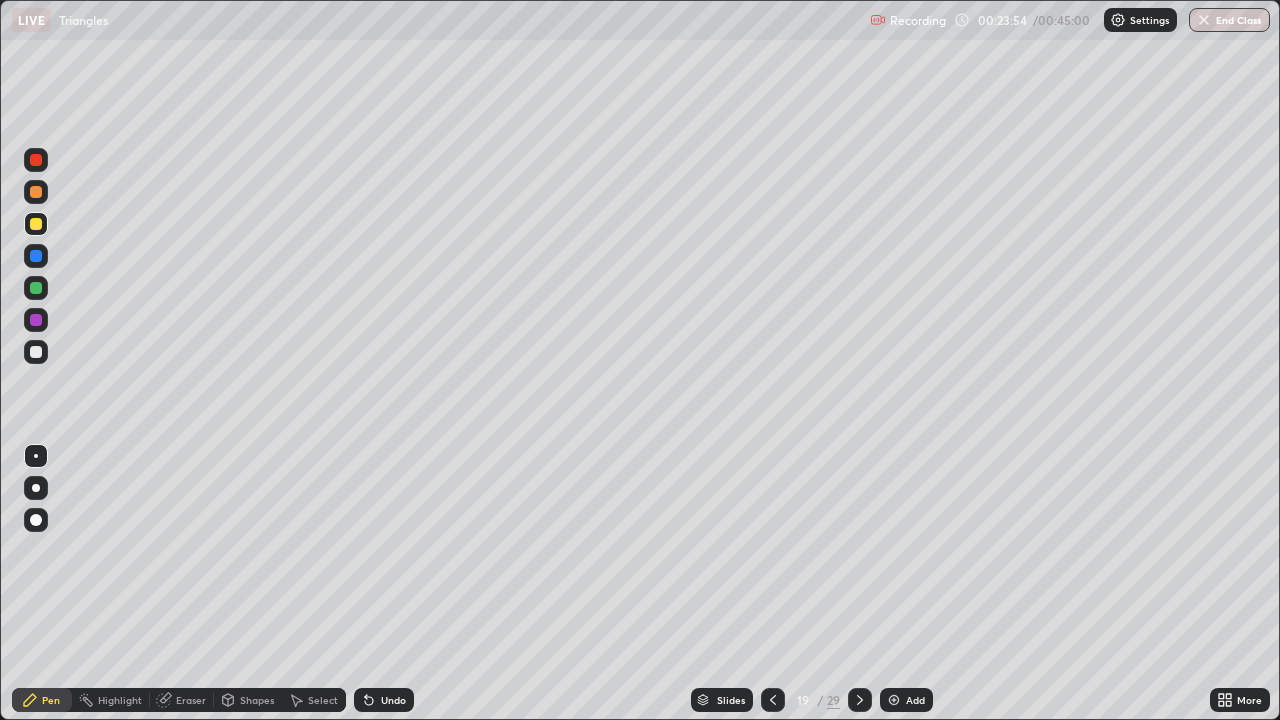 click on "Slides 19 / 29 Add" at bounding box center (812, 700) 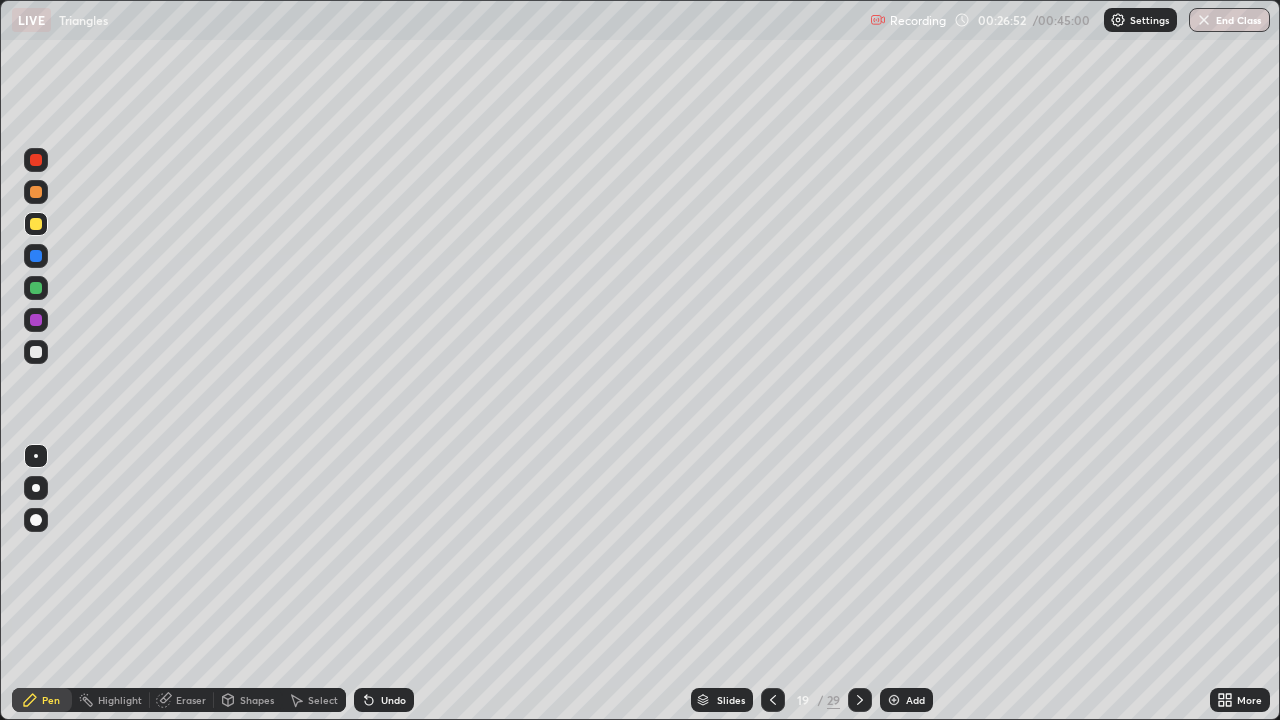 click 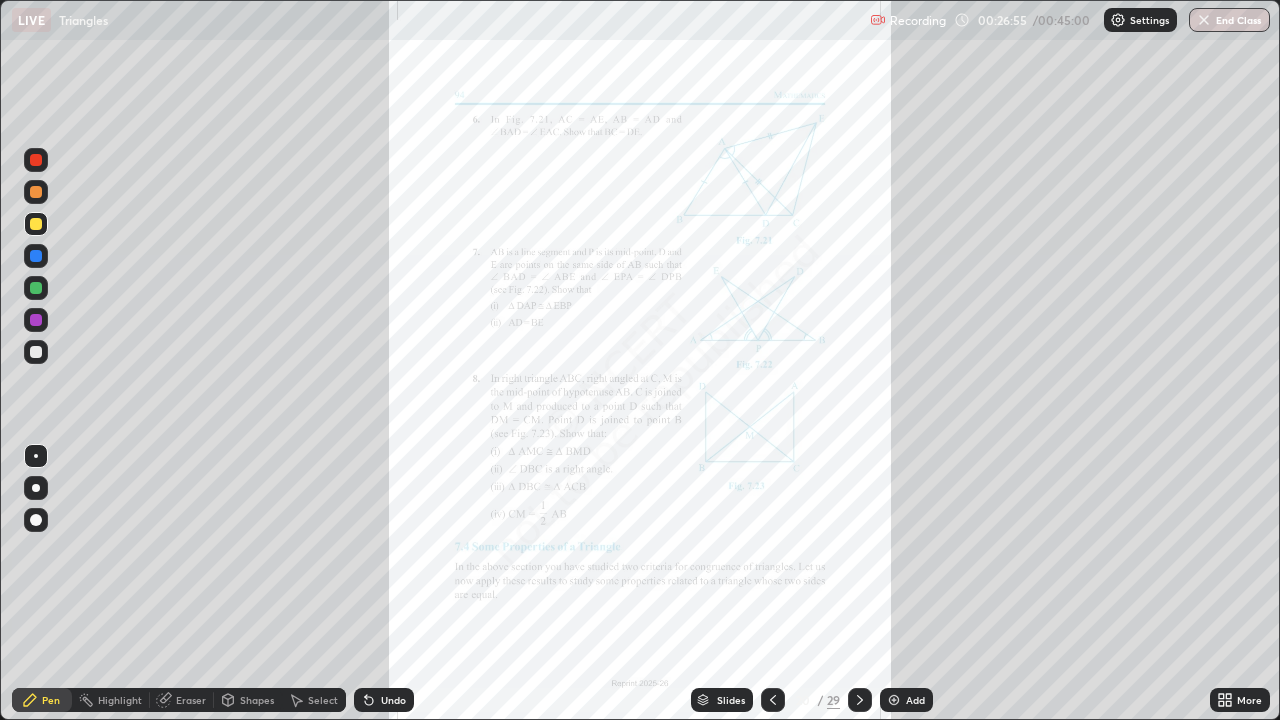 click 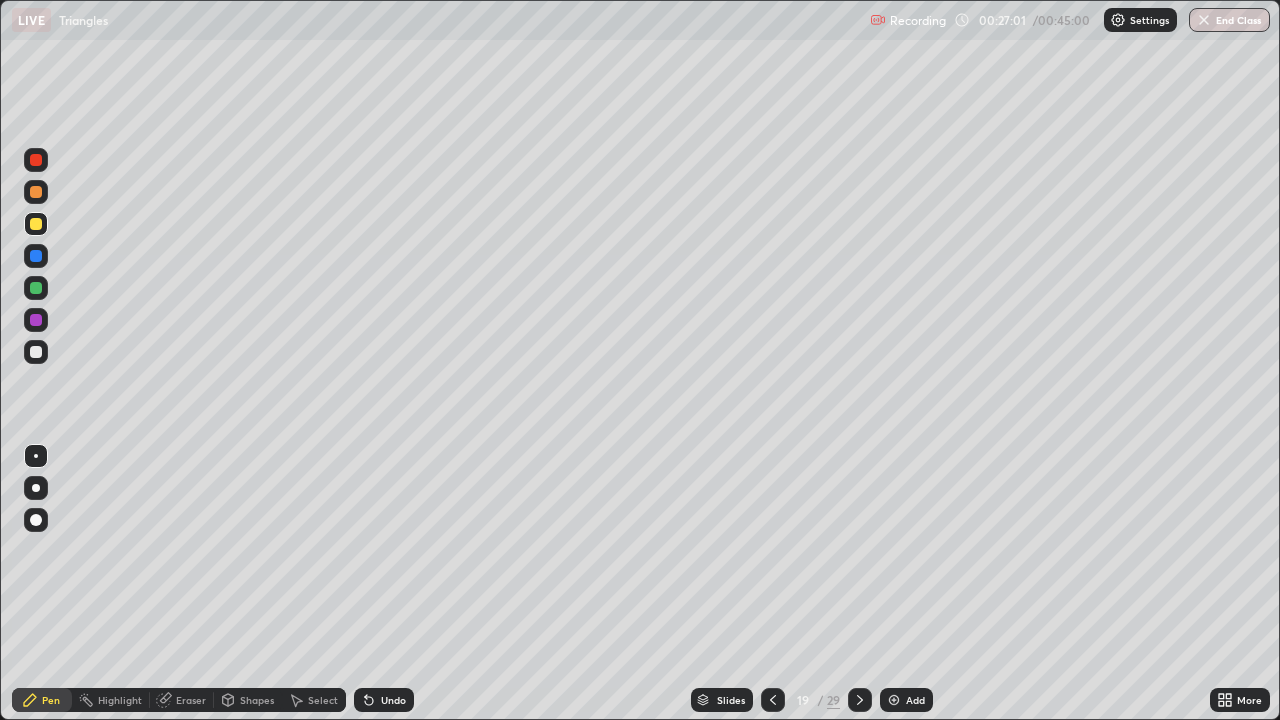 click at bounding box center (860, 700) 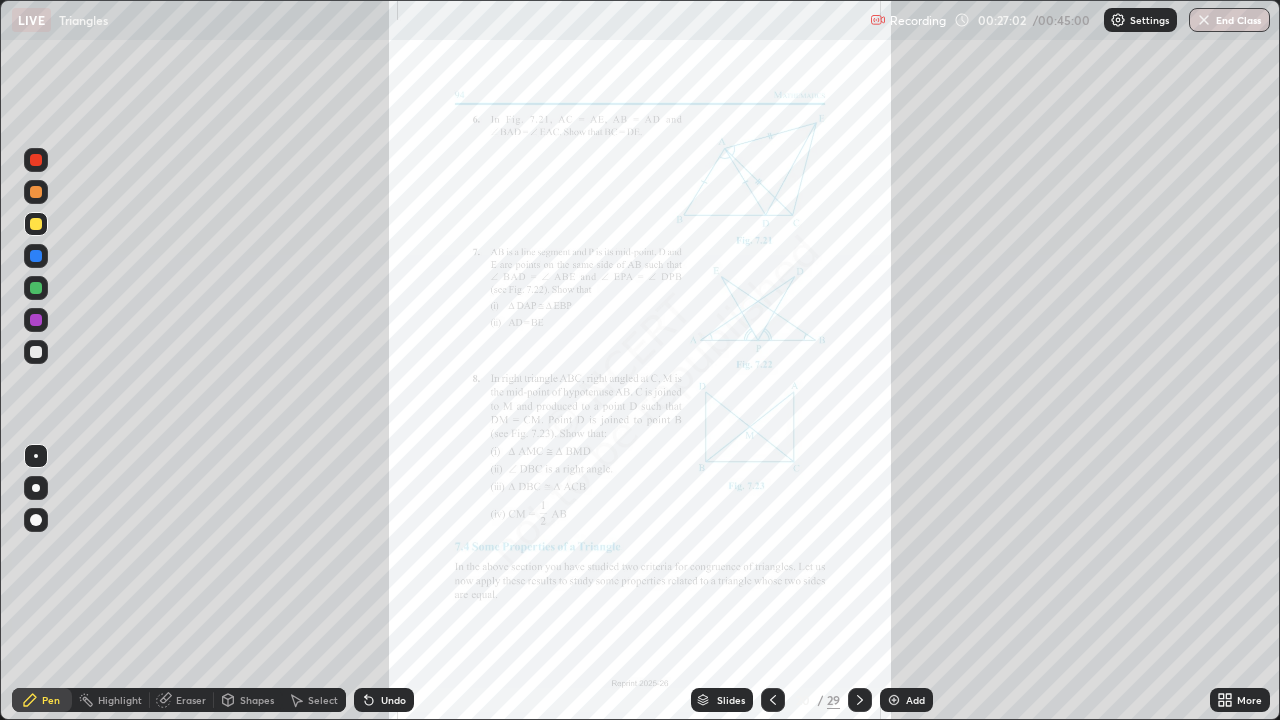 click 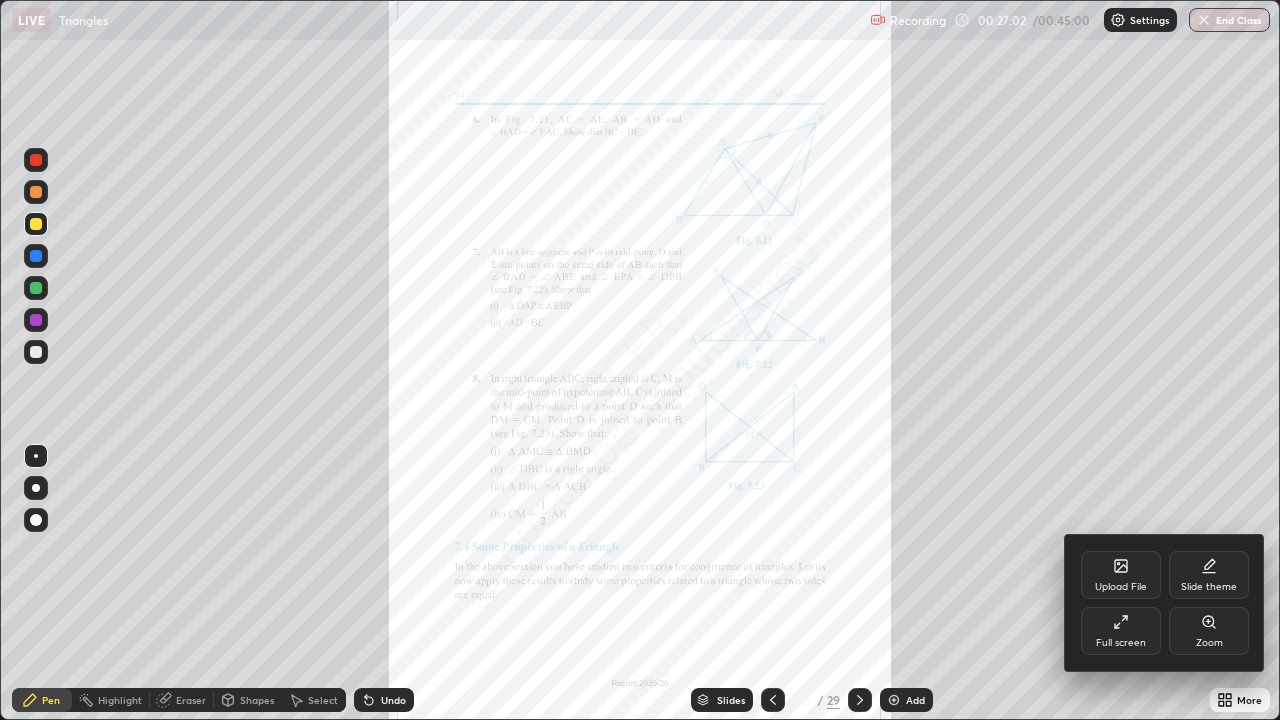 click on "Zoom" at bounding box center [1209, 643] 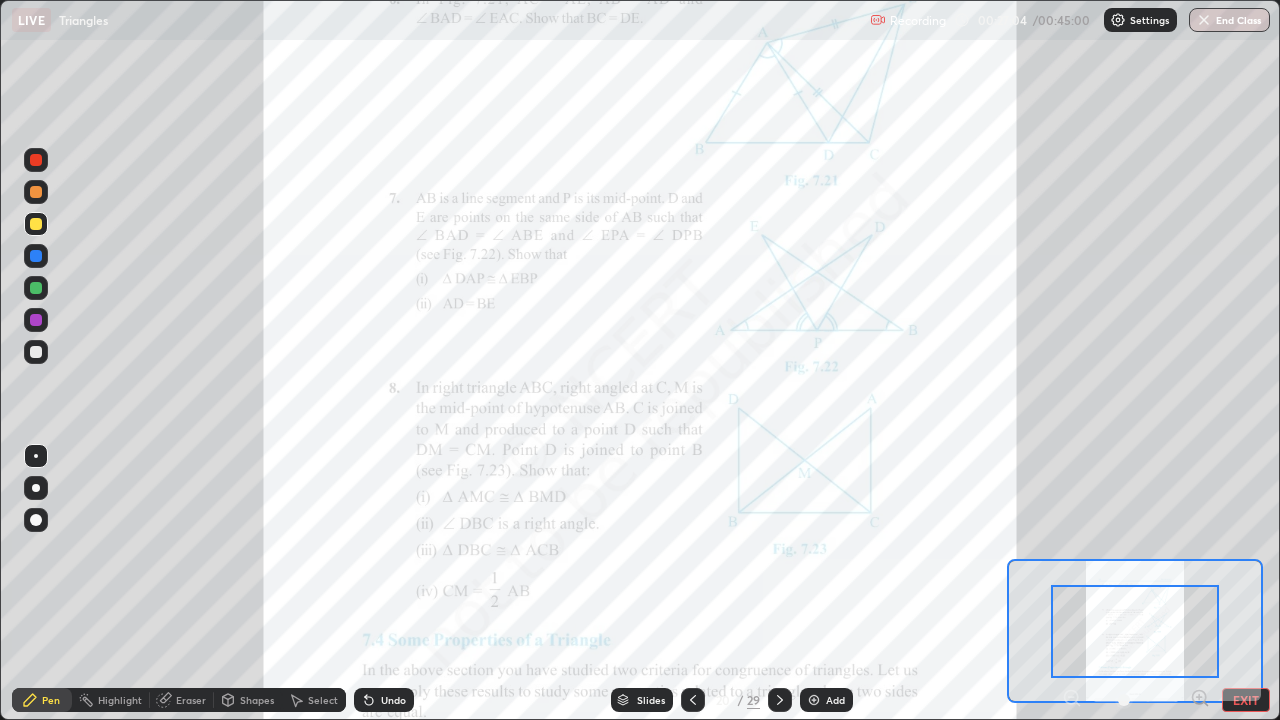 click 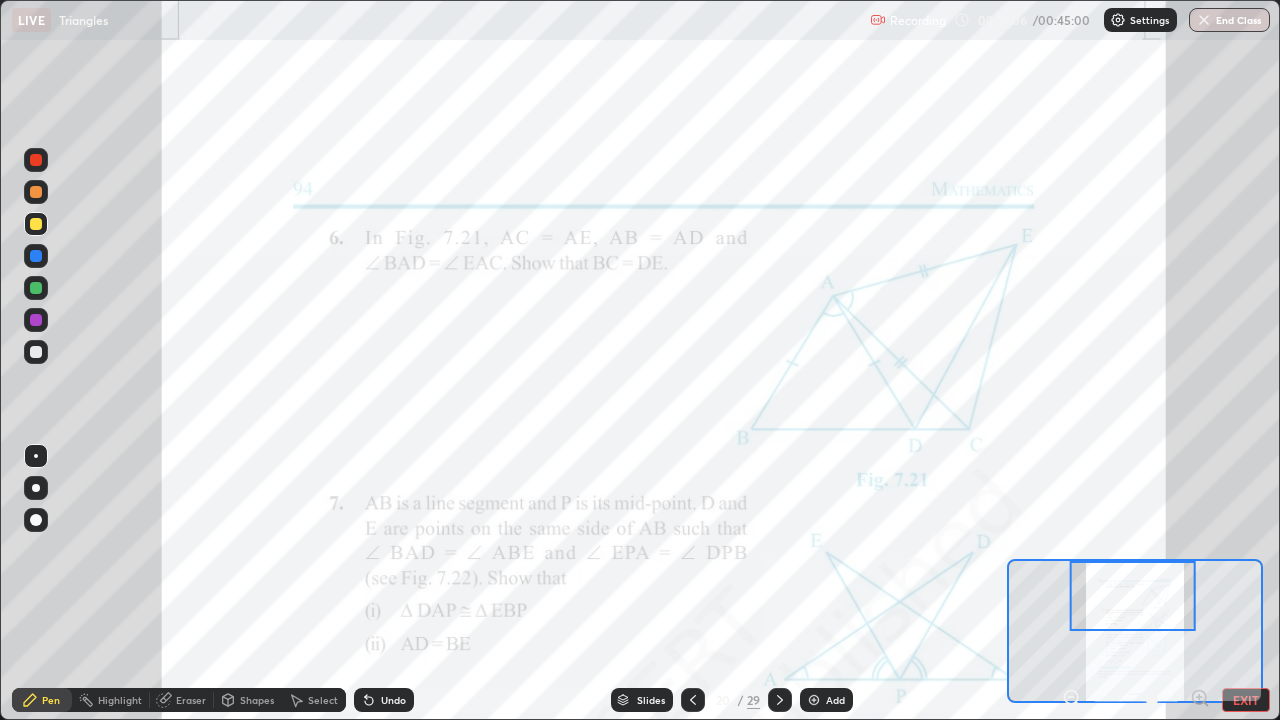 click on "Pen Highlight Eraser Shapes Select Undo Slides 20 / 29 Add EXIT" at bounding box center (640, 700) 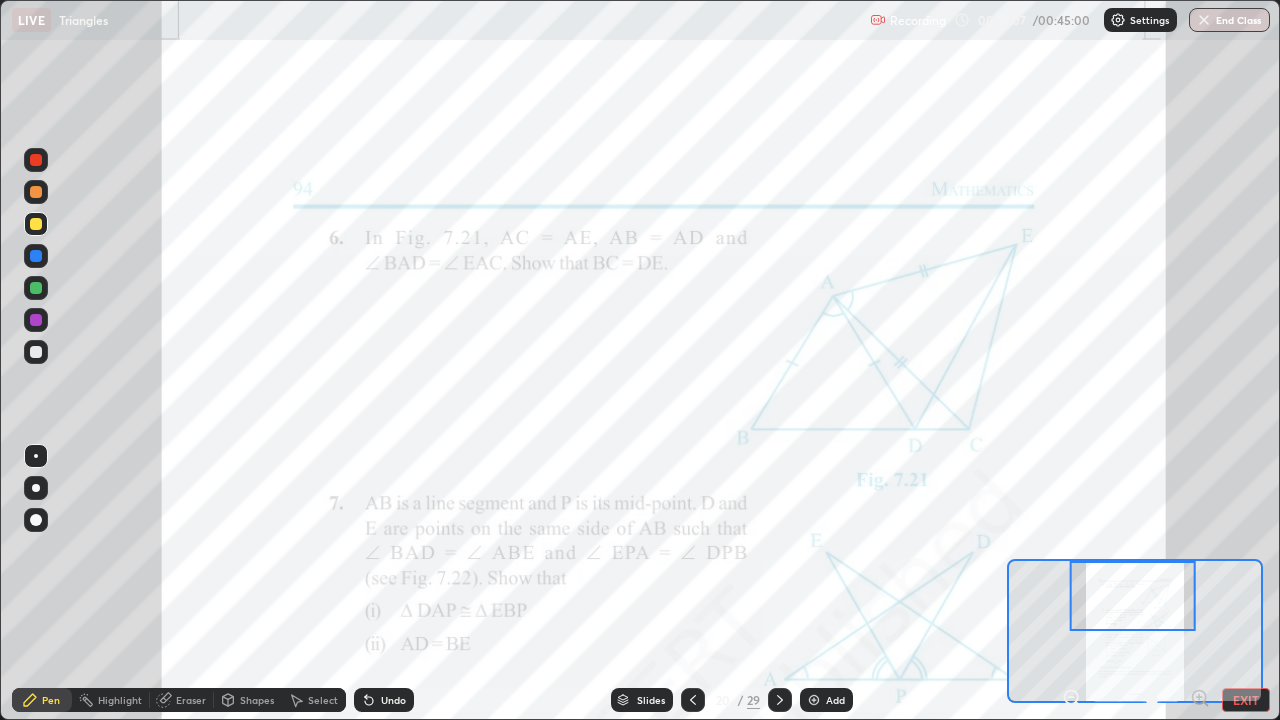 click 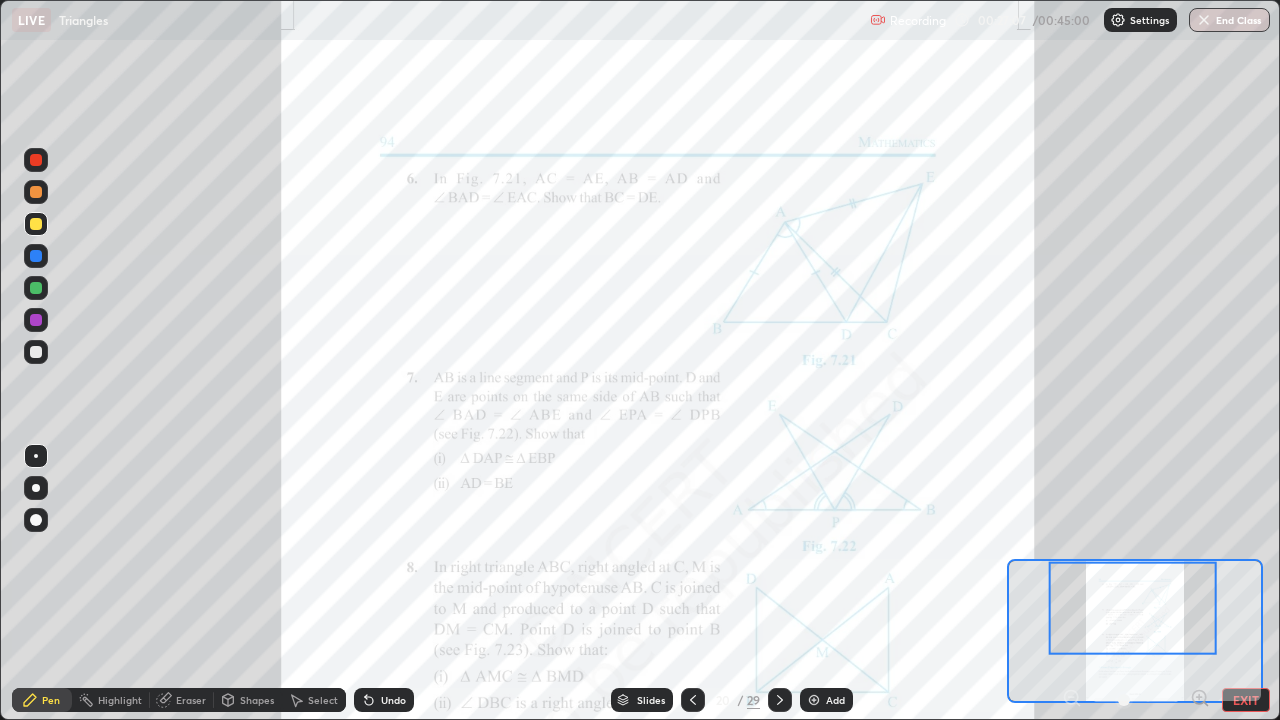 click at bounding box center (1136, 700) 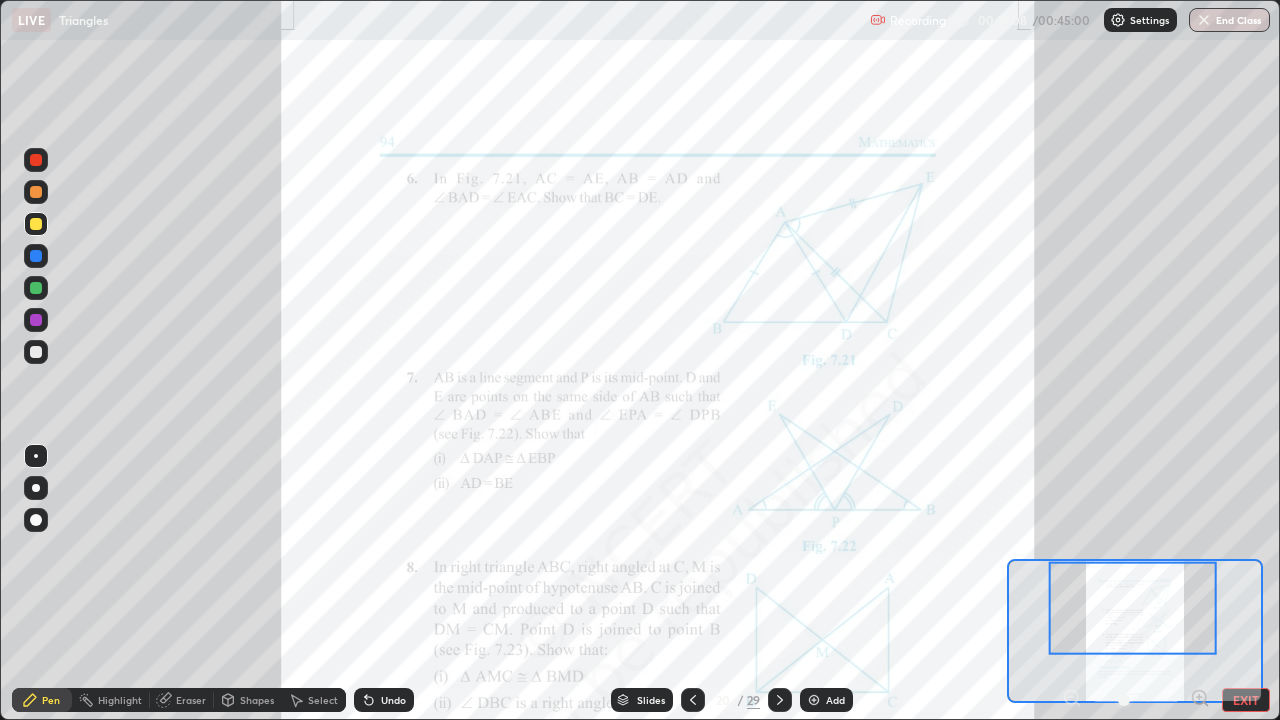 click 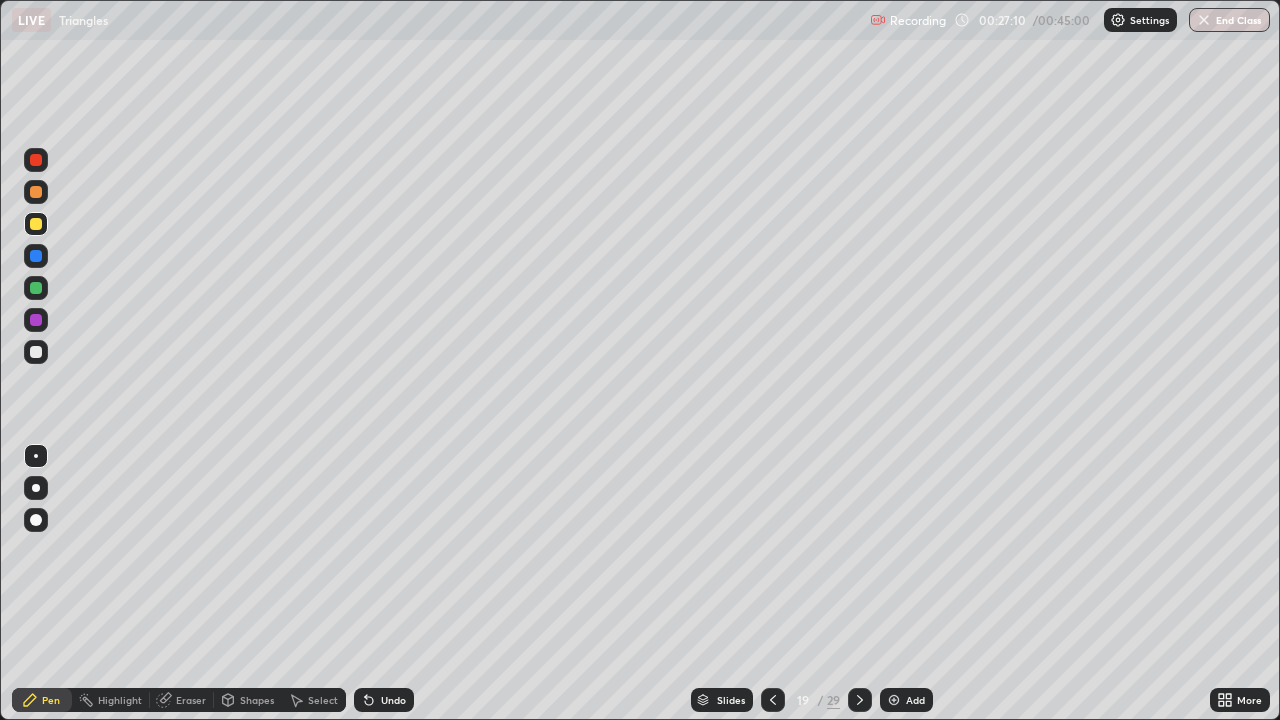 click 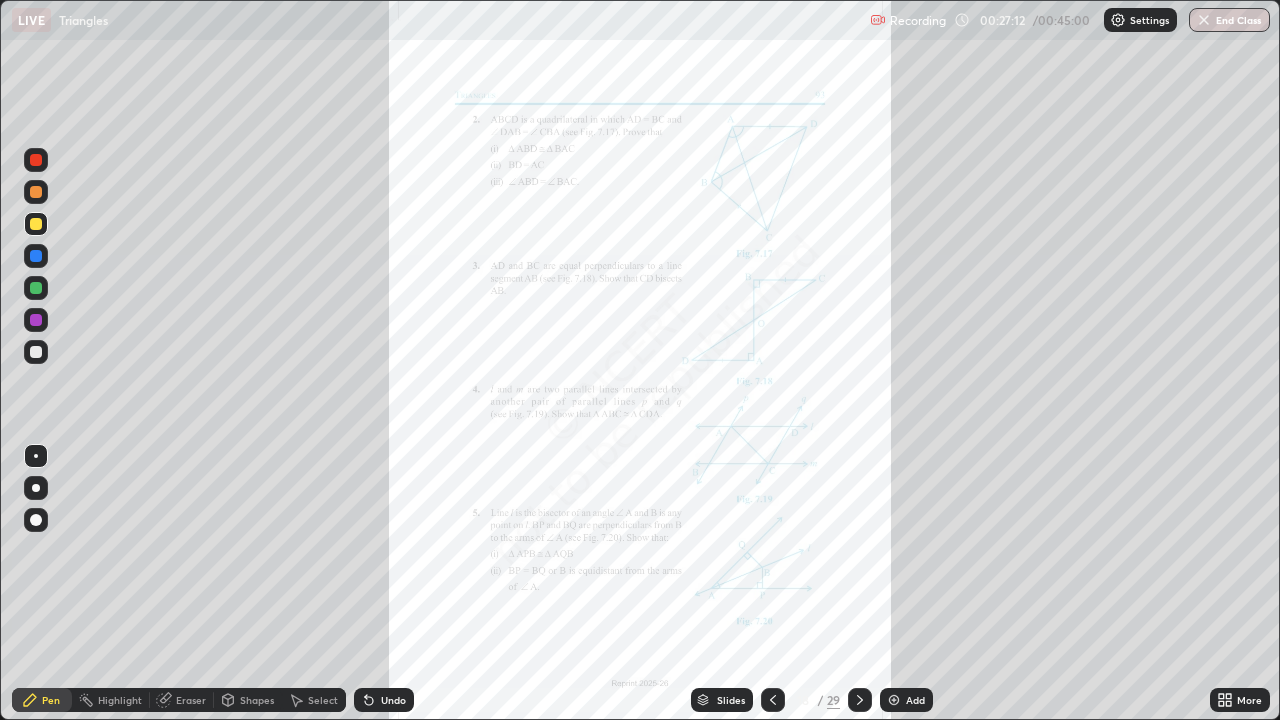click on "More" at bounding box center [1249, 700] 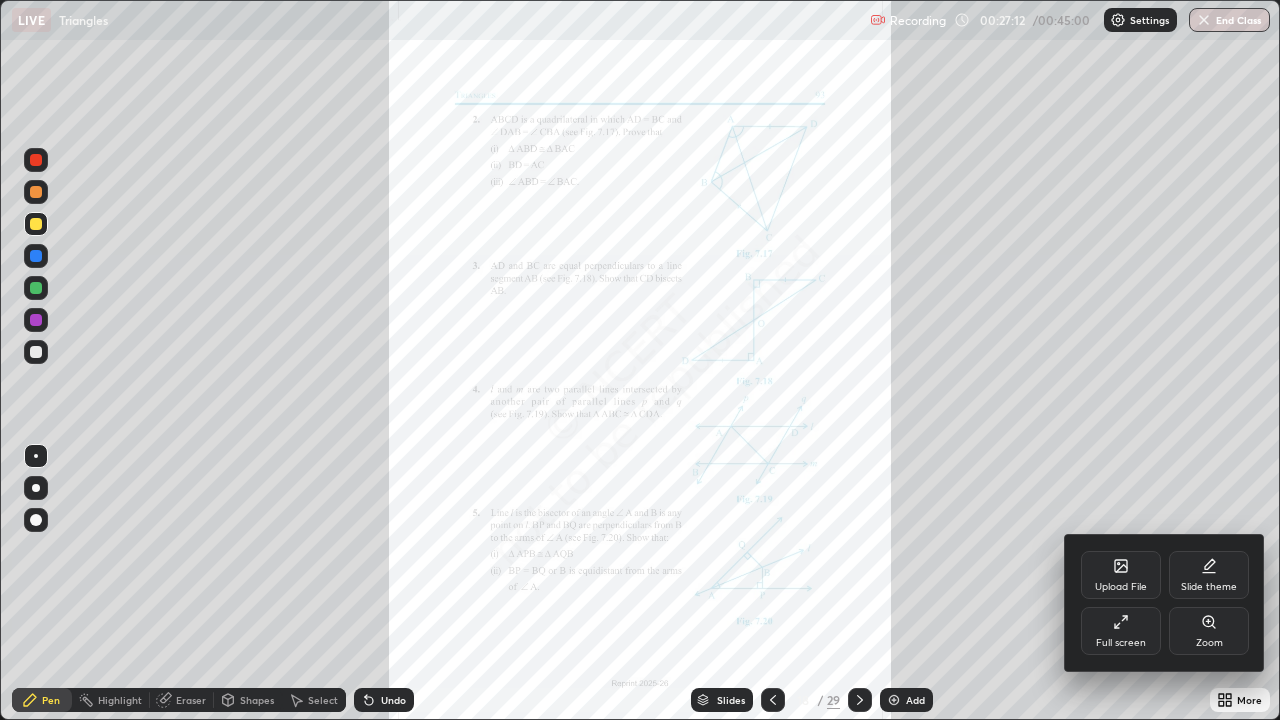 click on "Zoom" at bounding box center (1209, 643) 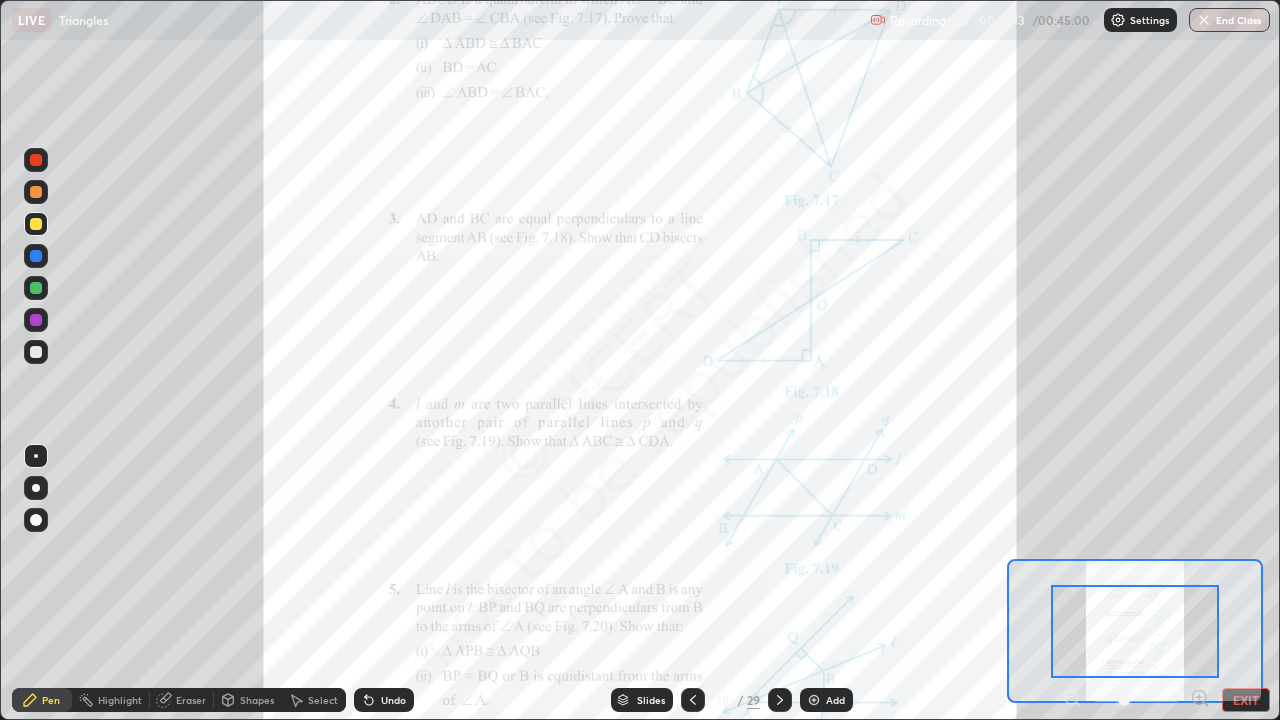 click at bounding box center [1135, 631] 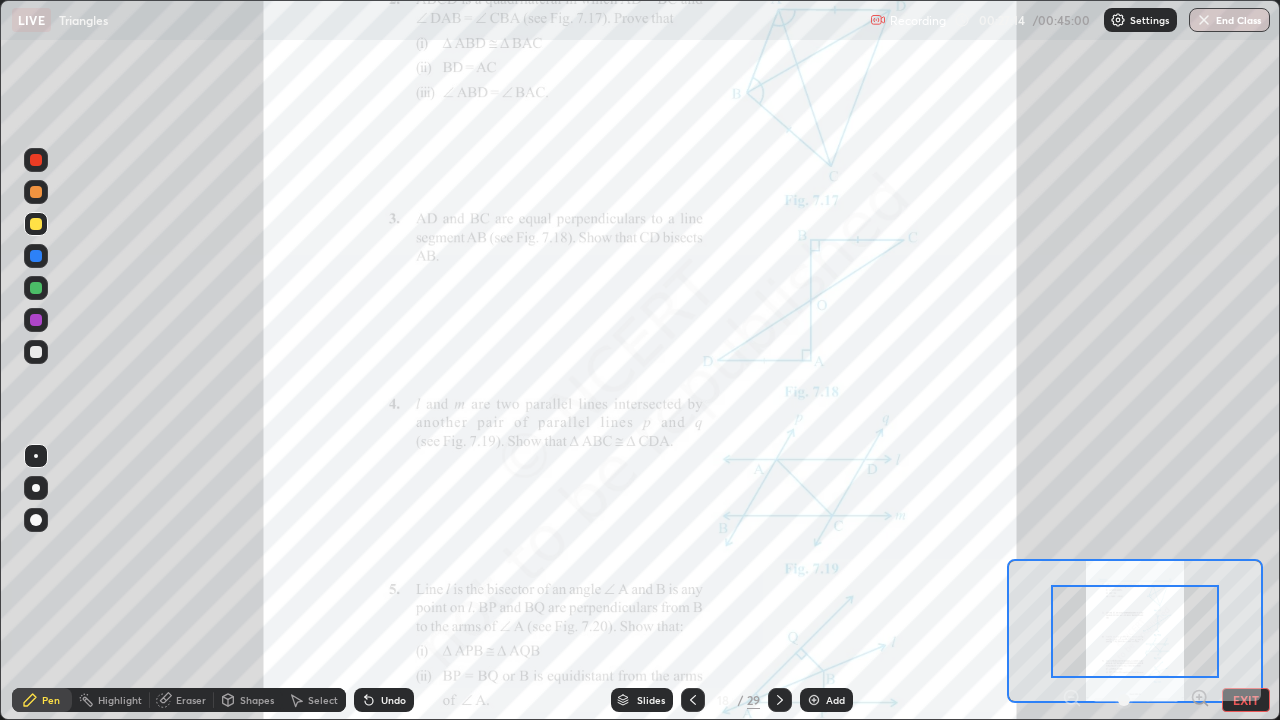 click 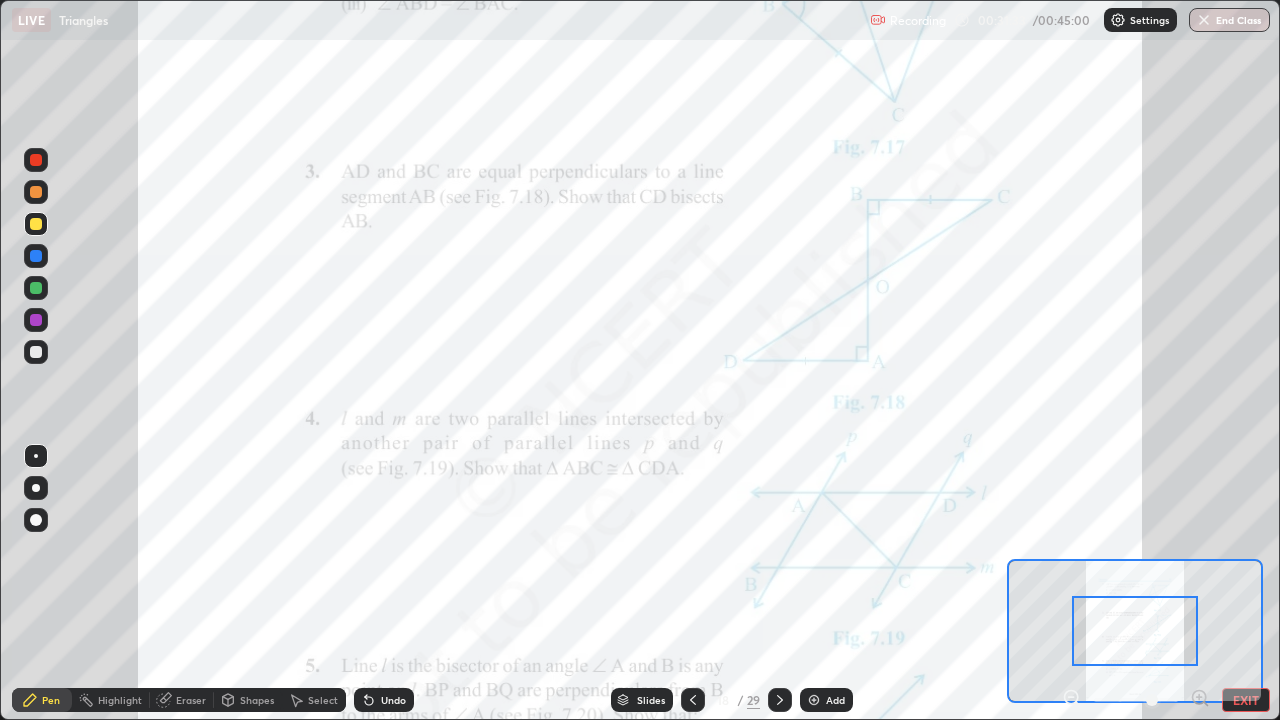 click at bounding box center [814, 700] 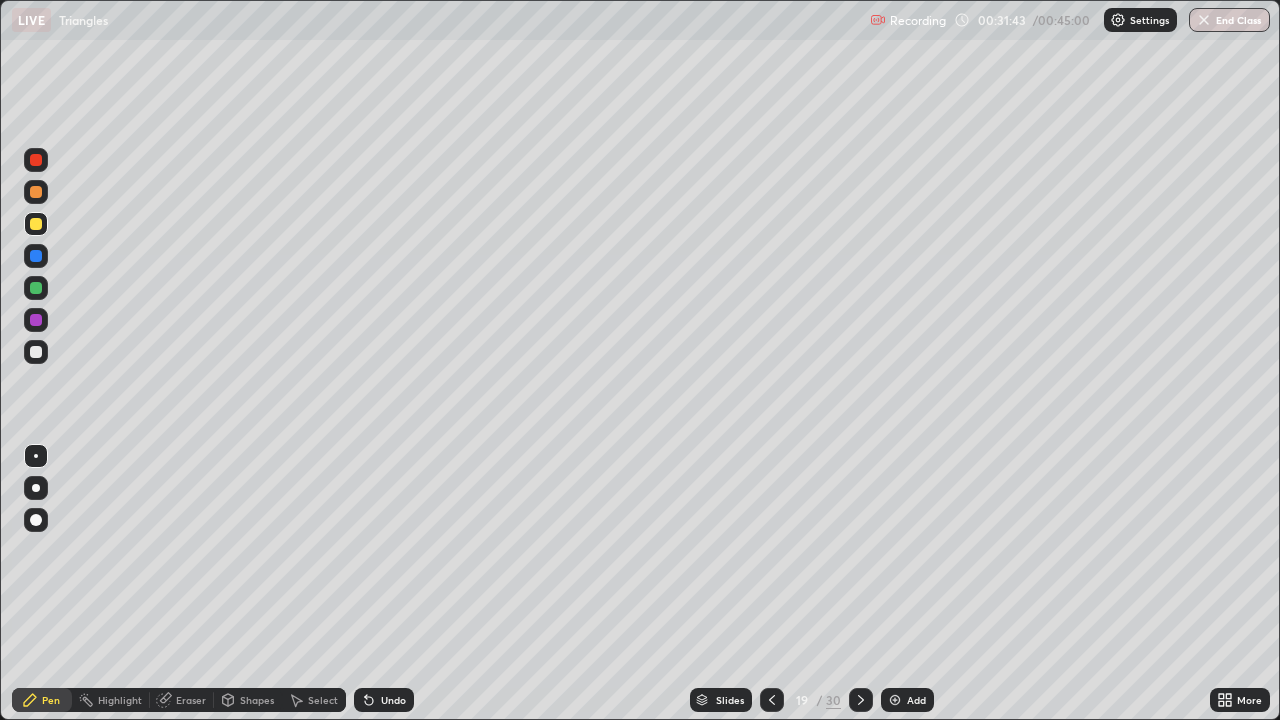 click at bounding box center [772, 700] 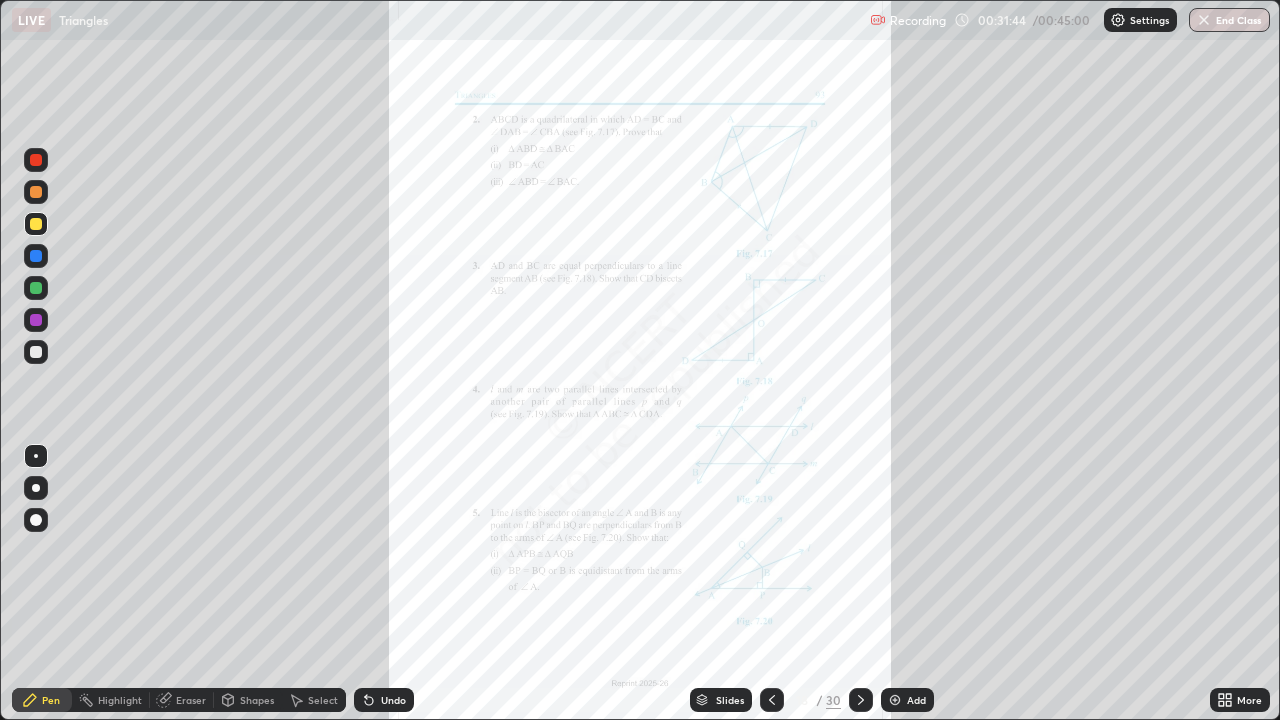click at bounding box center (861, 700) 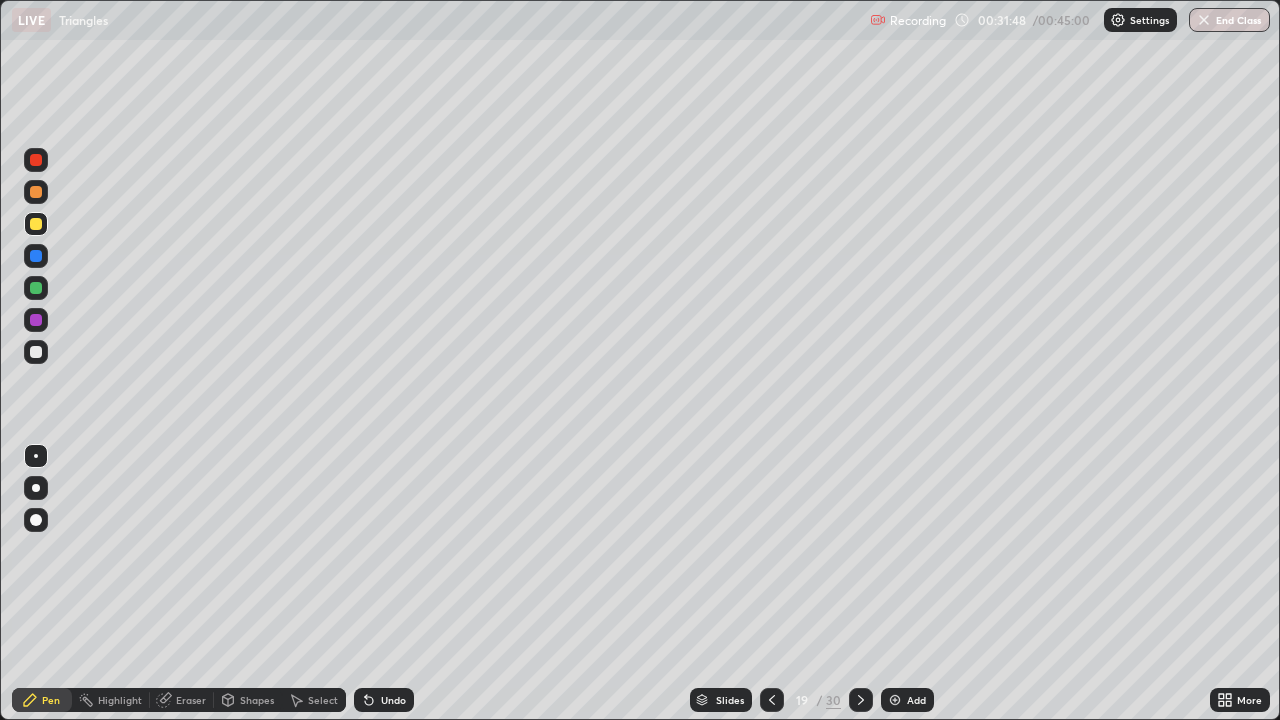 click at bounding box center (772, 700) 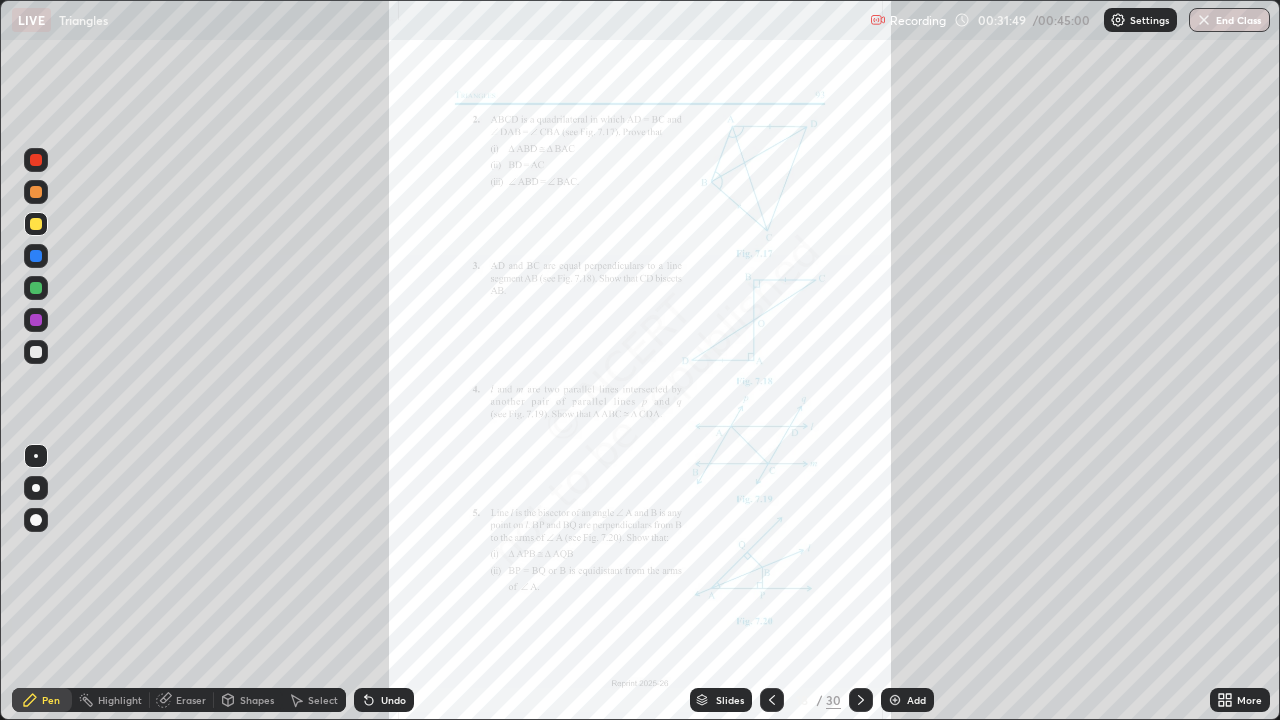 click 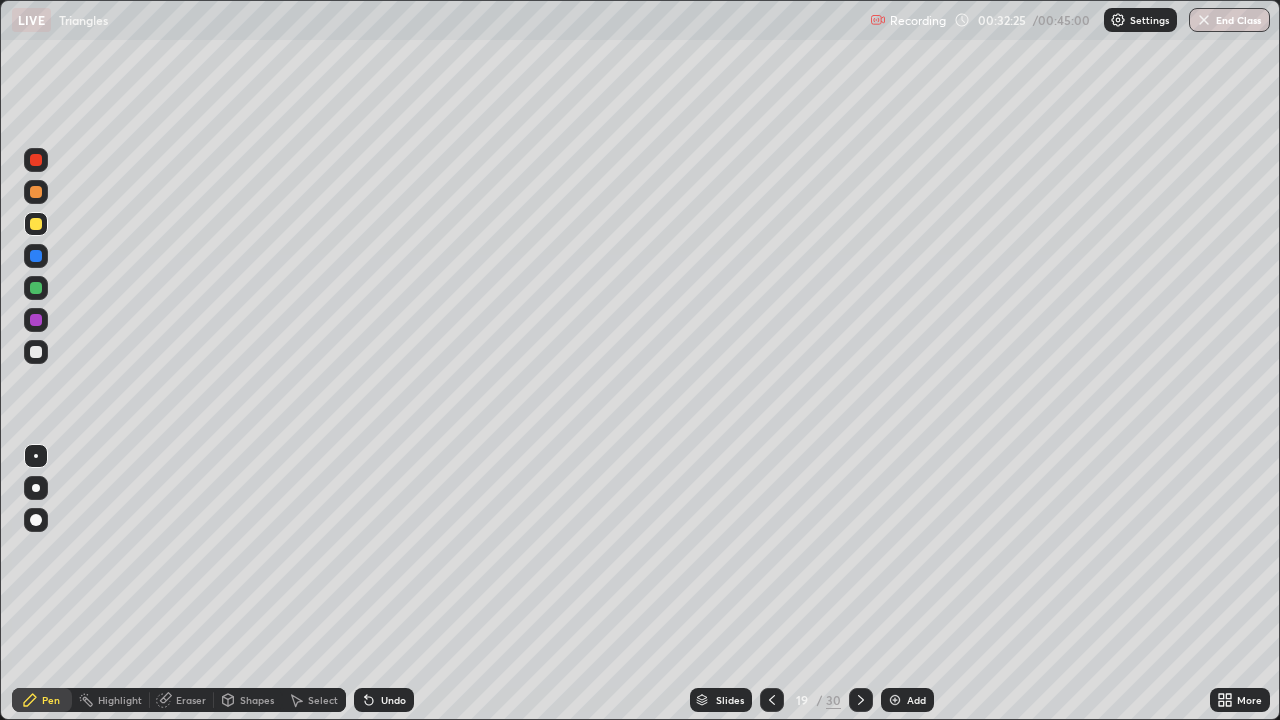 click 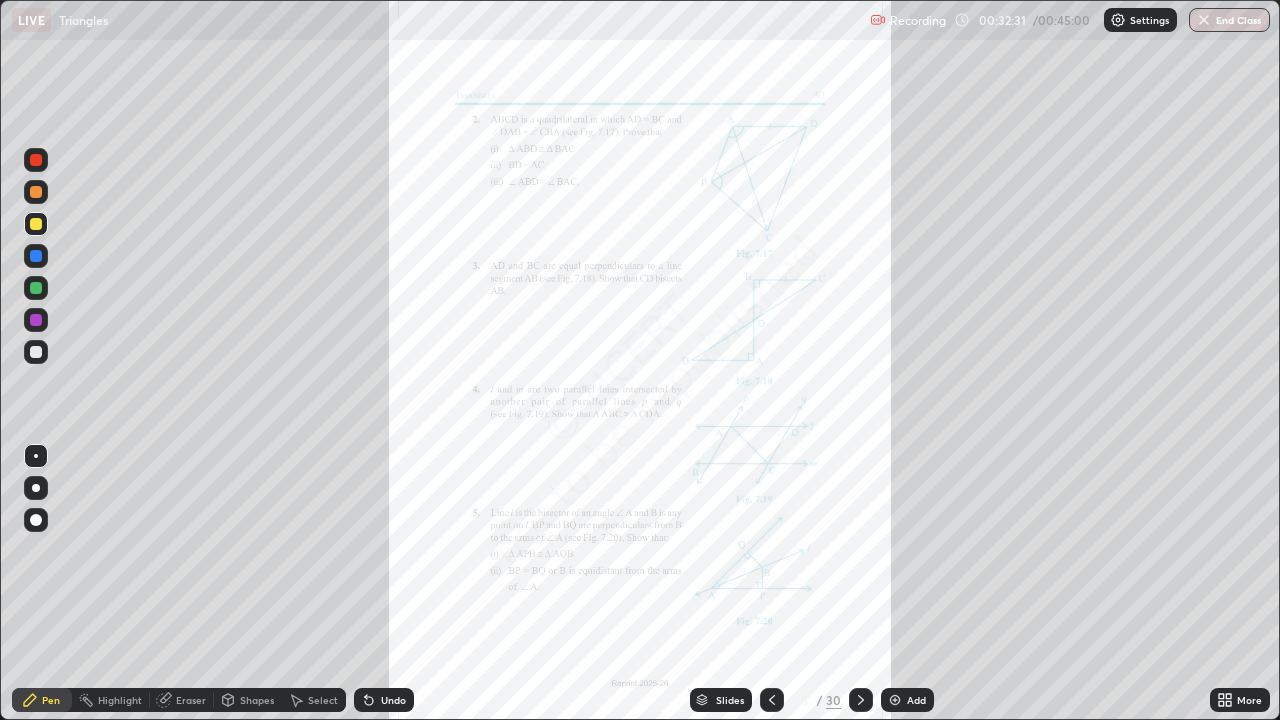 click 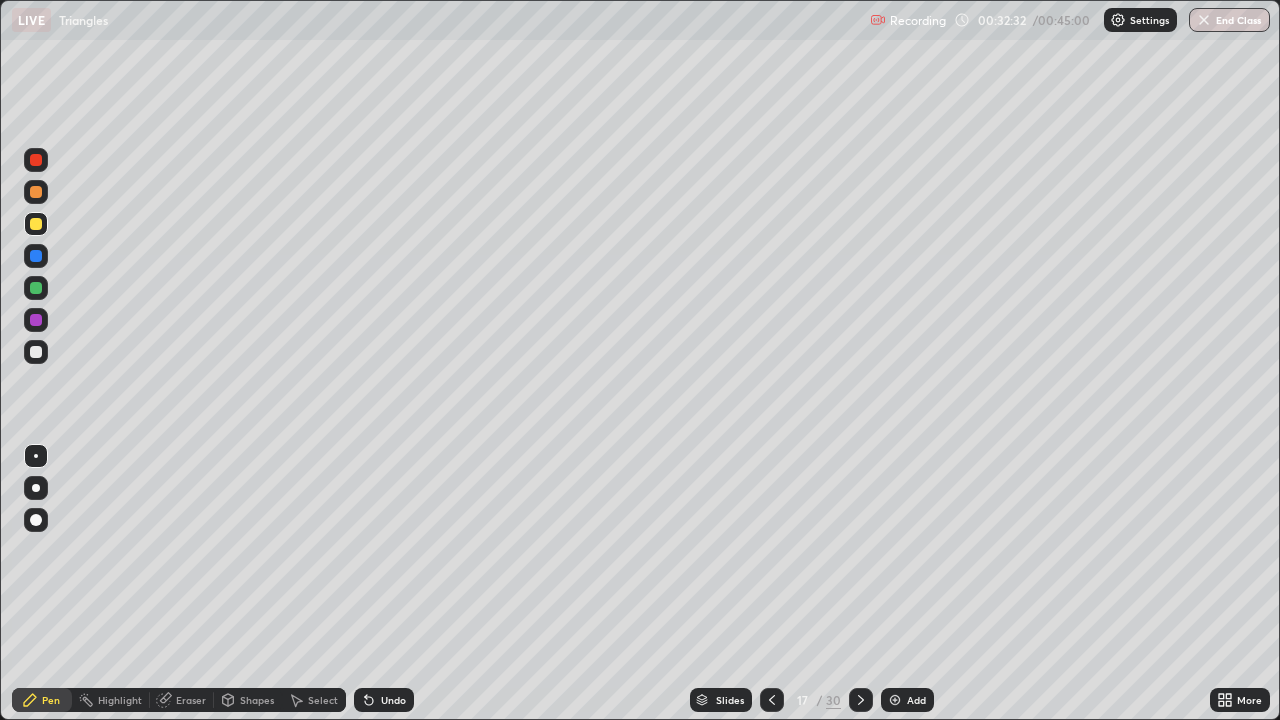click at bounding box center [861, 700] 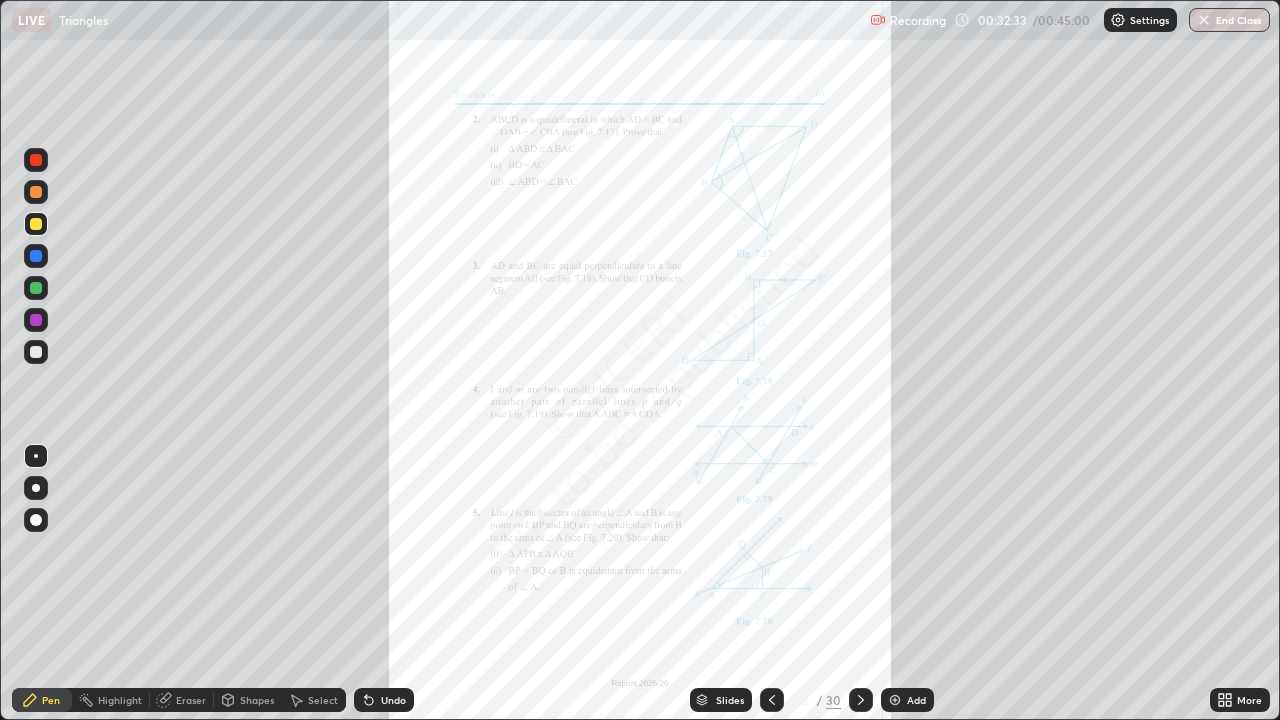 click 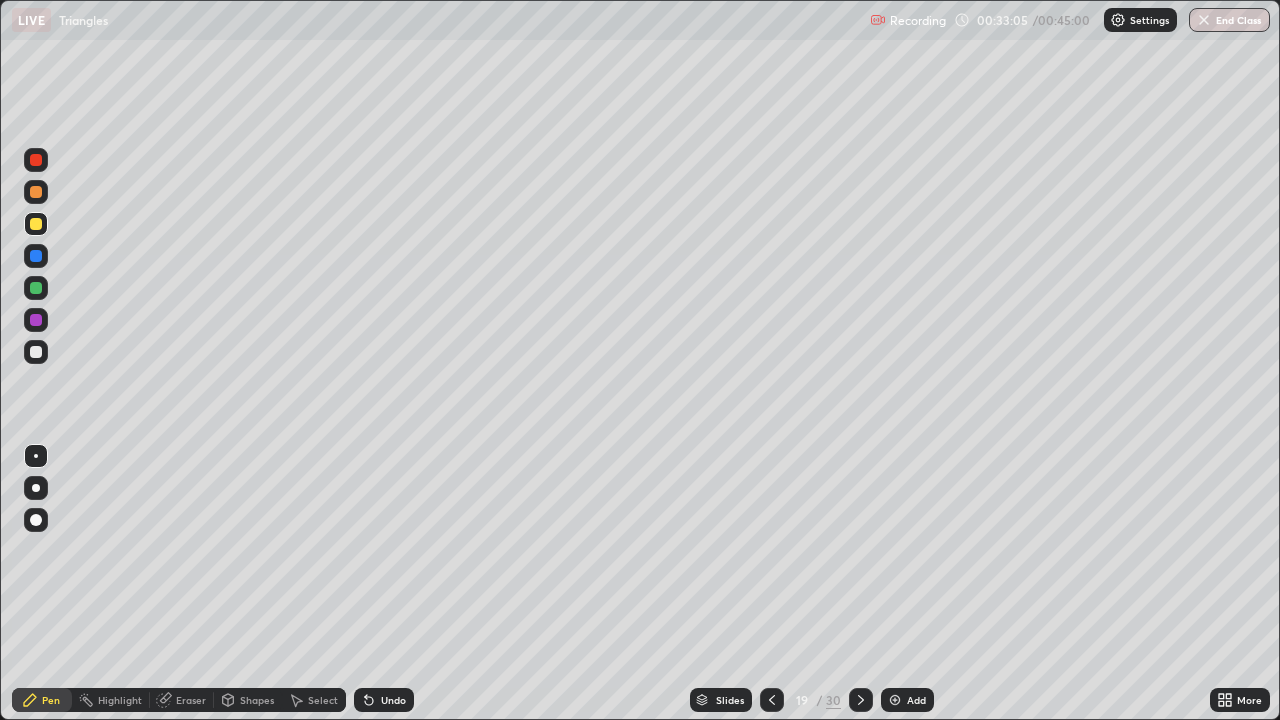 click on "Undo" at bounding box center (393, 700) 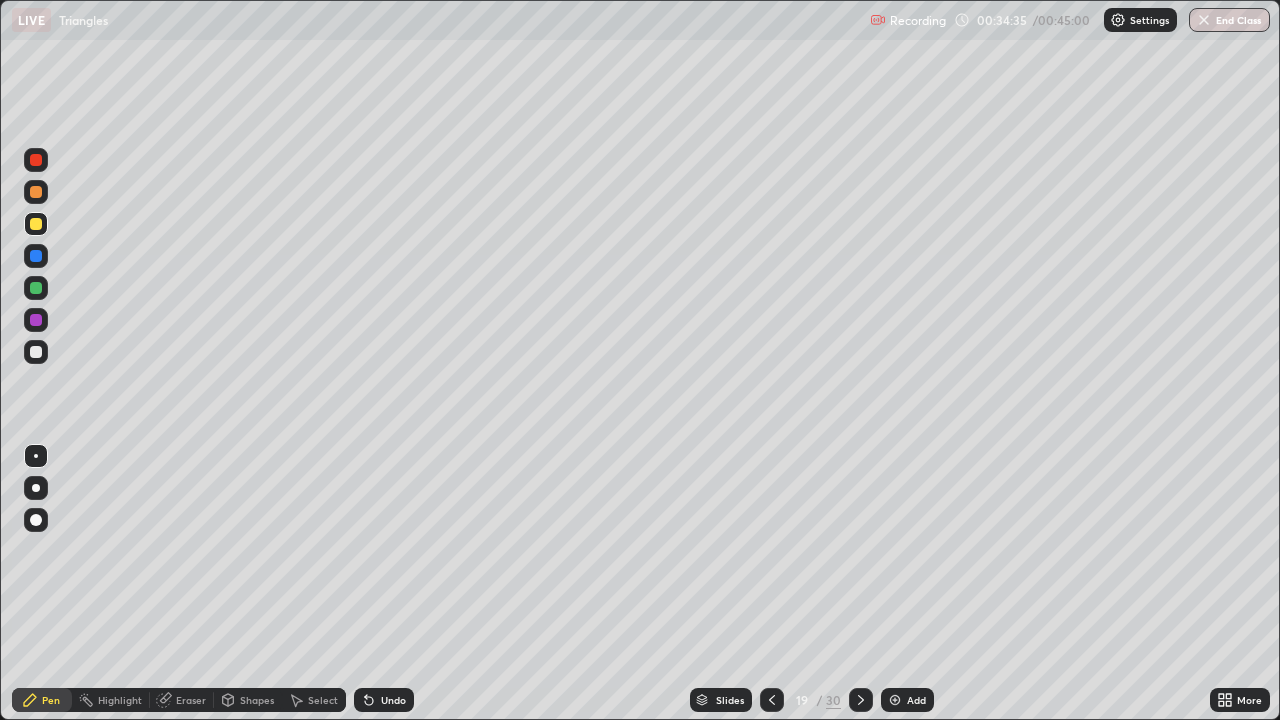 click 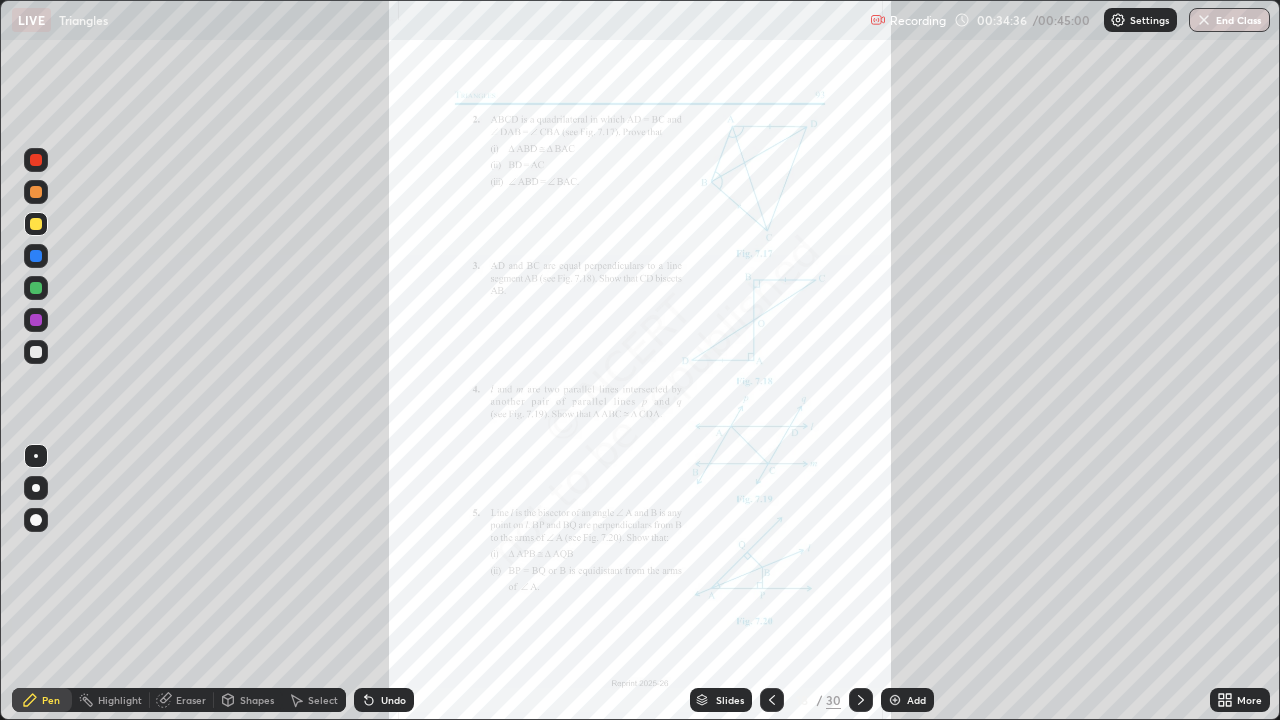 click 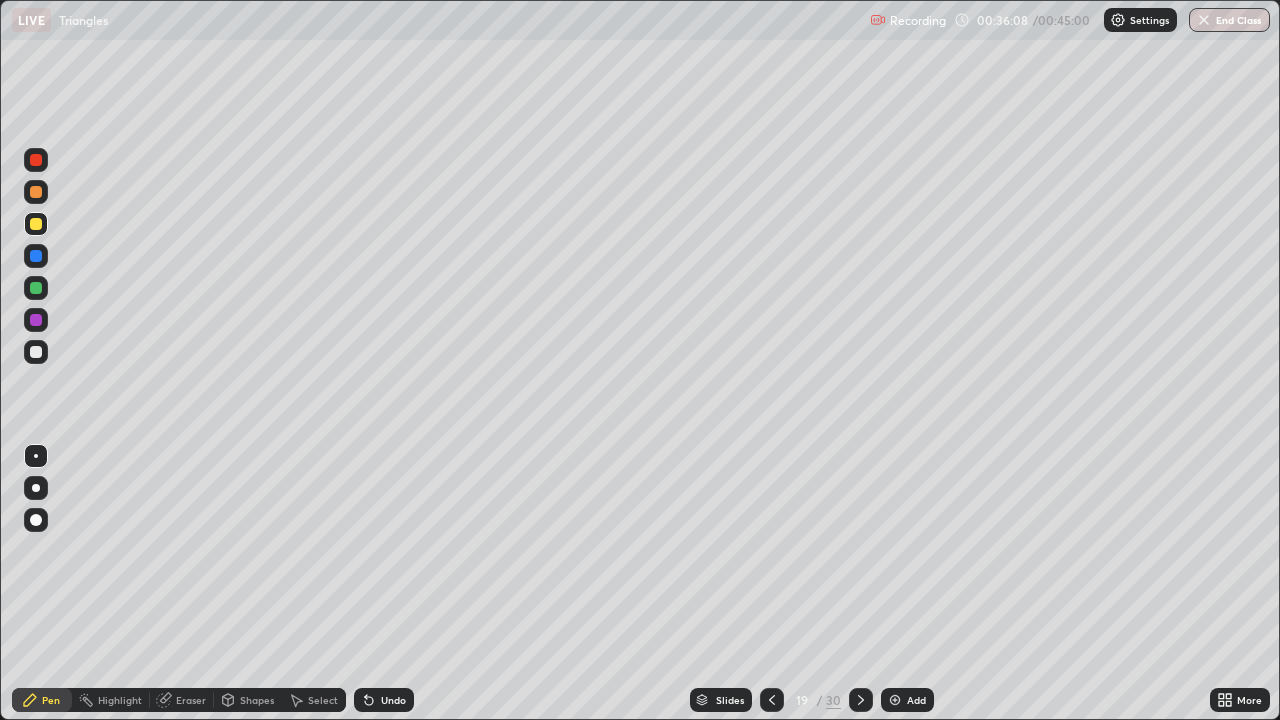 click on "Eraser" at bounding box center (191, 700) 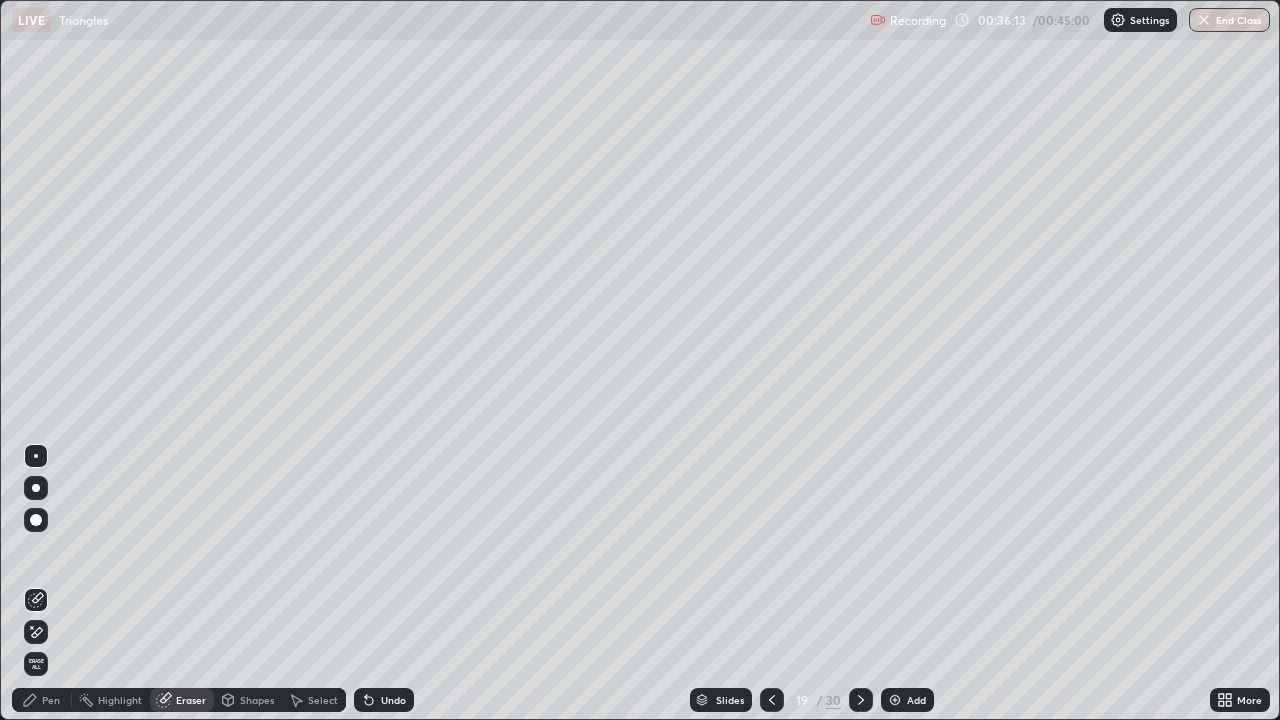 click on "Pen" at bounding box center [51, 700] 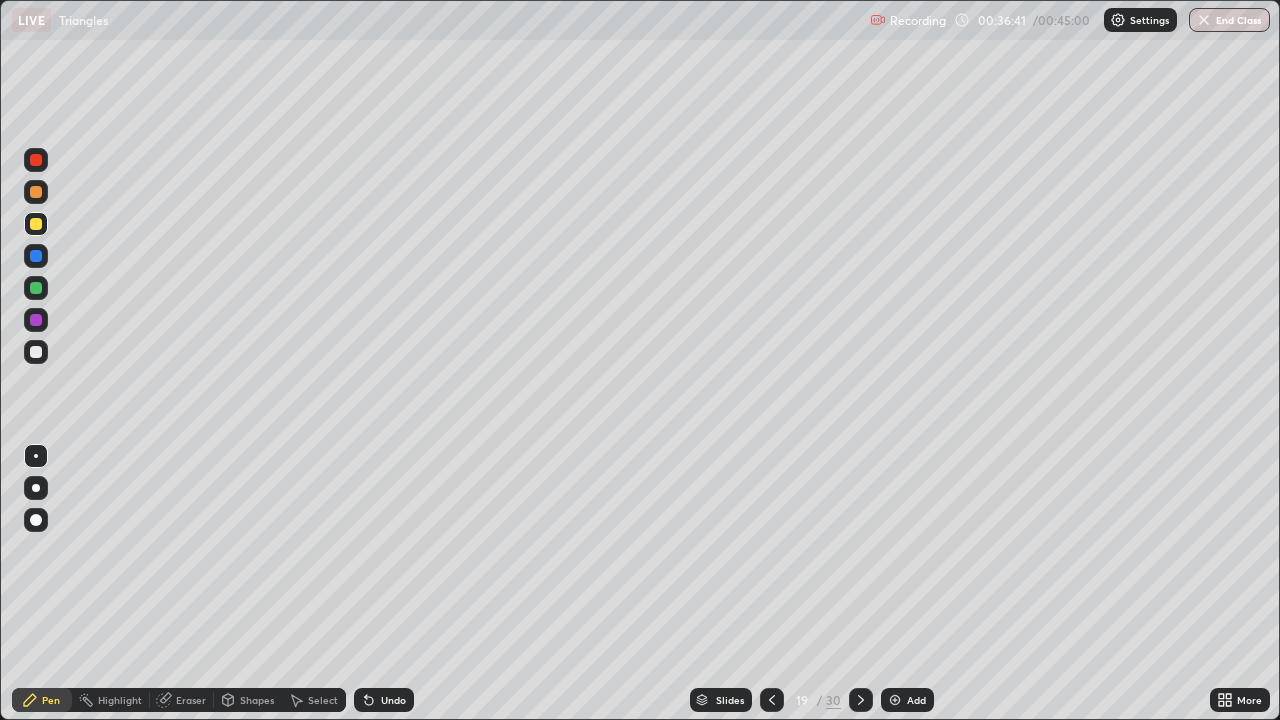 click 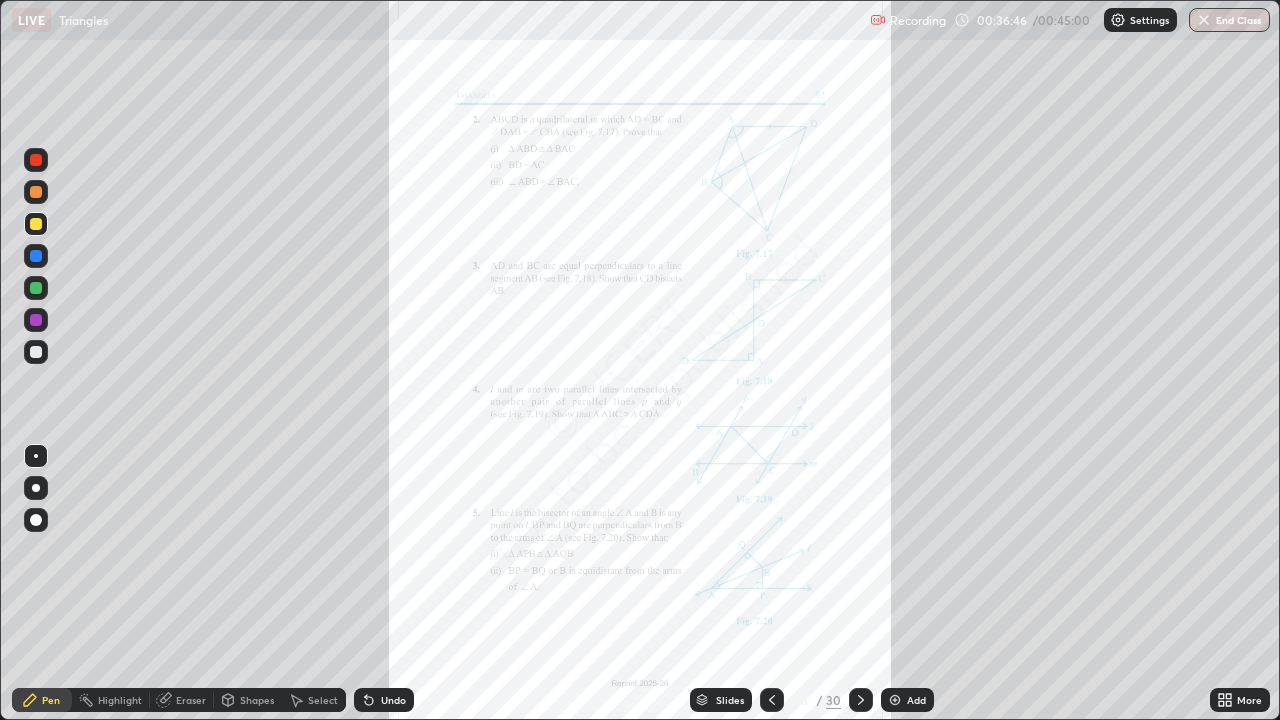 click at bounding box center [861, 700] 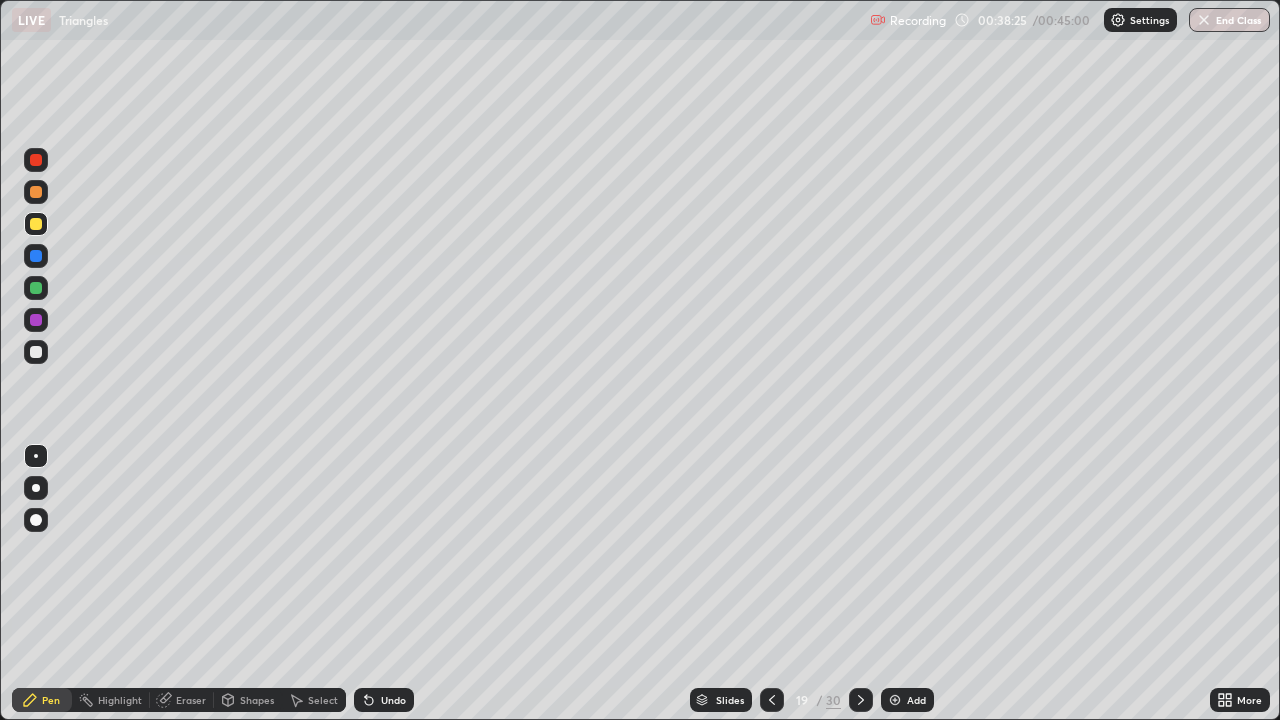 click 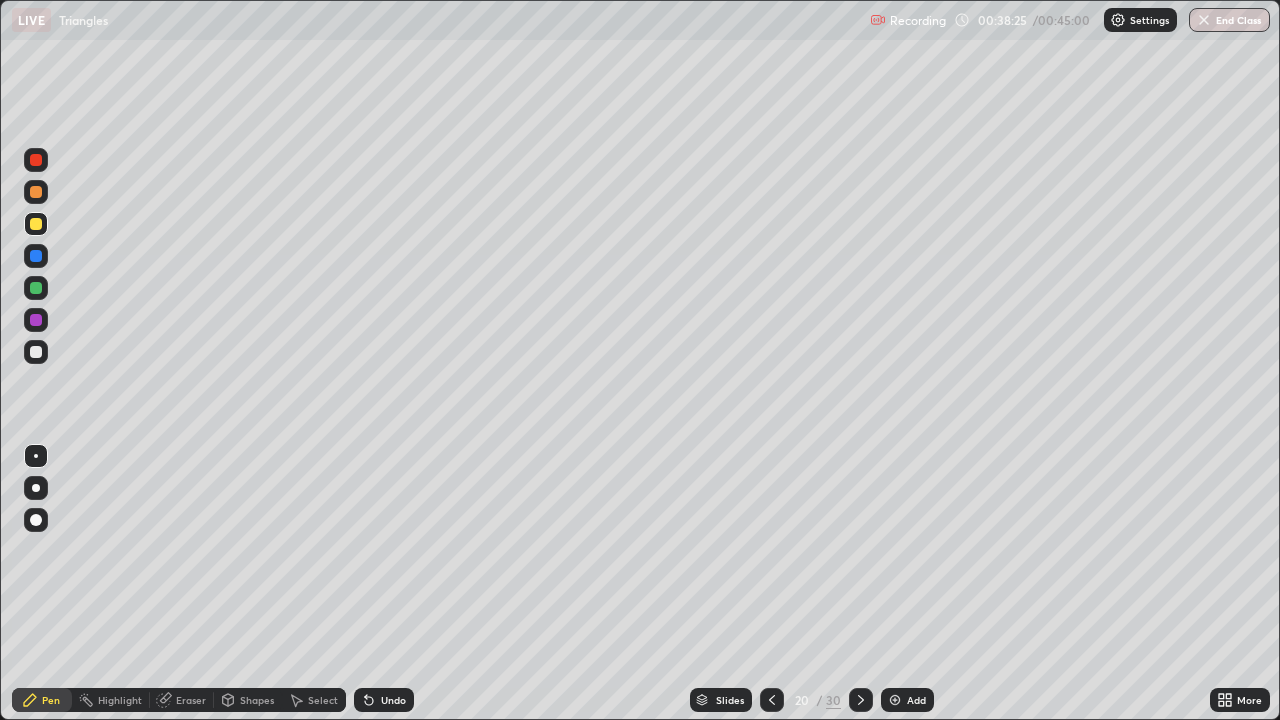 click 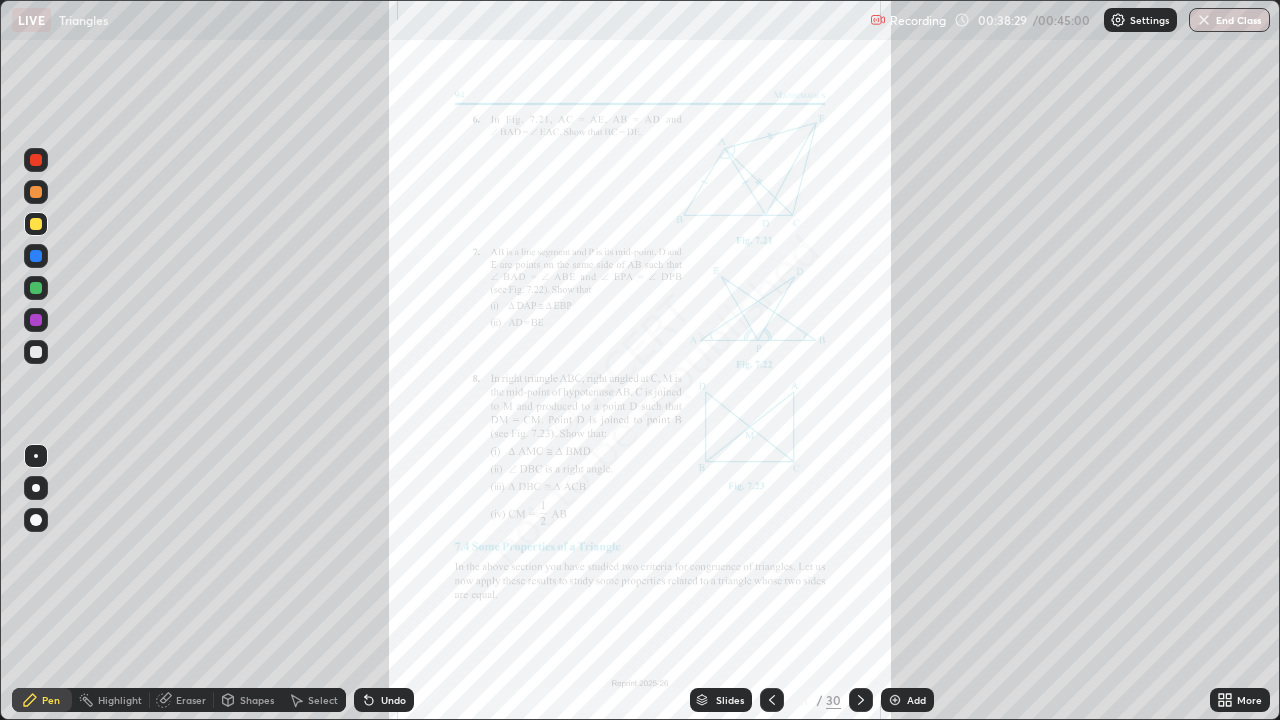 click 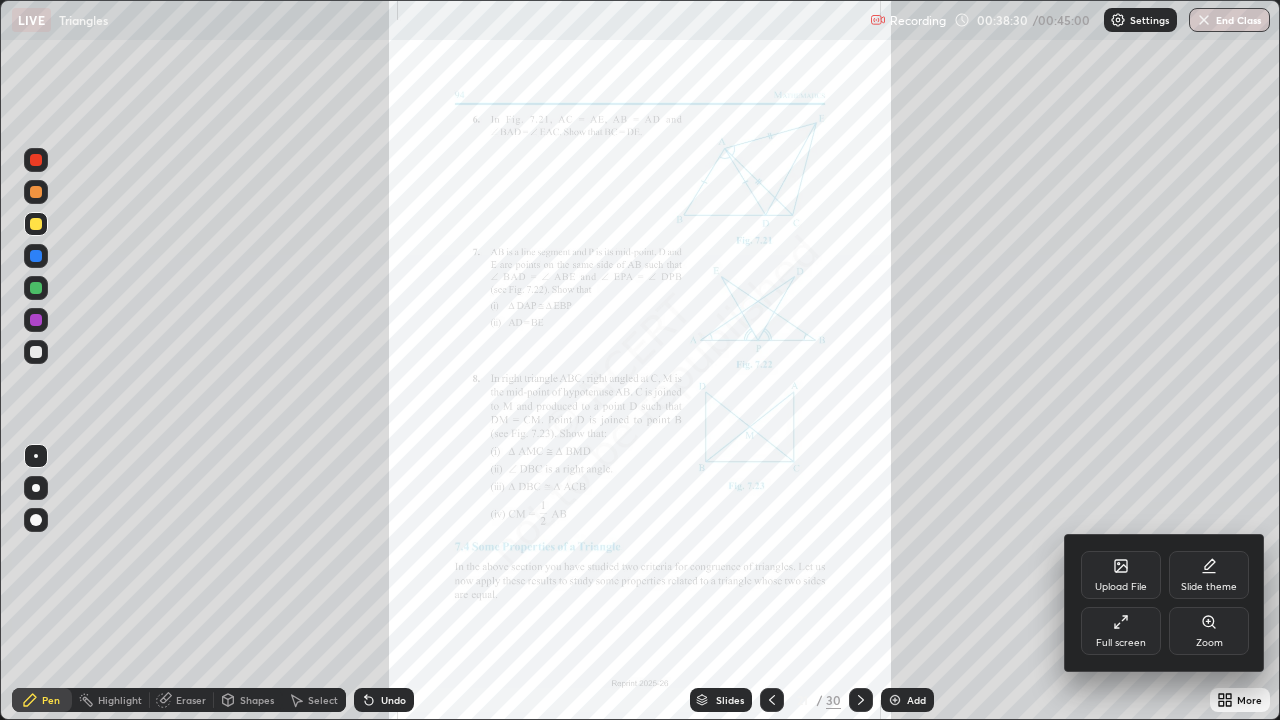 click on "Zoom" at bounding box center (1209, 631) 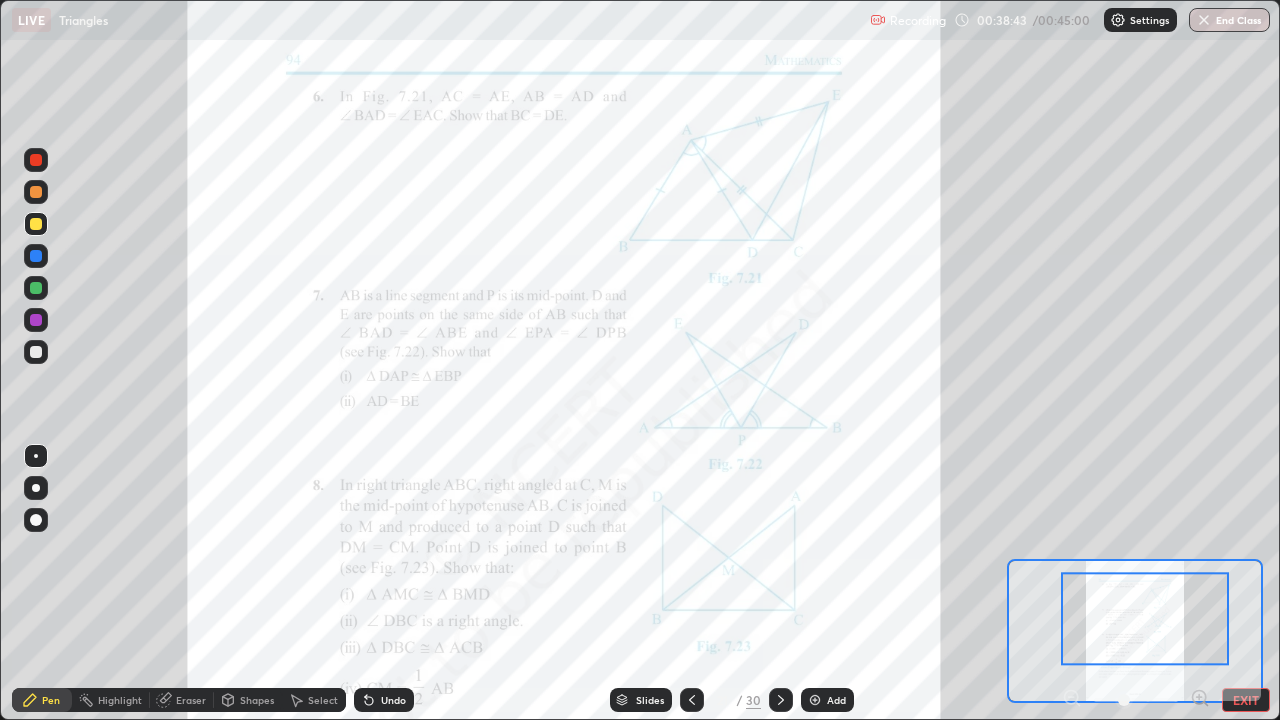 click 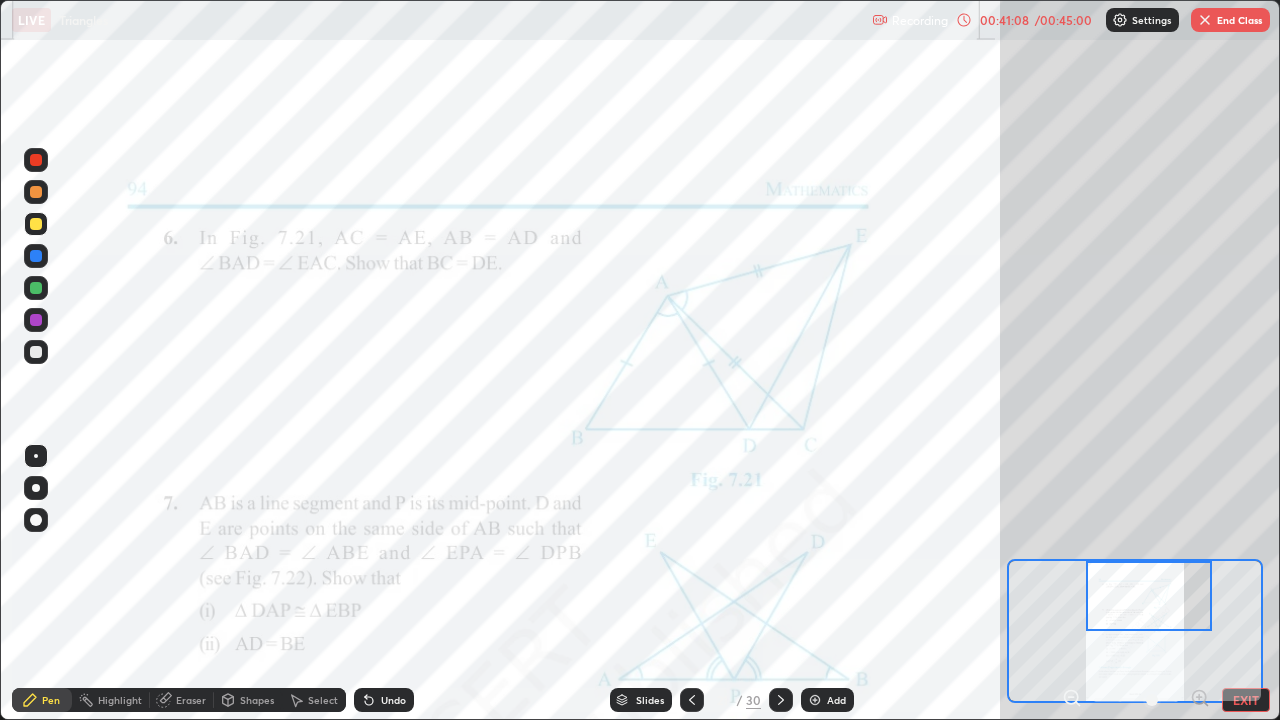 click 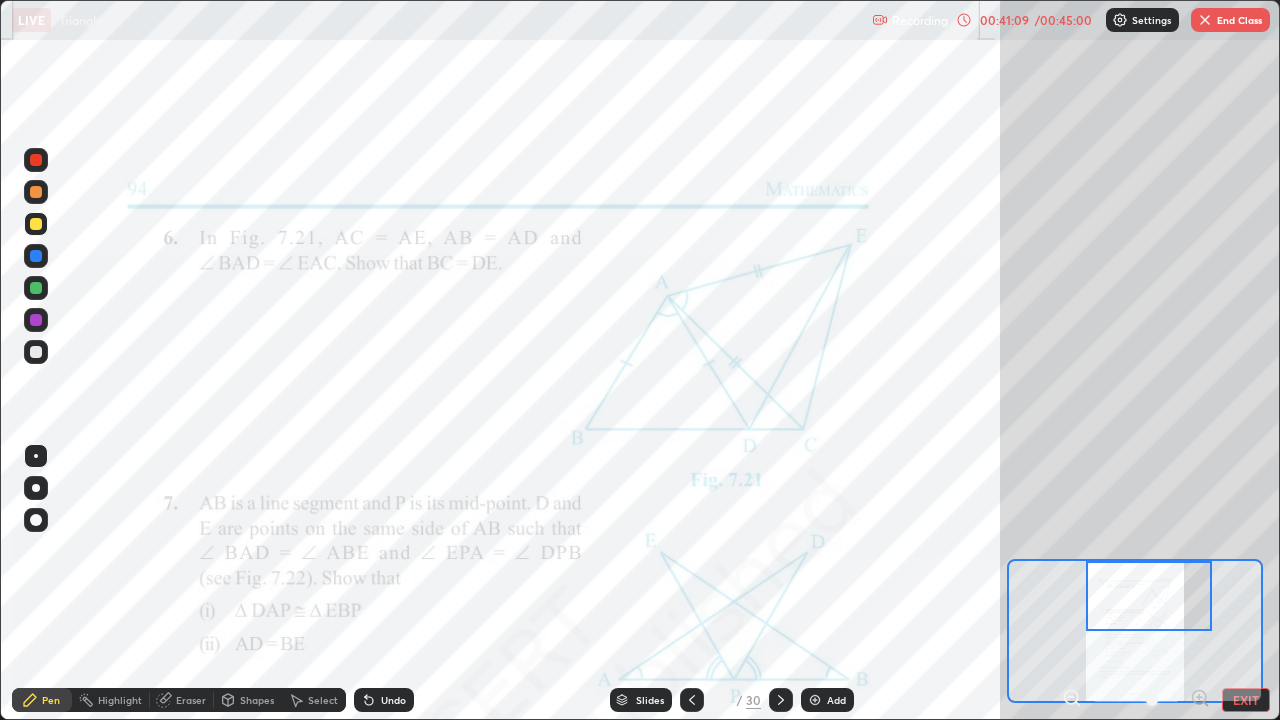 click on "Undo" at bounding box center [384, 700] 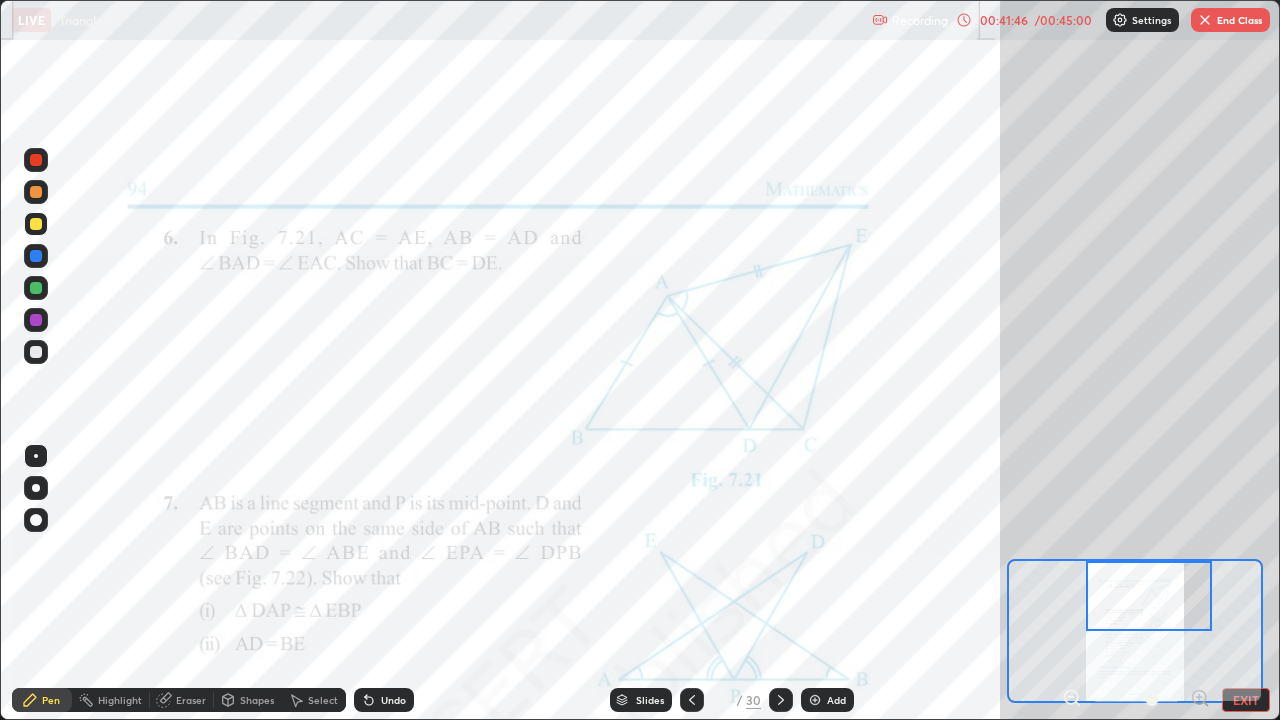 click on "Undo" at bounding box center (393, 700) 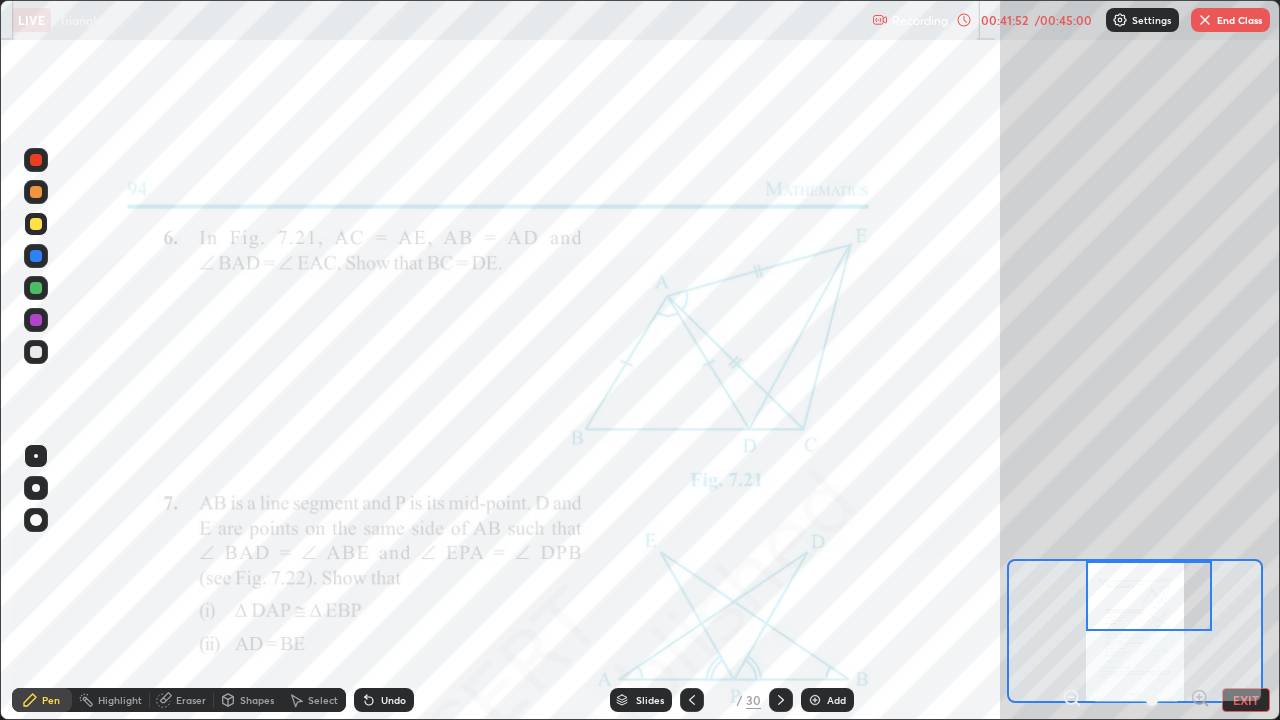 click 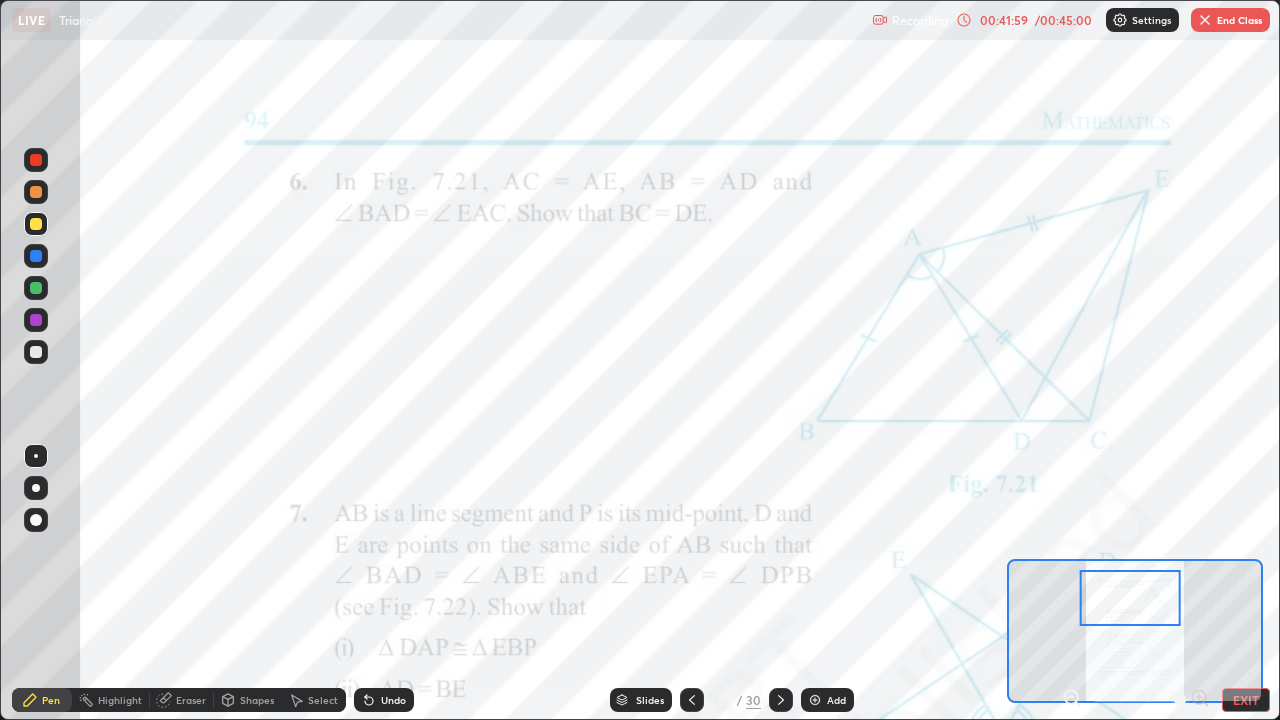 click on "EXIT" at bounding box center (1246, 700) 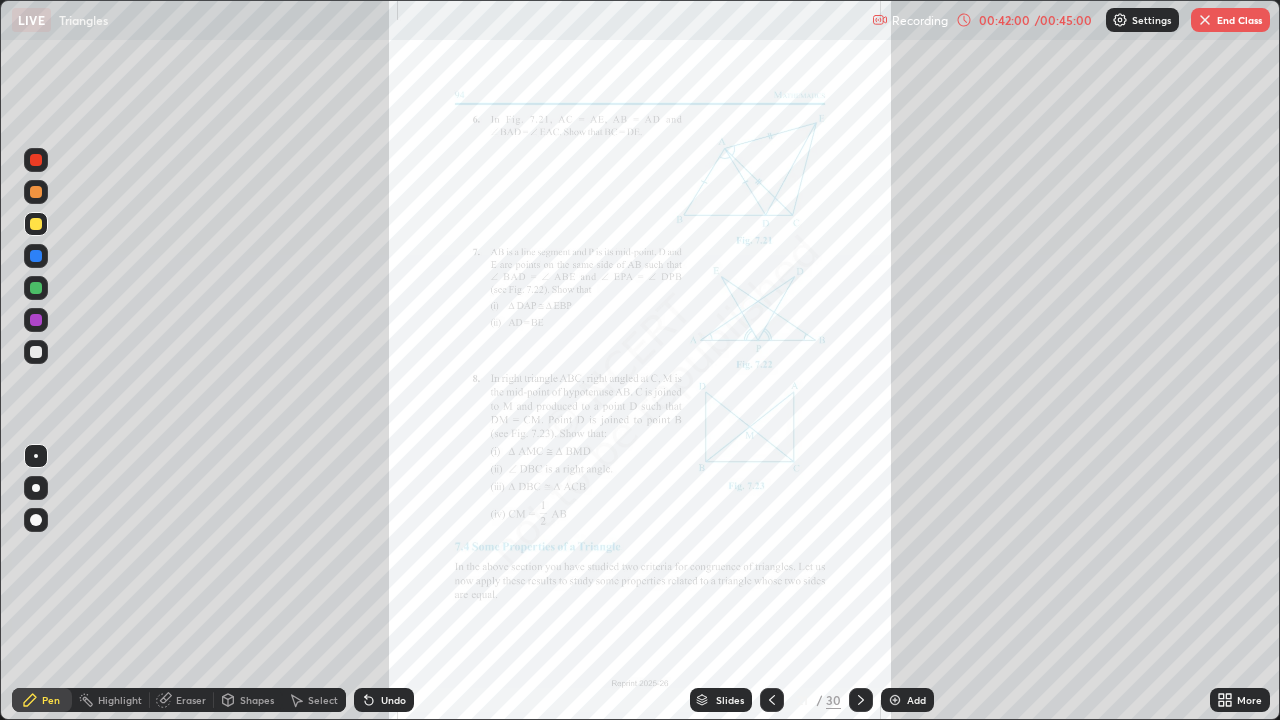 click 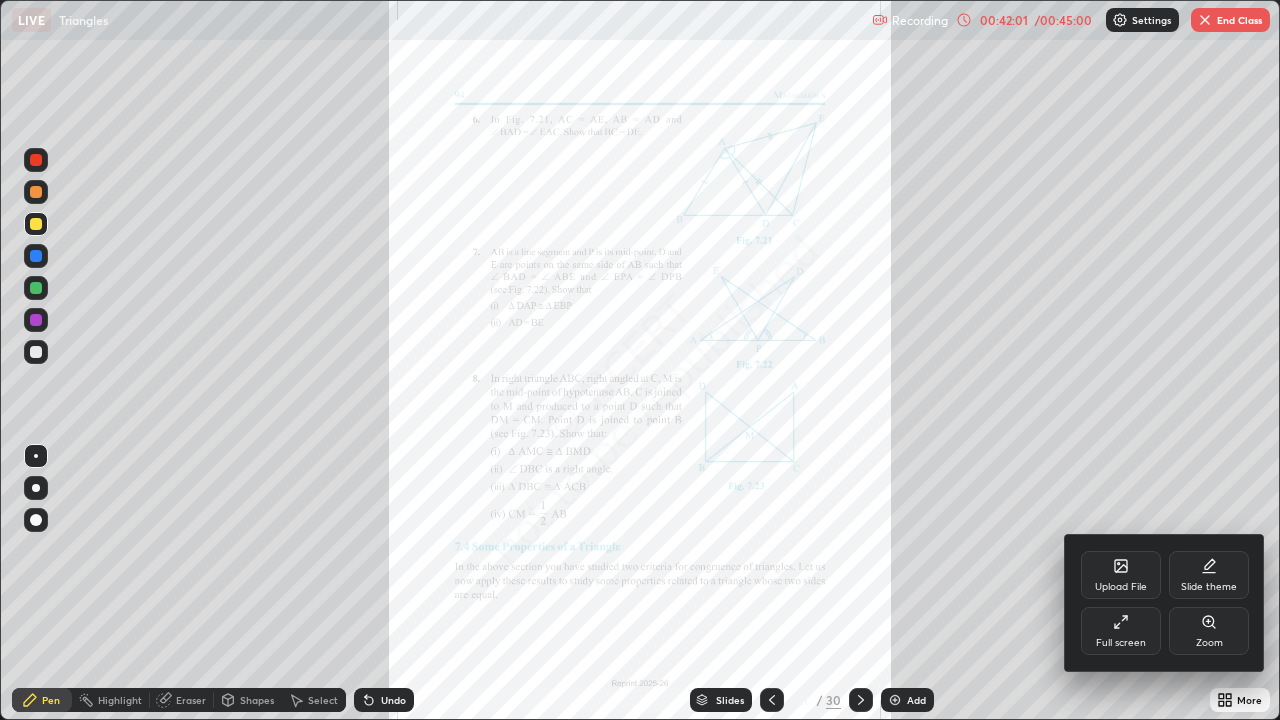 click on "Upload File" at bounding box center [1121, 575] 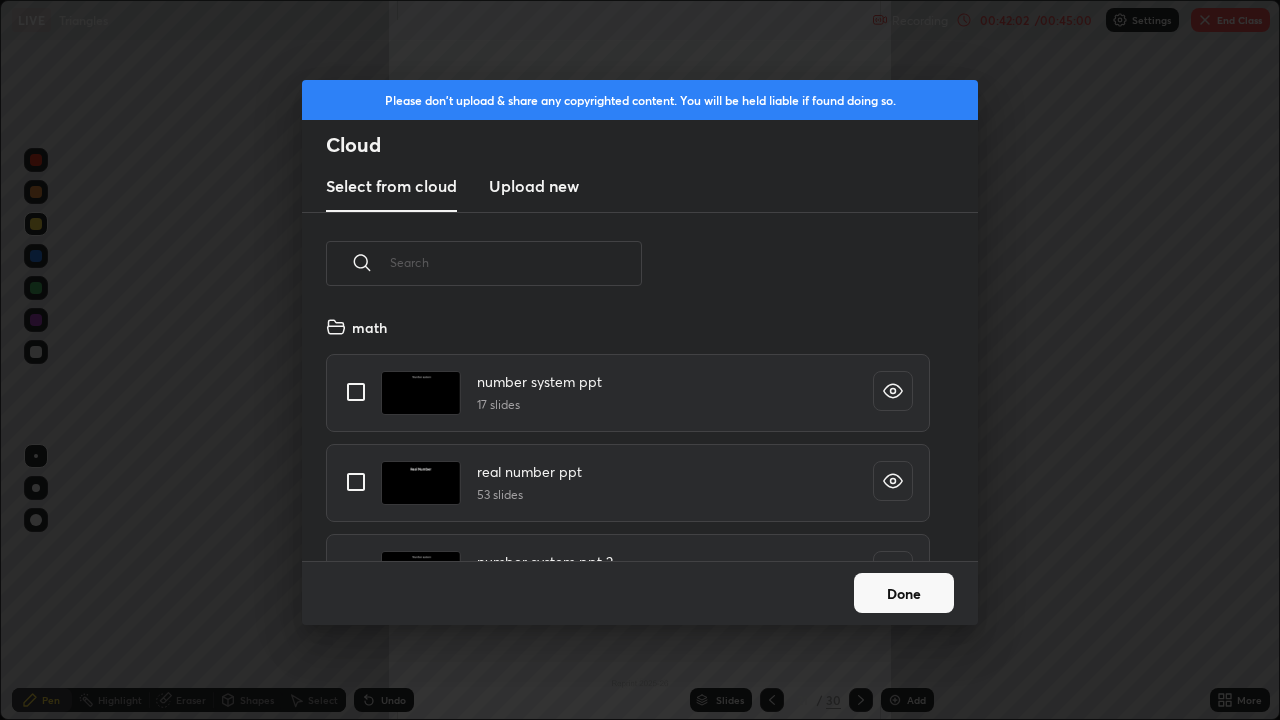 scroll, scrollTop: 7, scrollLeft: 11, axis: both 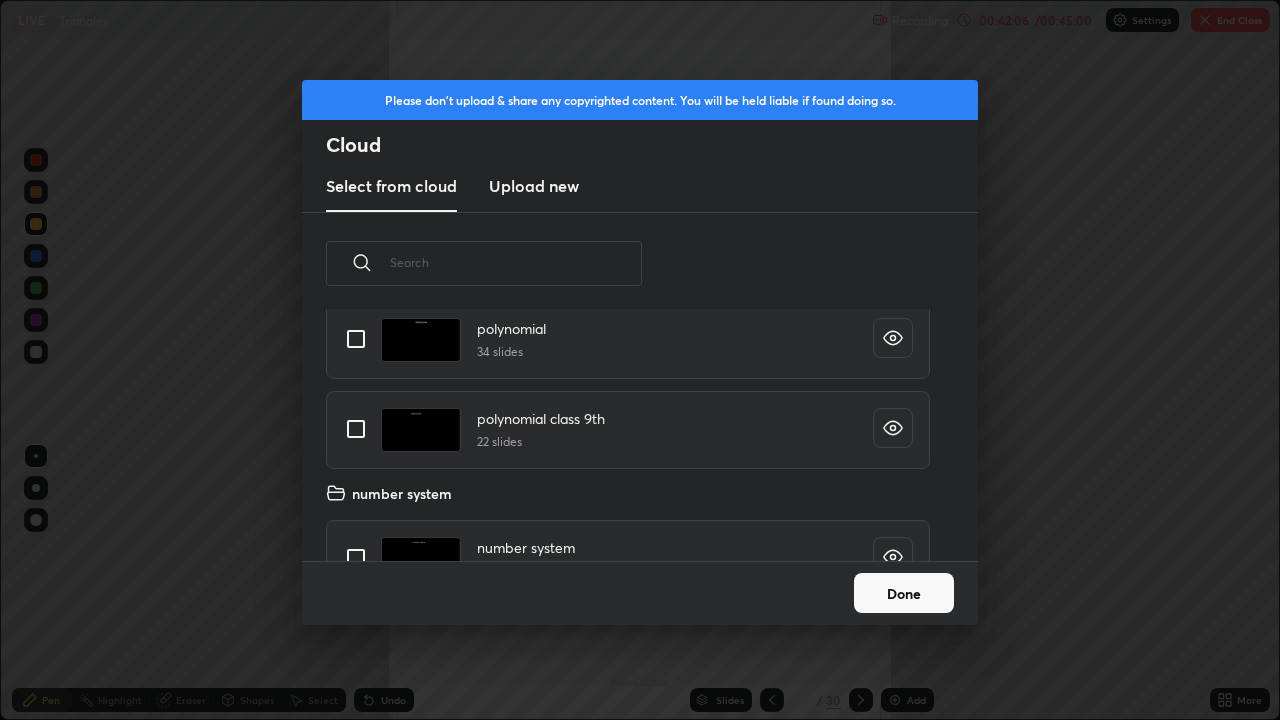 click on "Done" at bounding box center (904, 593) 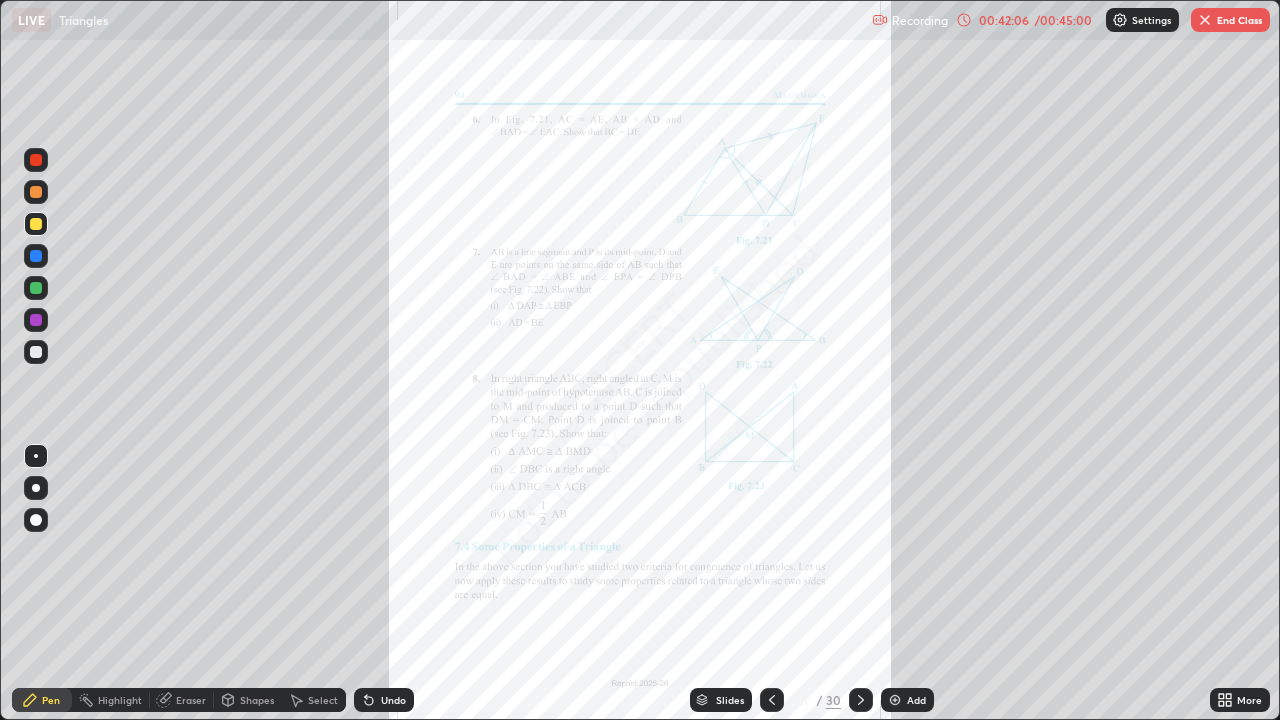 click 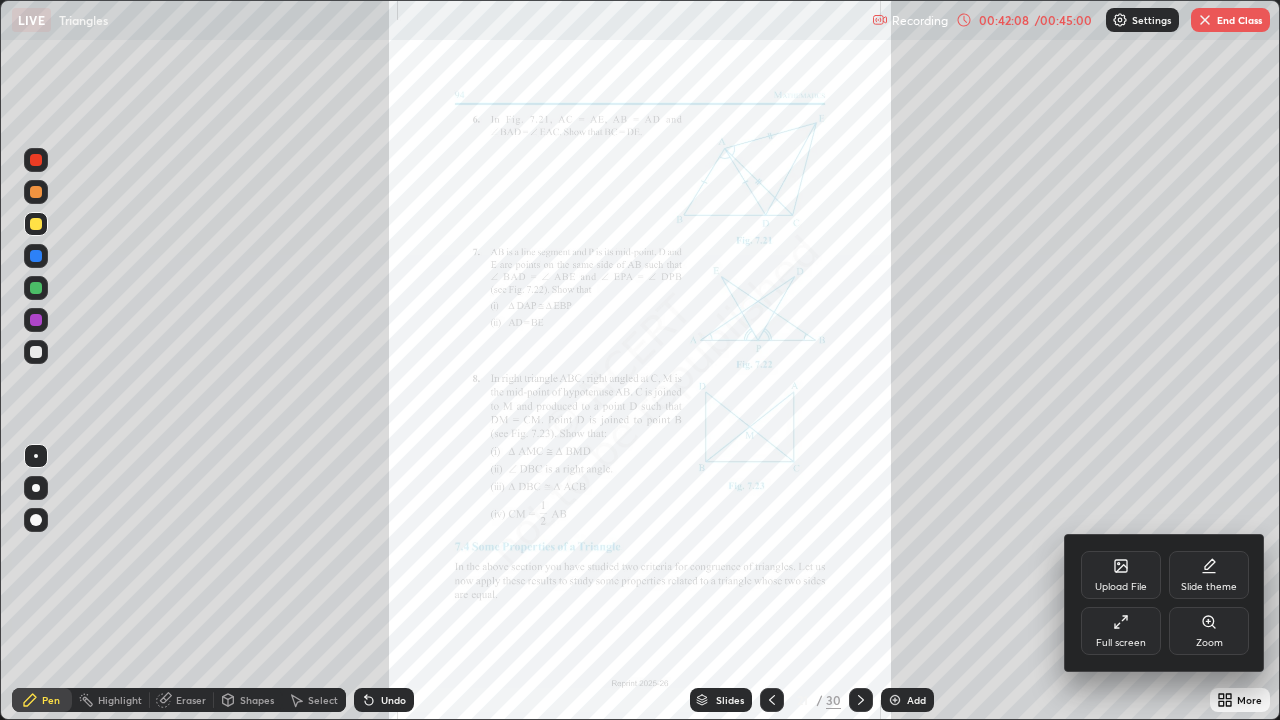 click on "Full screen" at bounding box center [1121, 643] 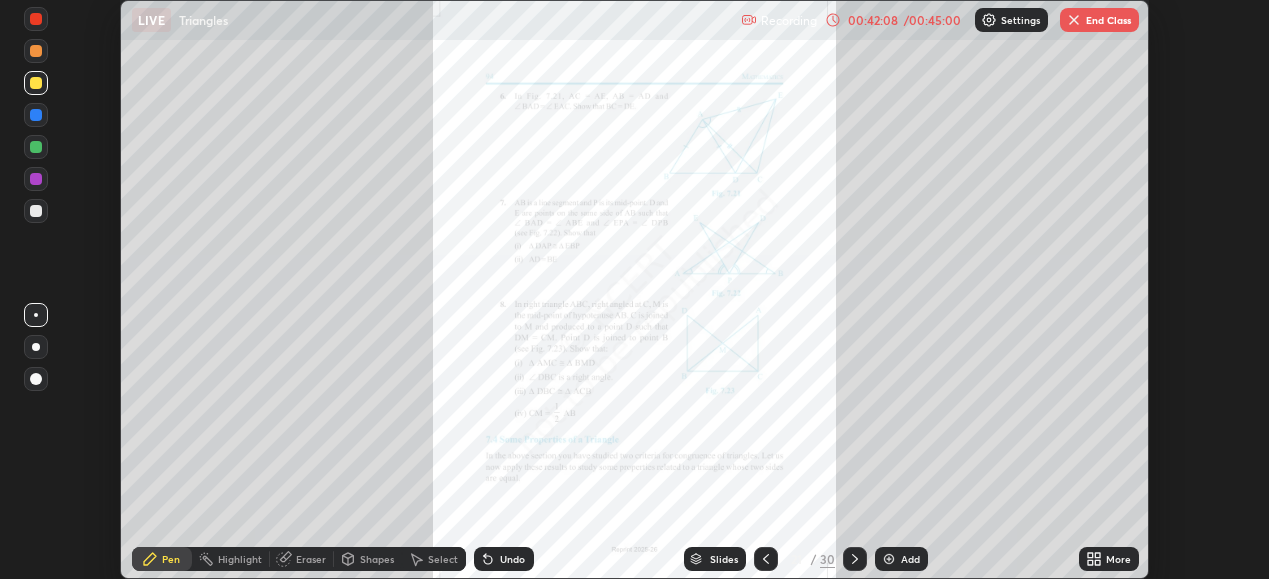 scroll, scrollTop: 579, scrollLeft: 1269, axis: both 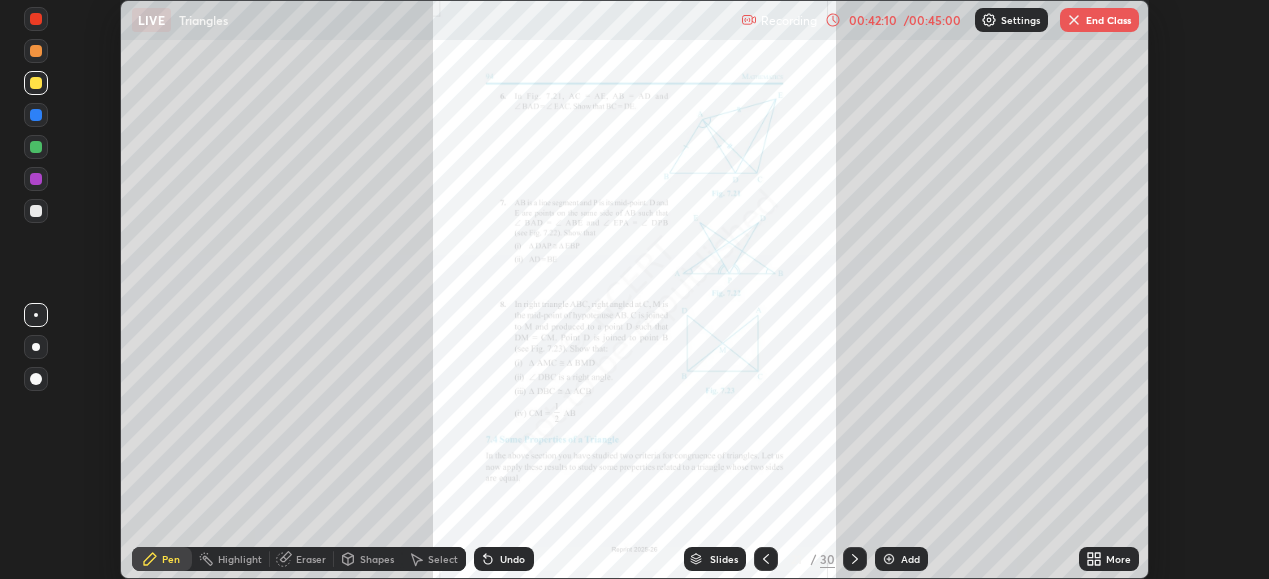click 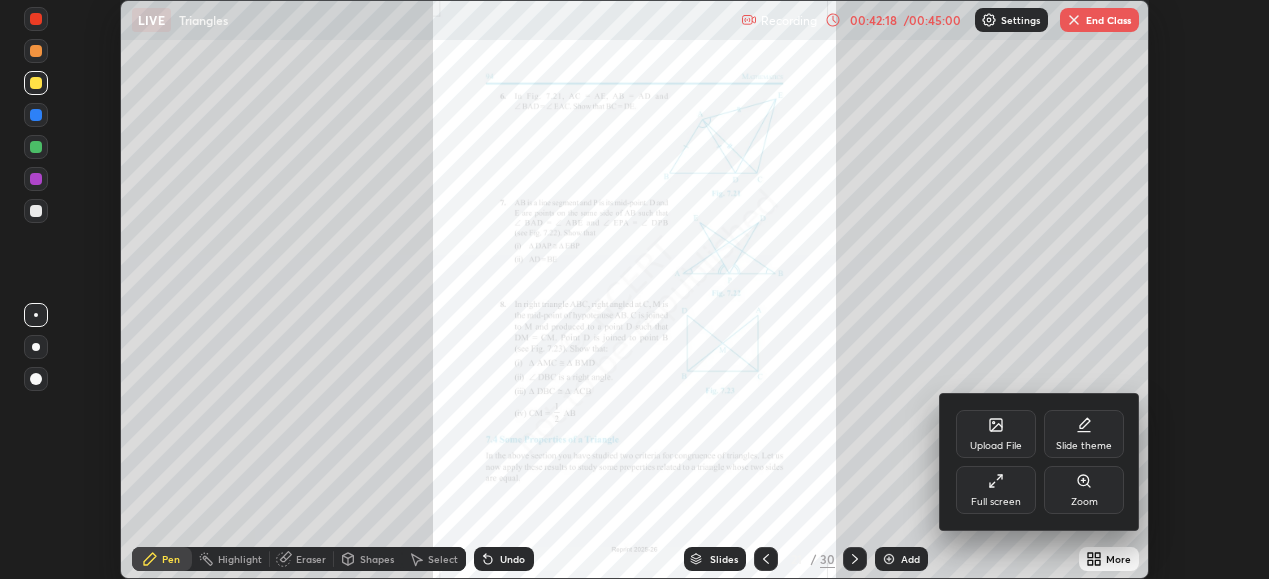 click 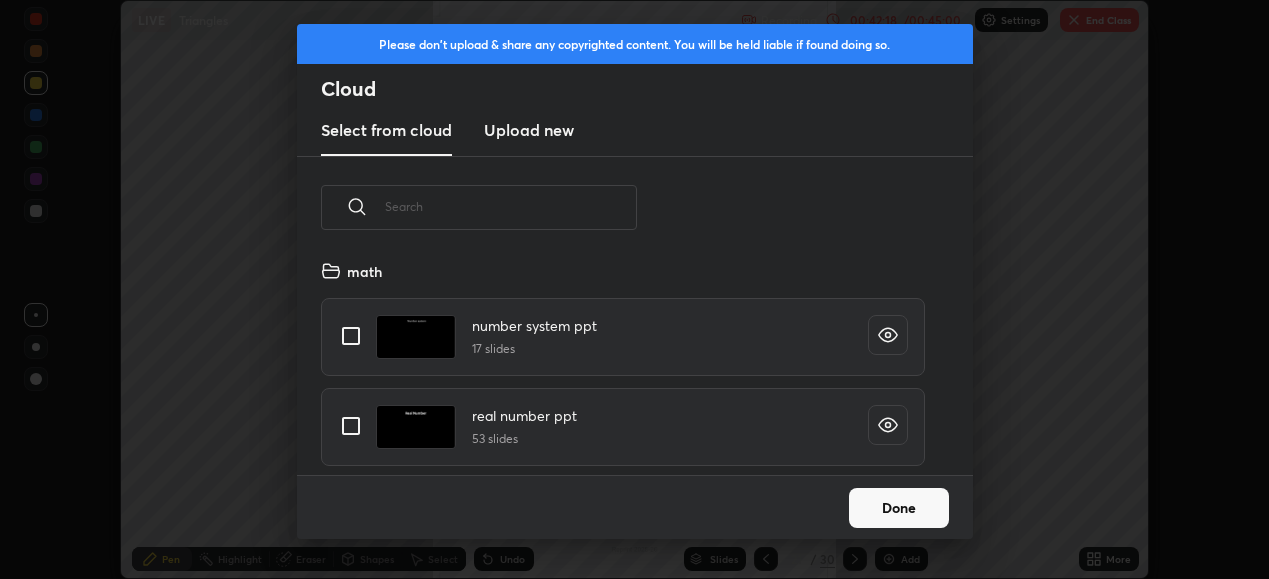 scroll, scrollTop: 7, scrollLeft: 11, axis: both 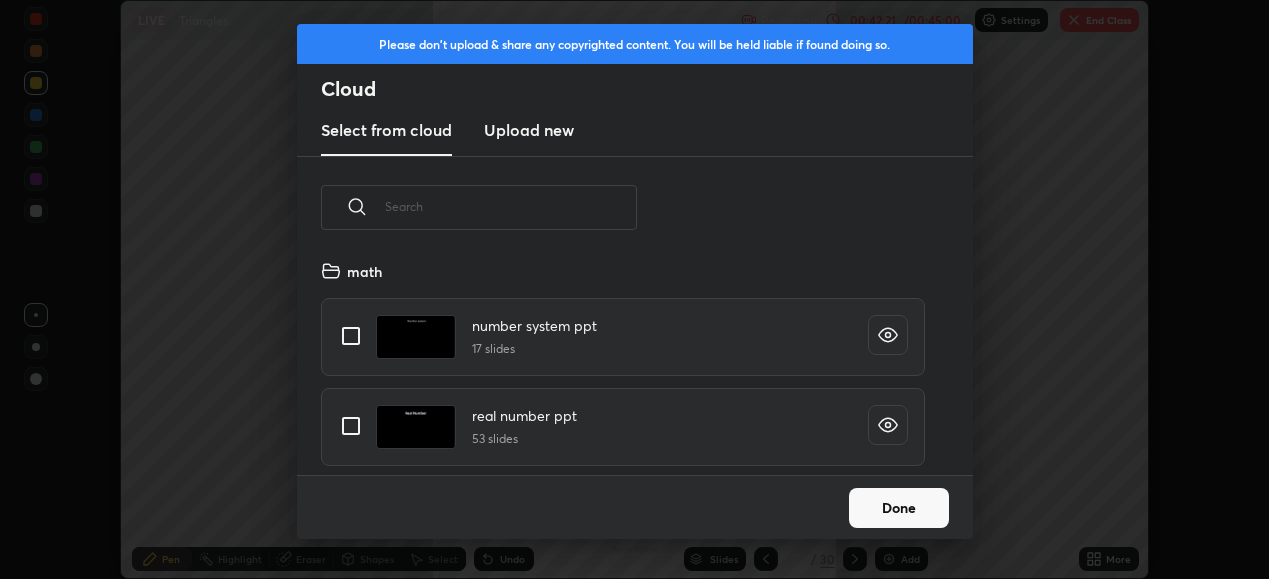 click at bounding box center (511, 206) 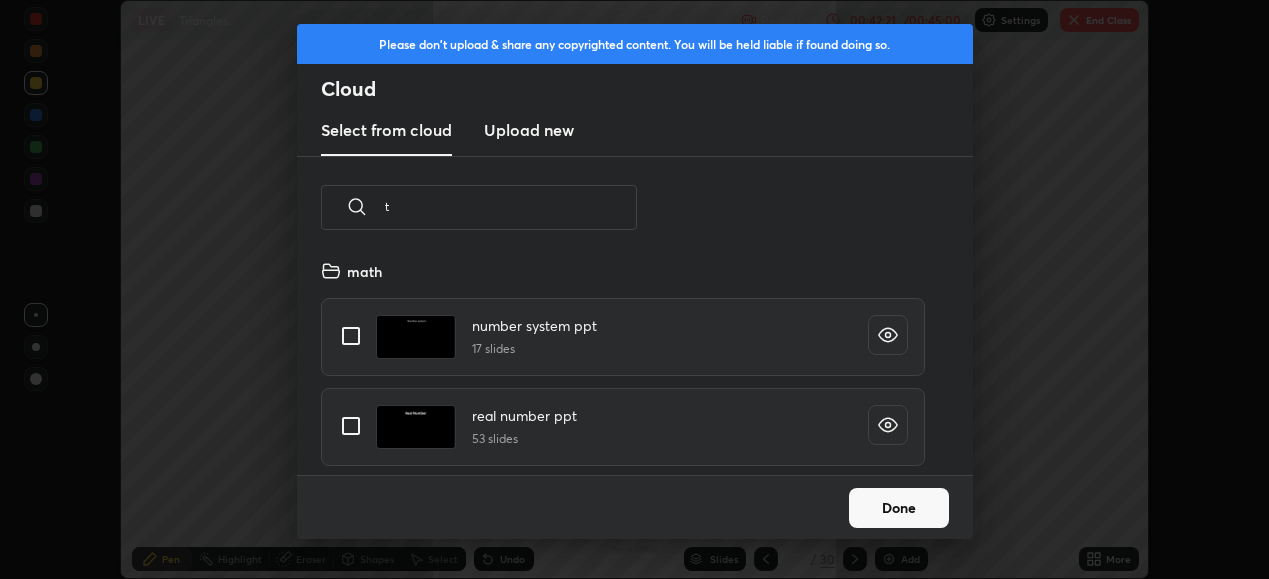 scroll, scrollTop: 401, scrollLeft: 352, axis: both 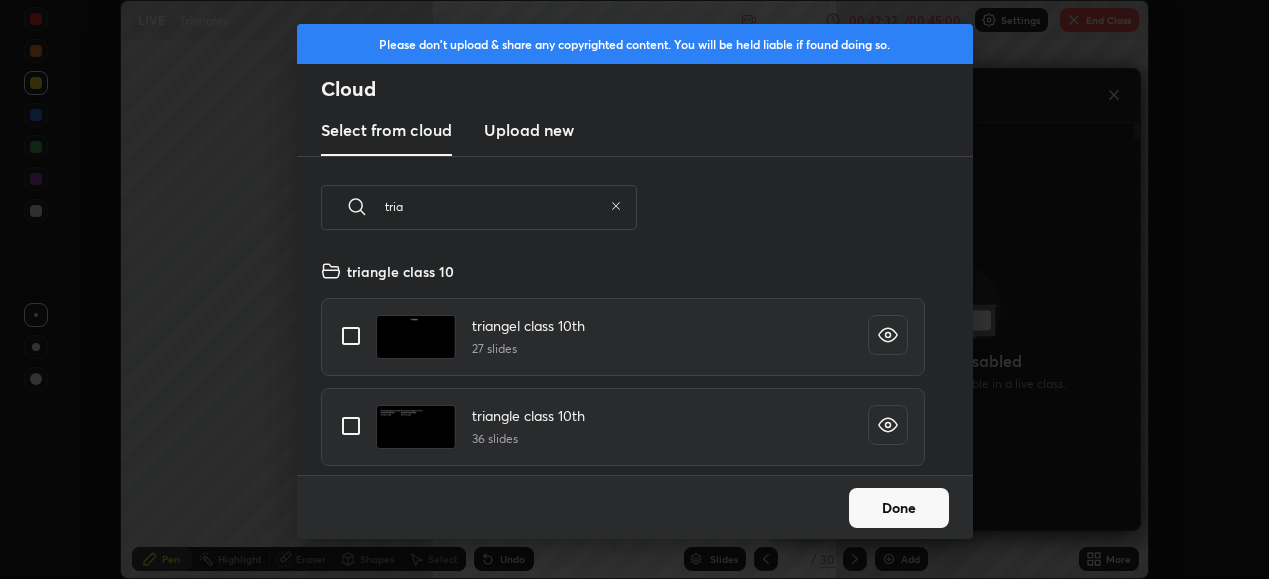 click on "tria" at bounding box center [494, 206] 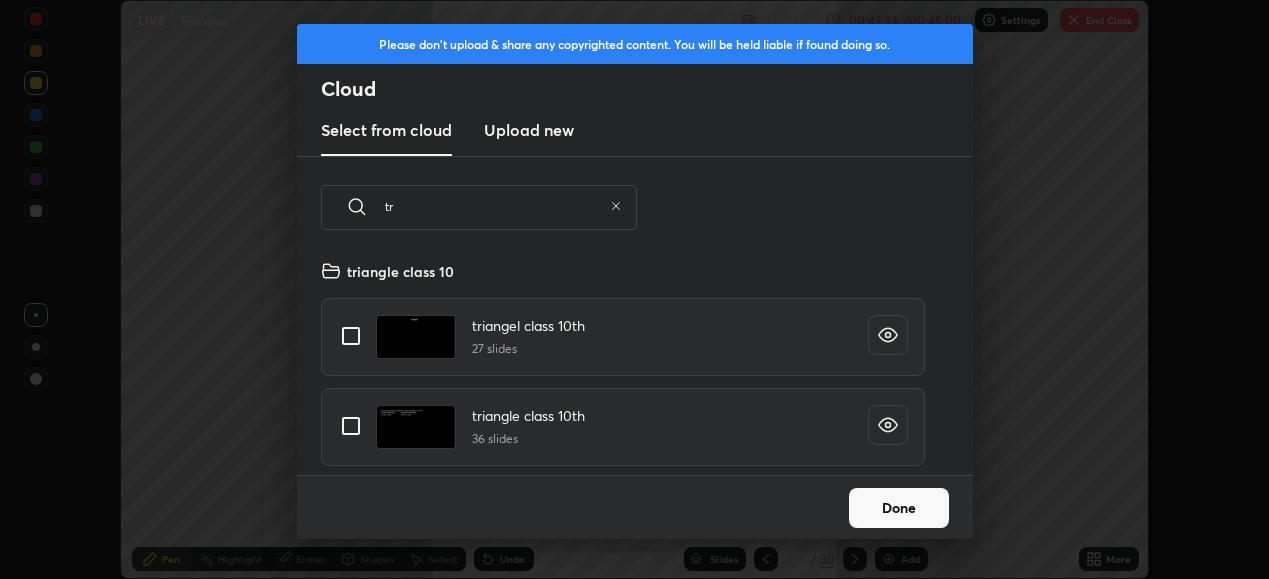 type on "t" 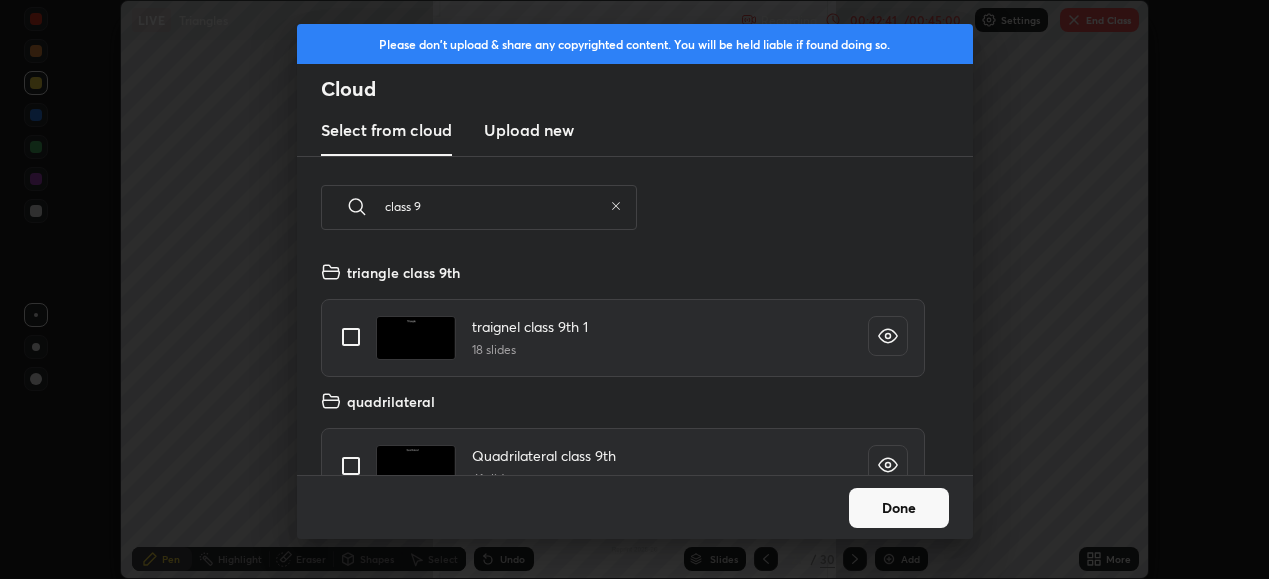 scroll, scrollTop: 310, scrollLeft: 0, axis: vertical 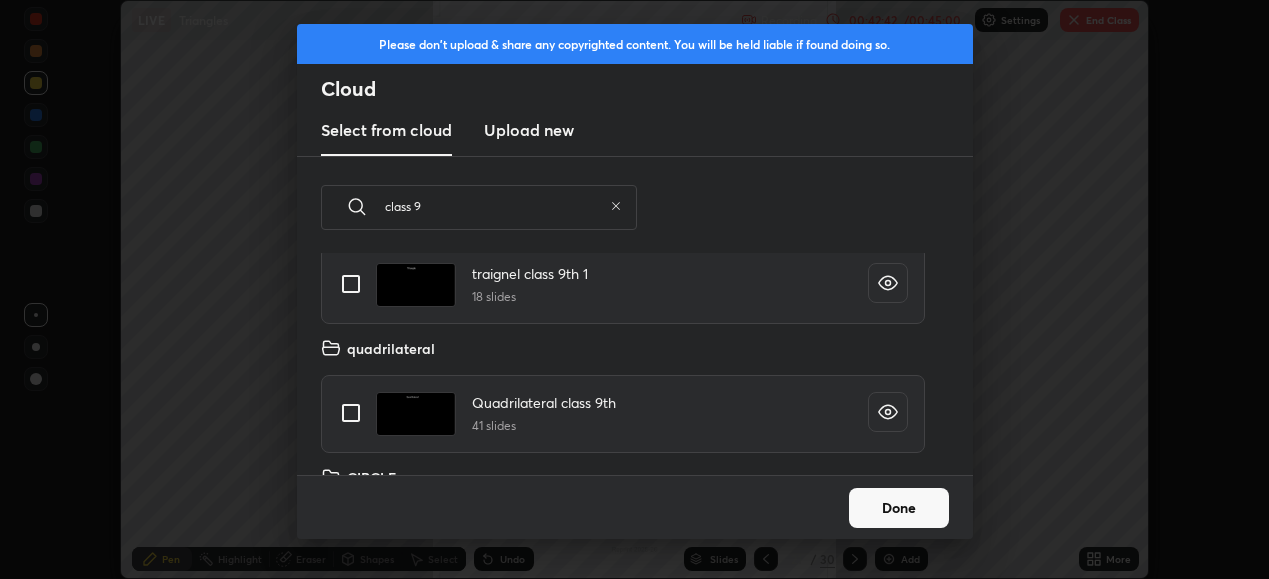 type on "class 9" 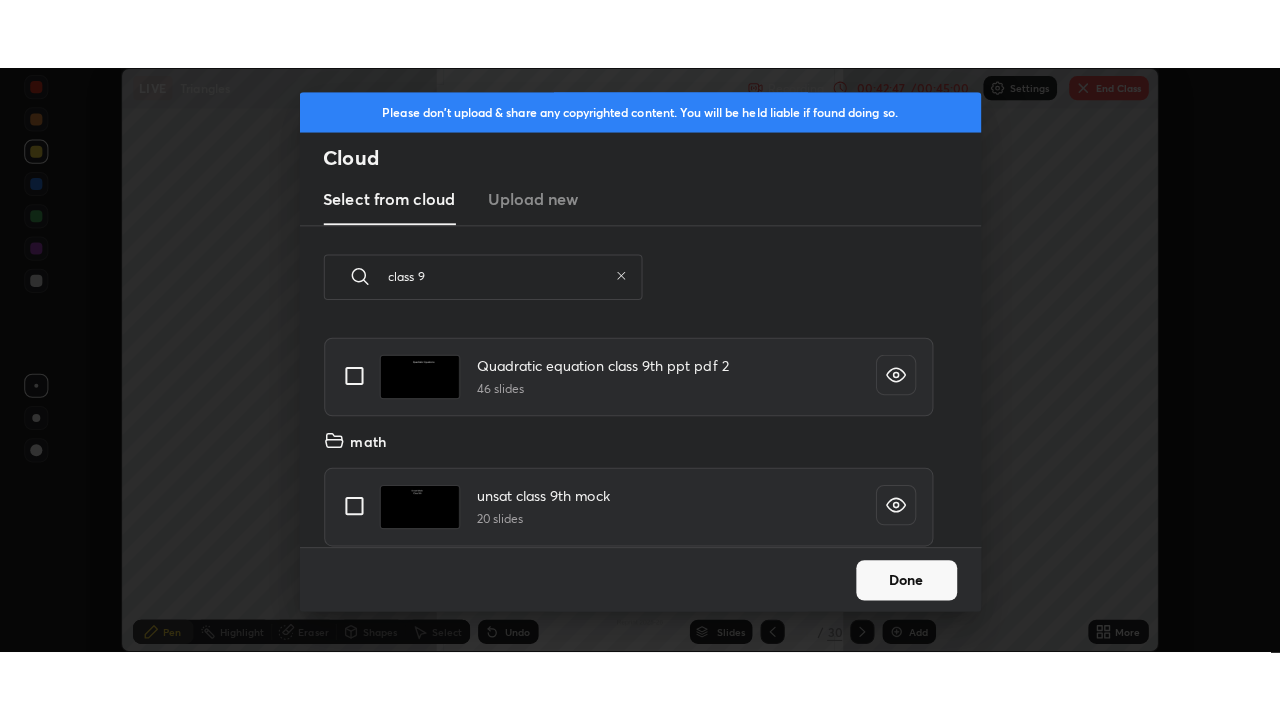 scroll, scrollTop: 990, scrollLeft: 0, axis: vertical 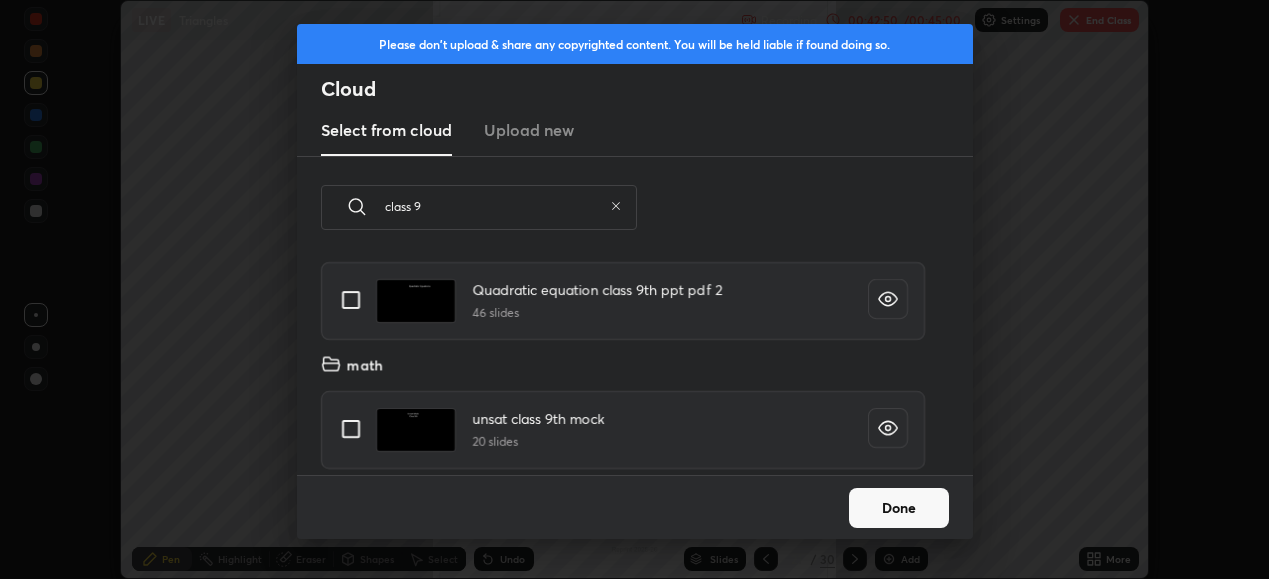 click on "Done" at bounding box center (899, 508) 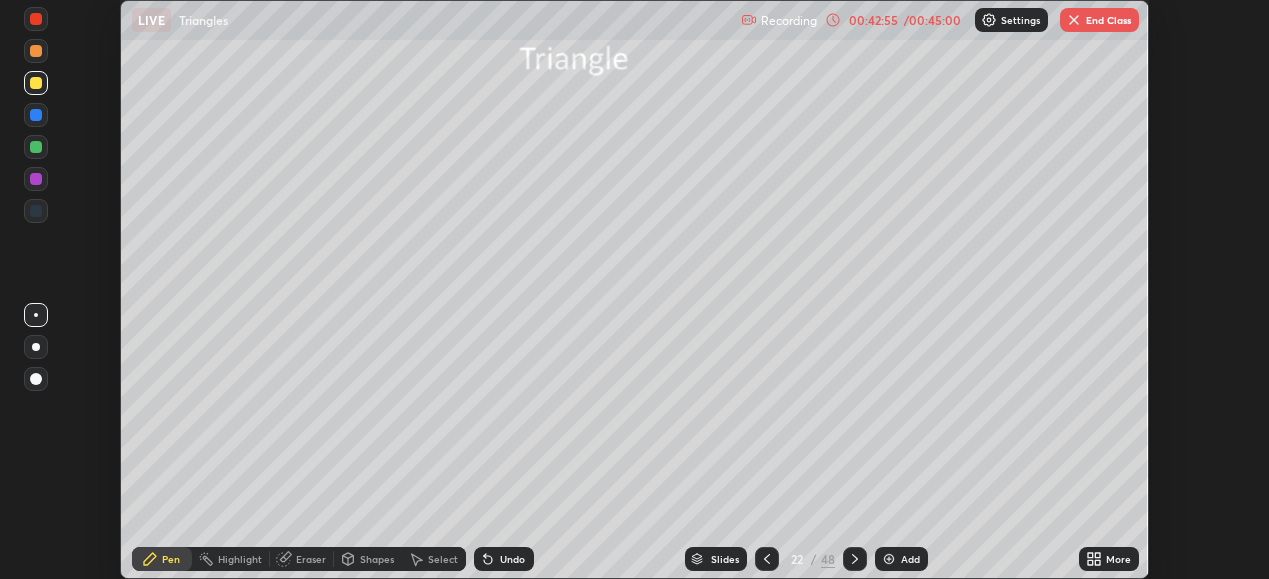 click 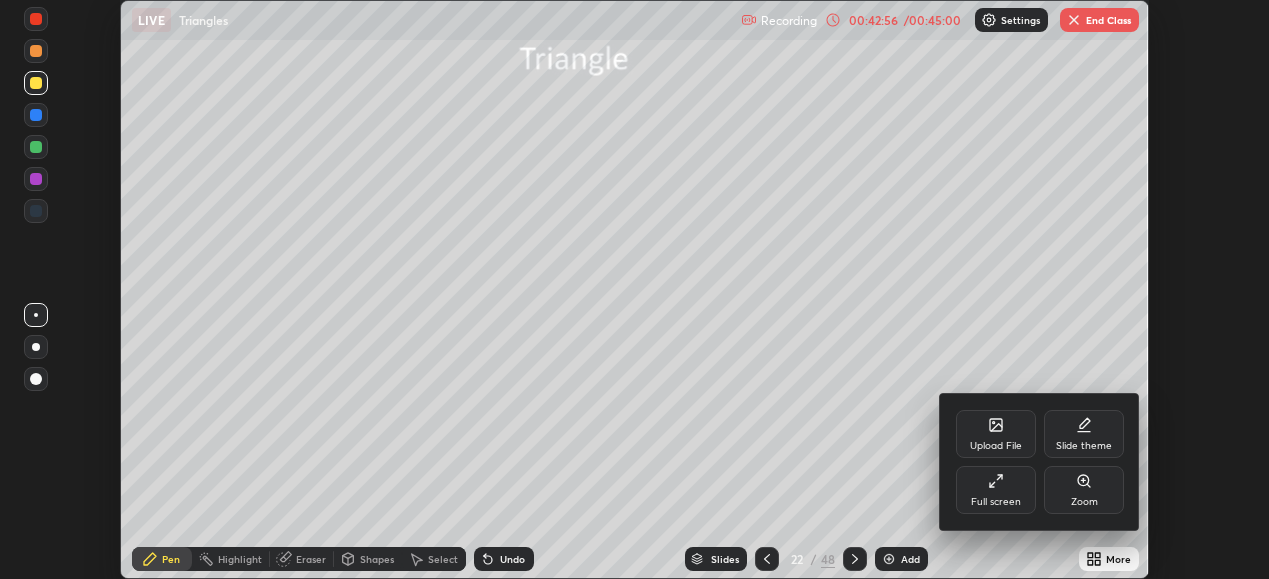 click on "Full screen" at bounding box center (996, 490) 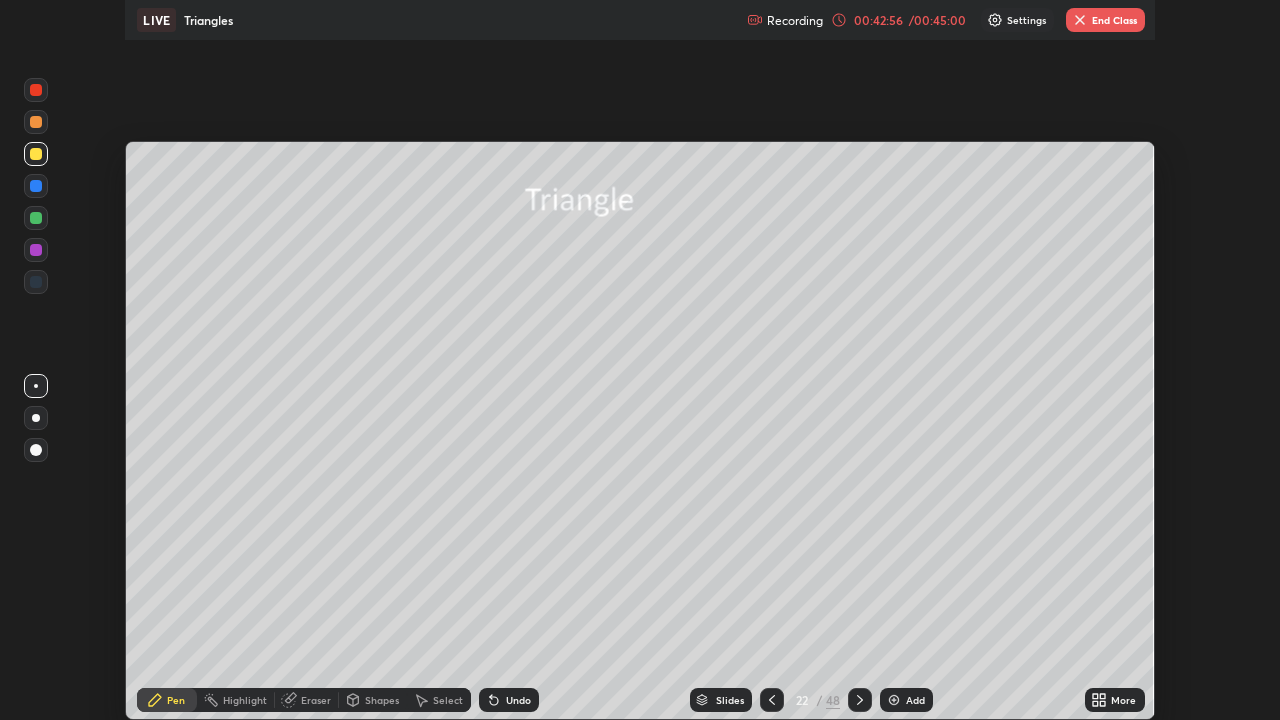 scroll, scrollTop: 99280, scrollLeft: 98720, axis: both 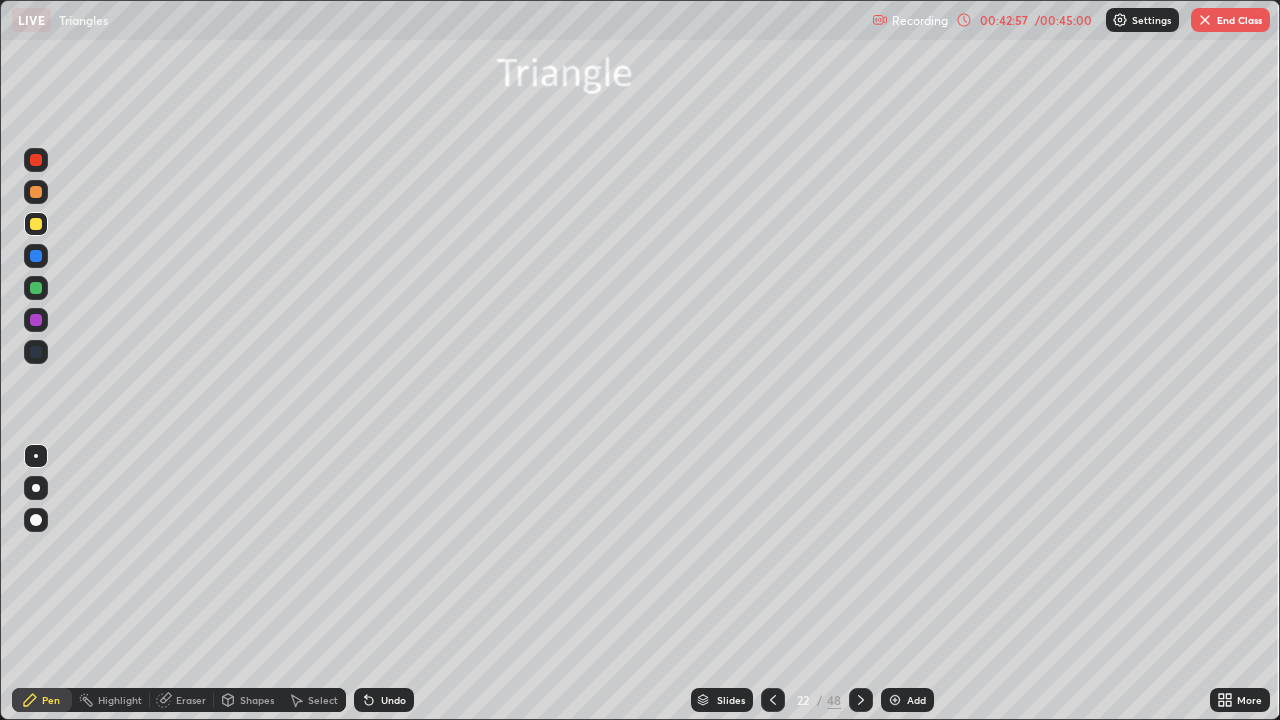 click on "Slides" at bounding box center [731, 700] 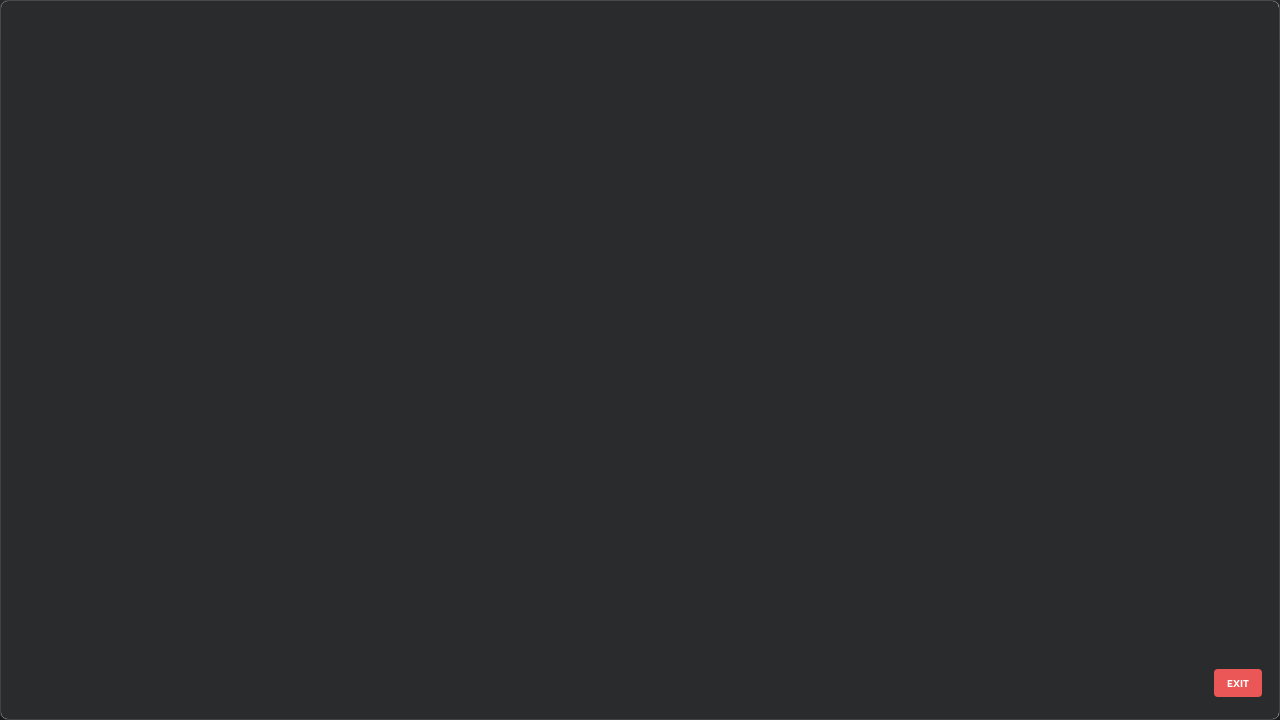 scroll, scrollTop: 1079, scrollLeft: 0, axis: vertical 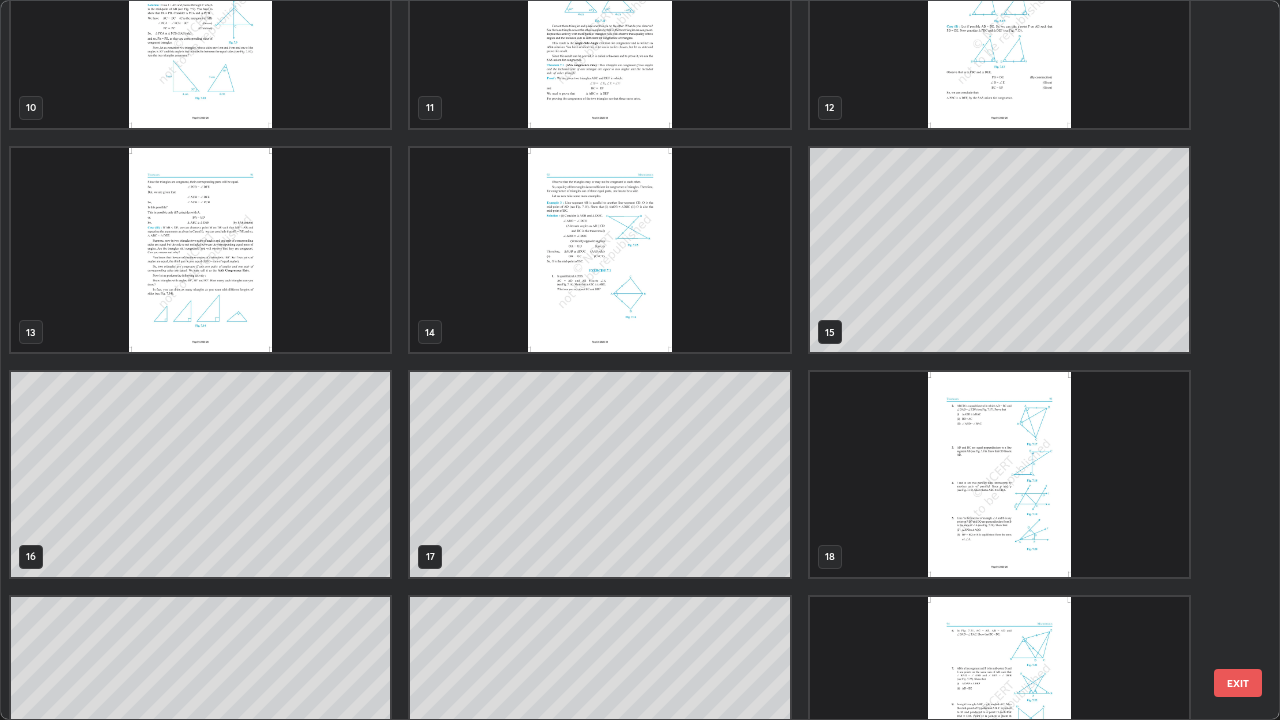 click at bounding box center [999, 474] 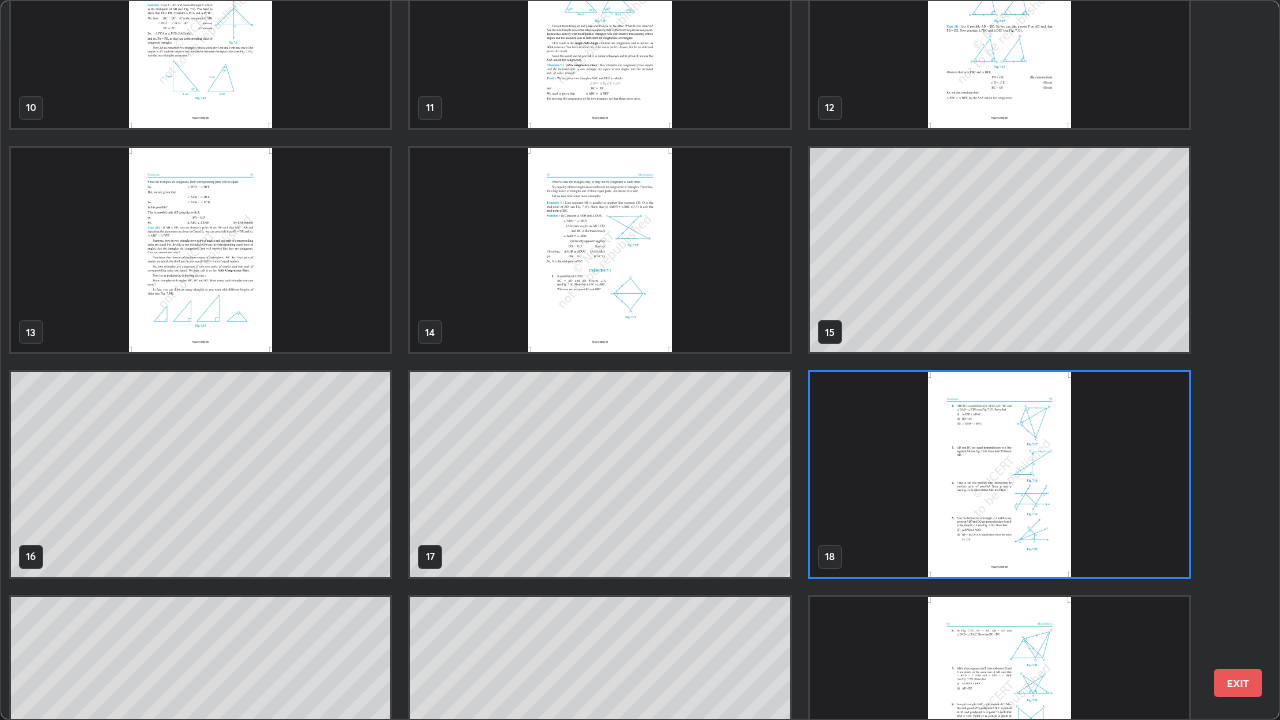 click at bounding box center [999, 699] 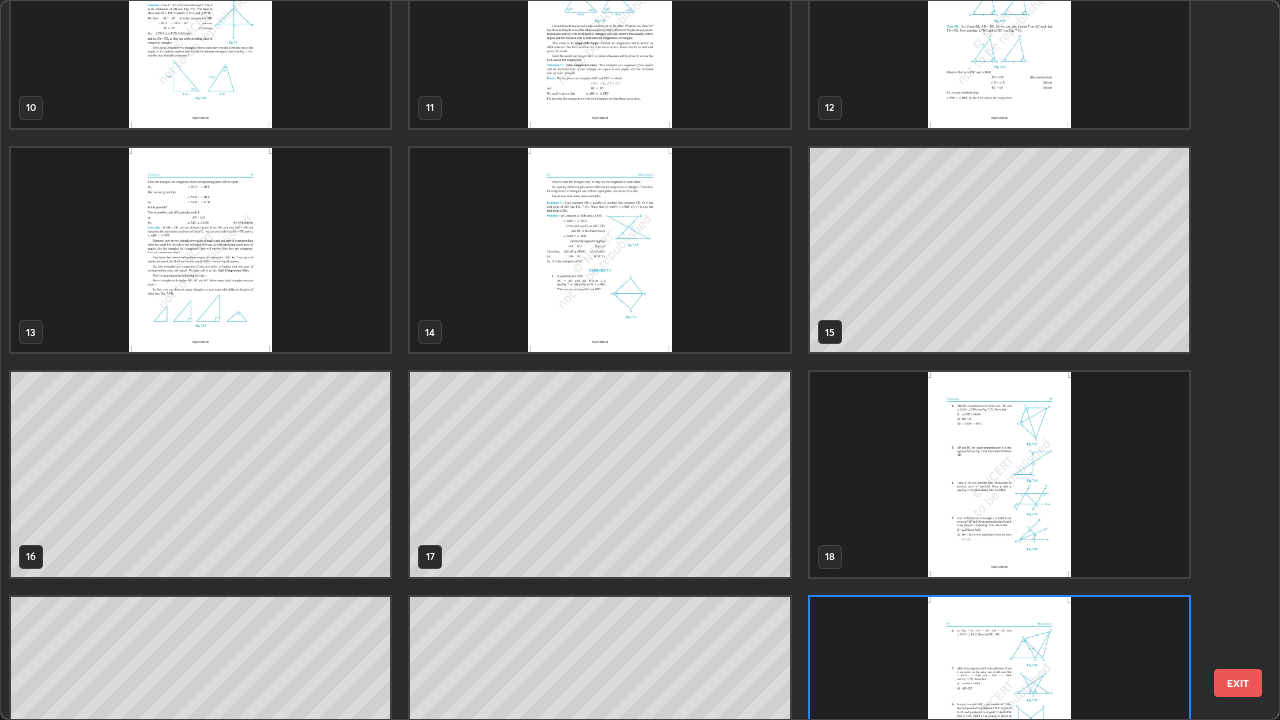 scroll, scrollTop: 854, scrollLeft: 0, axis: vertical 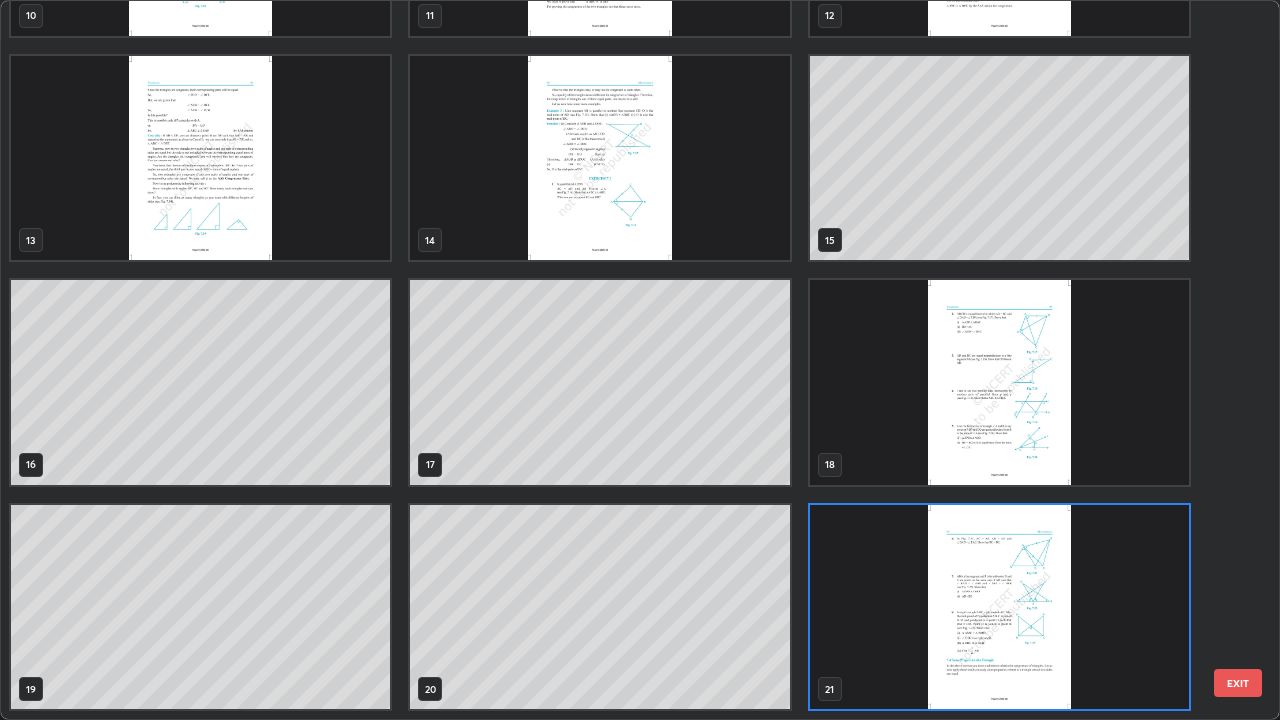 click at bounding box center [999, 607] 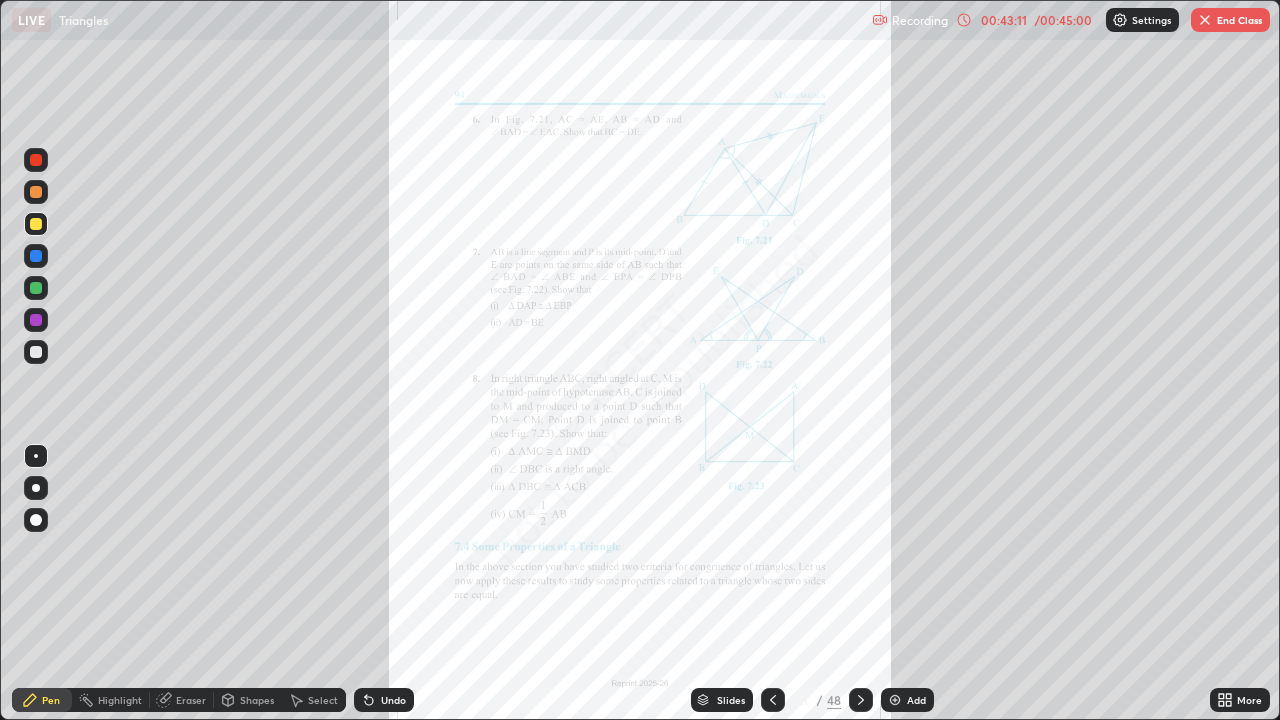 click on "More" at bounding box center [1240, 700] 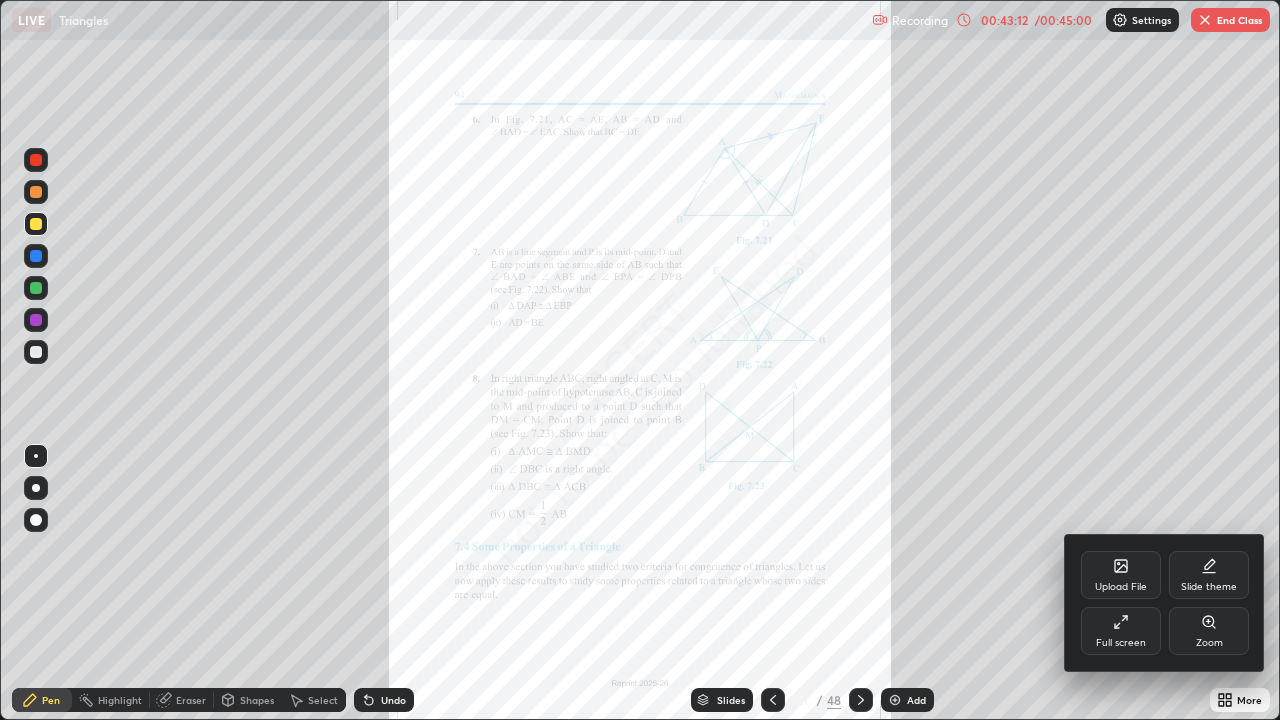 click on "Zoom" at bounding box center (1209, 643) 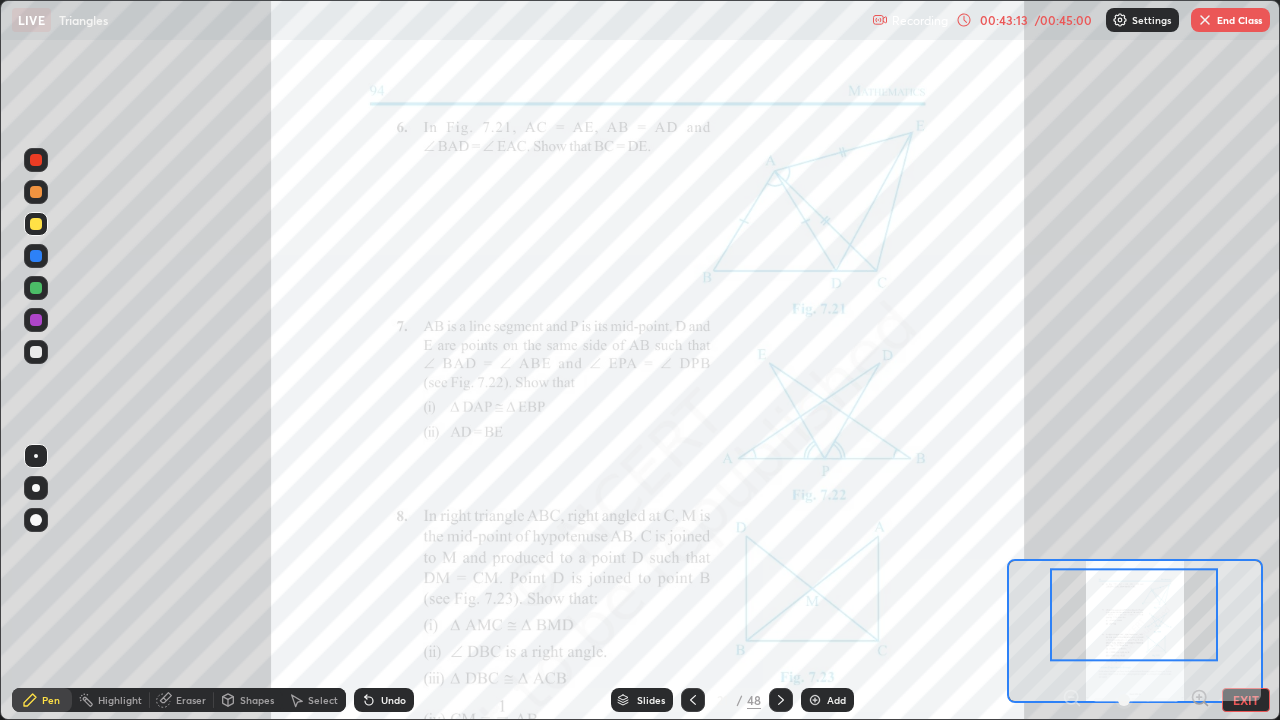 click 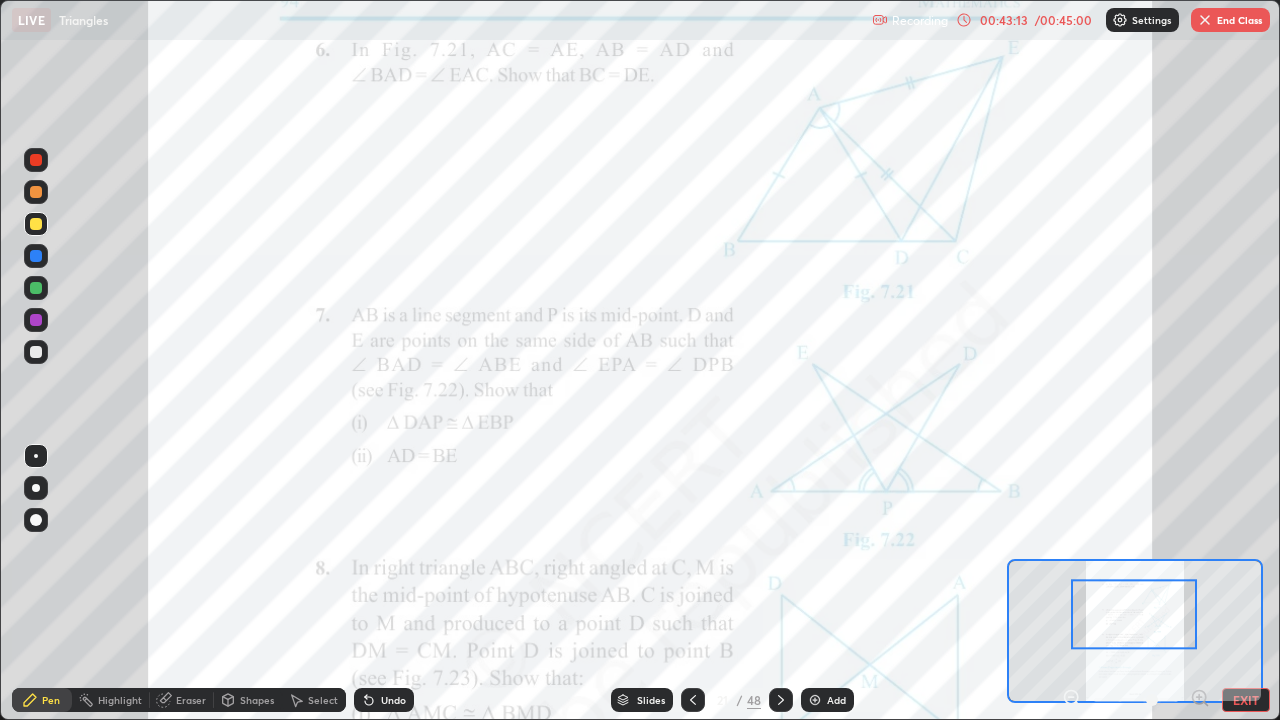 click on "Pen Highlight Eraser Shapes Select Undo Slides 21 / 48 Add EXIT" at bounding box center (640, 700) 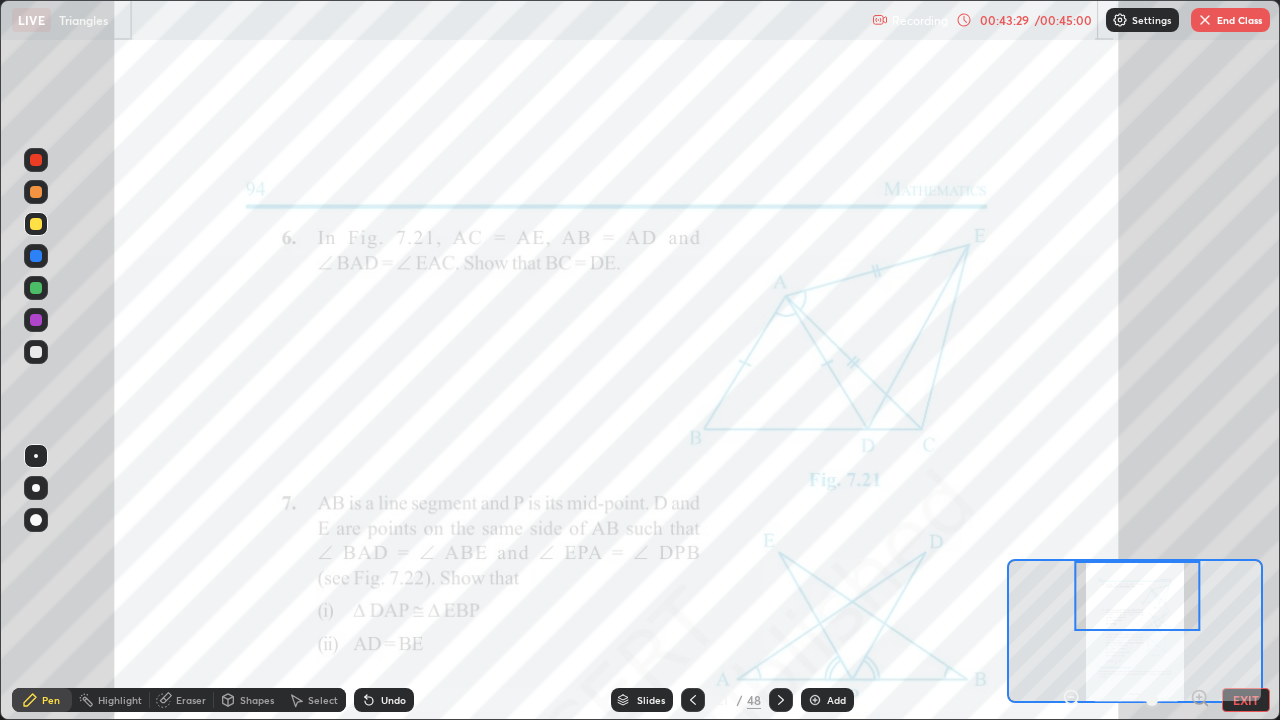 click at bounding box center [36, 320] 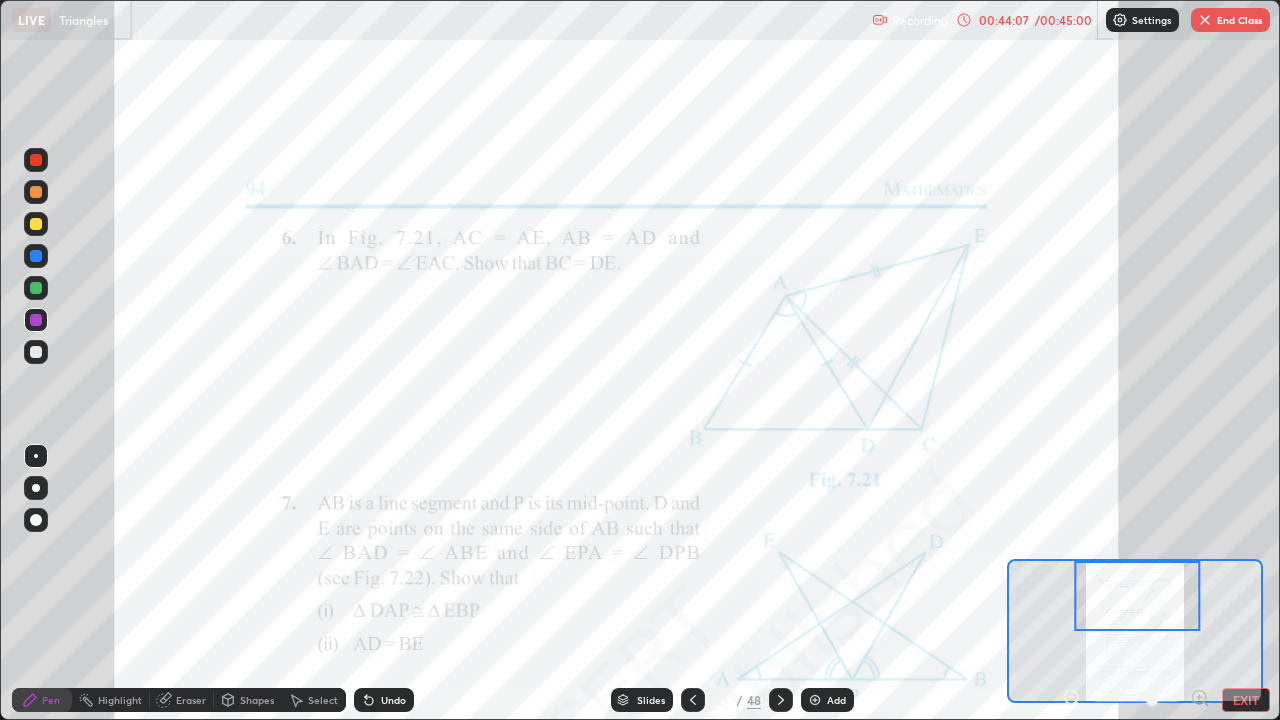 click at bounding box center (1205, 20) 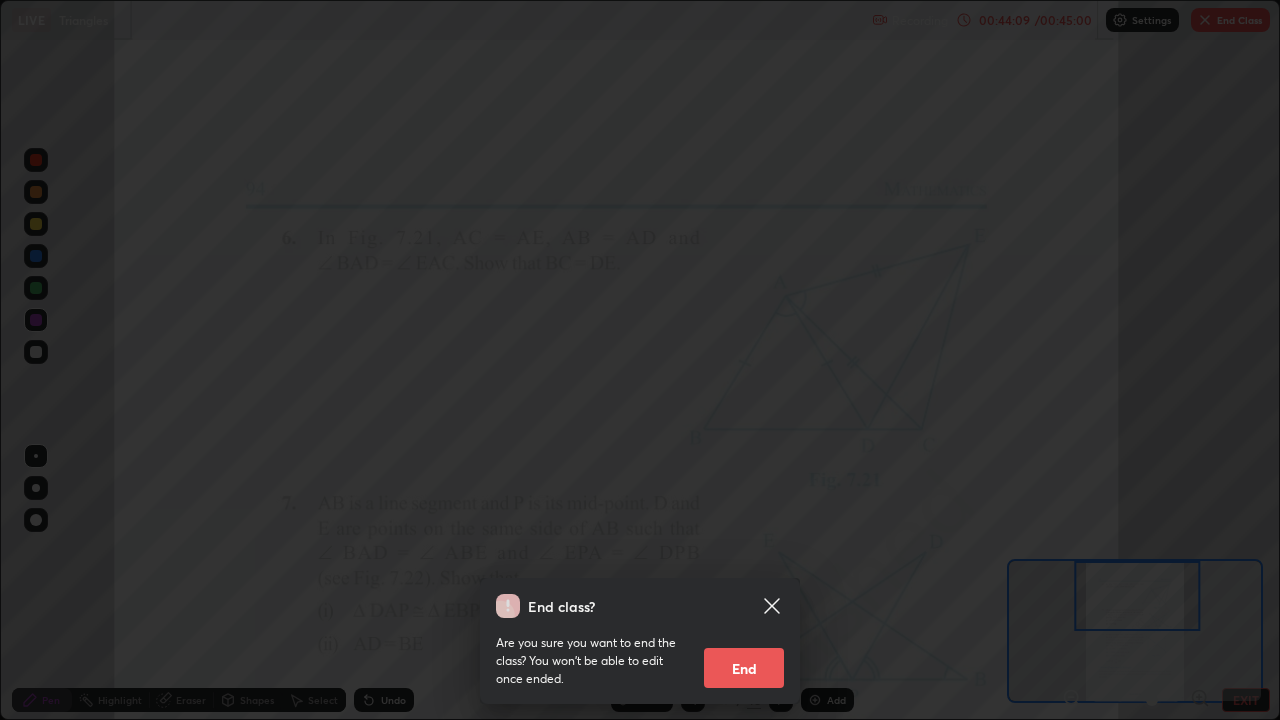click on "End" at bounding box center (744, 668) 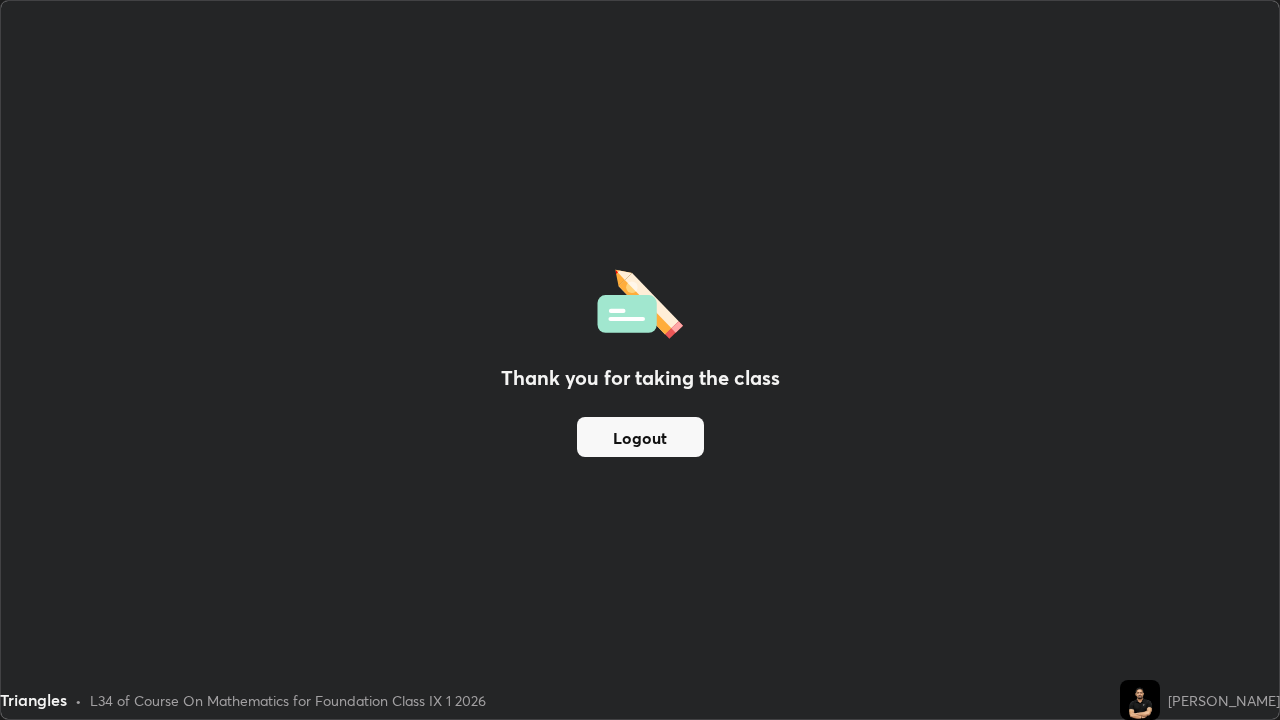 click on "Logout" at bounding box center (640, 437) 